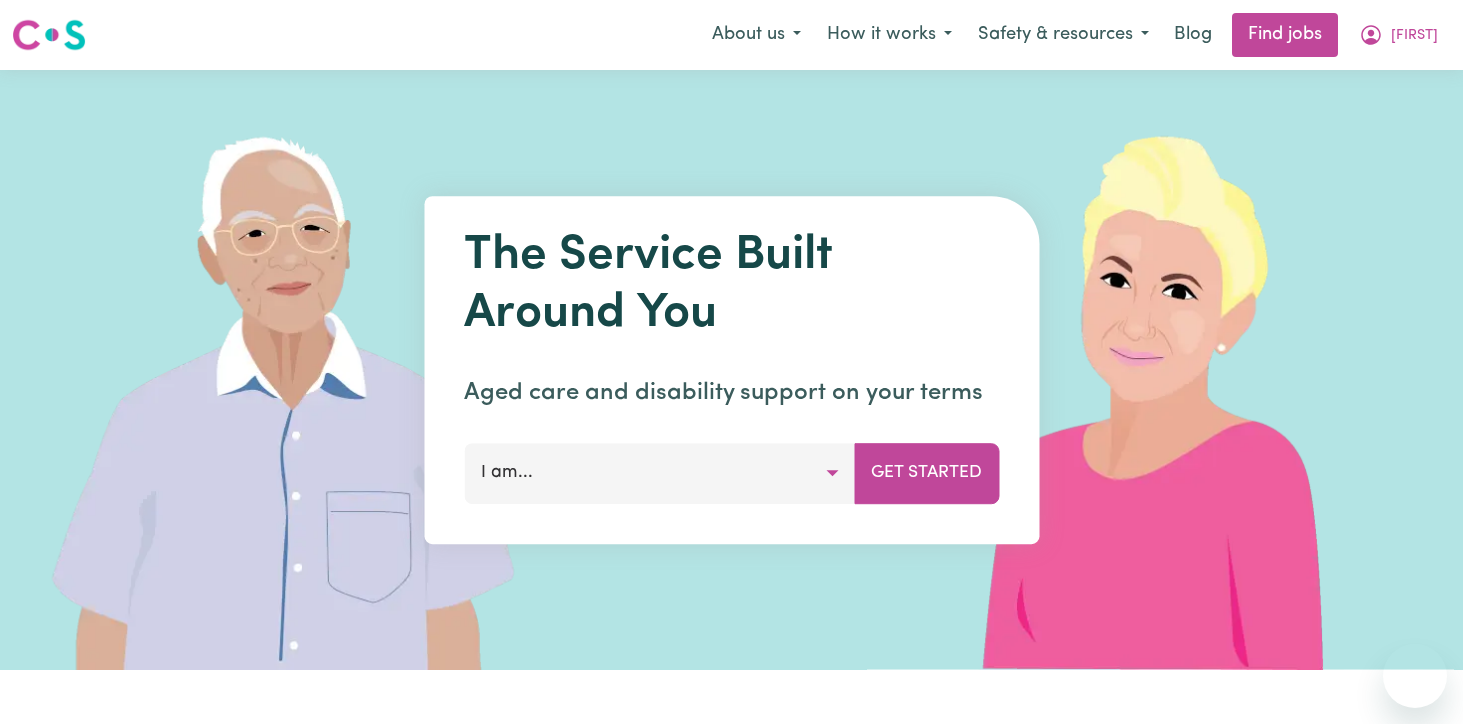 scroll, scrollTop: 0, scrollLeft: 0, axis: both 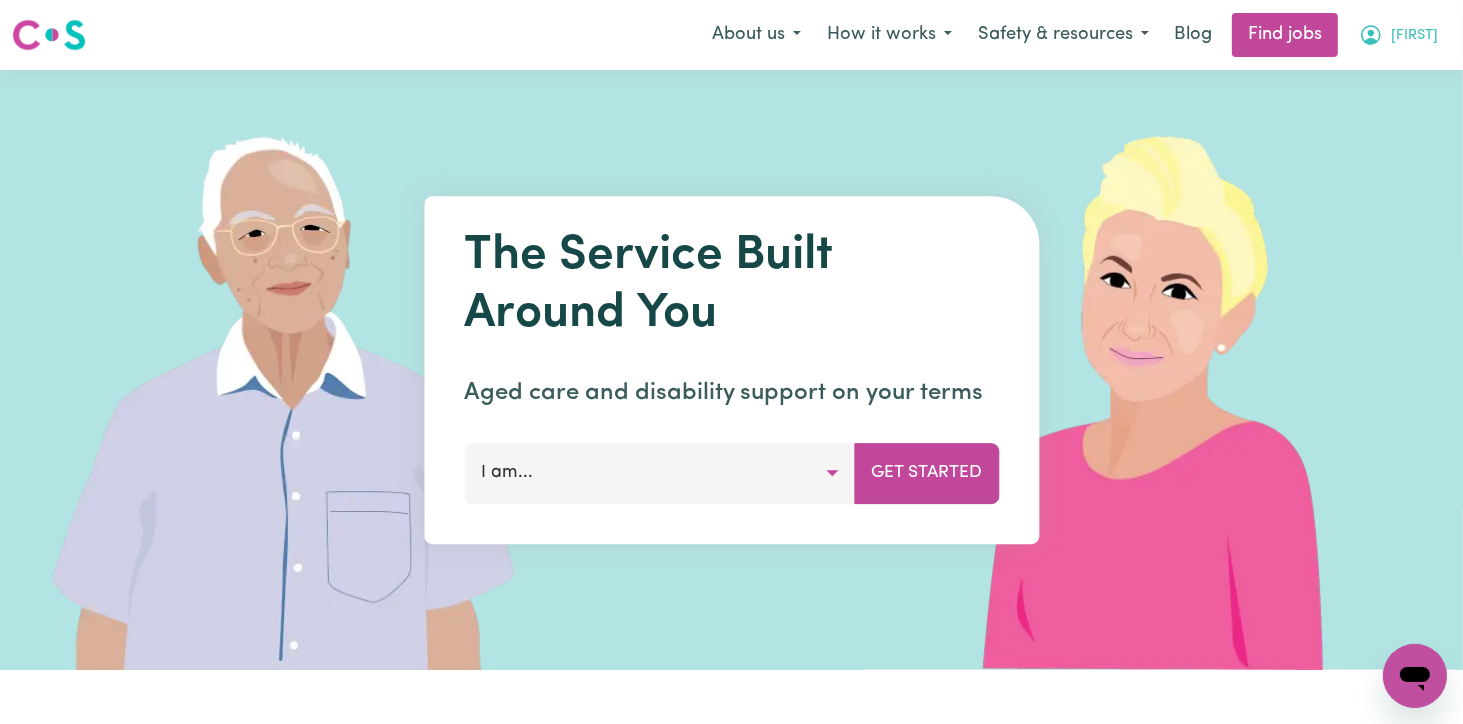 click on "[FIRST]" at bounding box center [1414, 36] 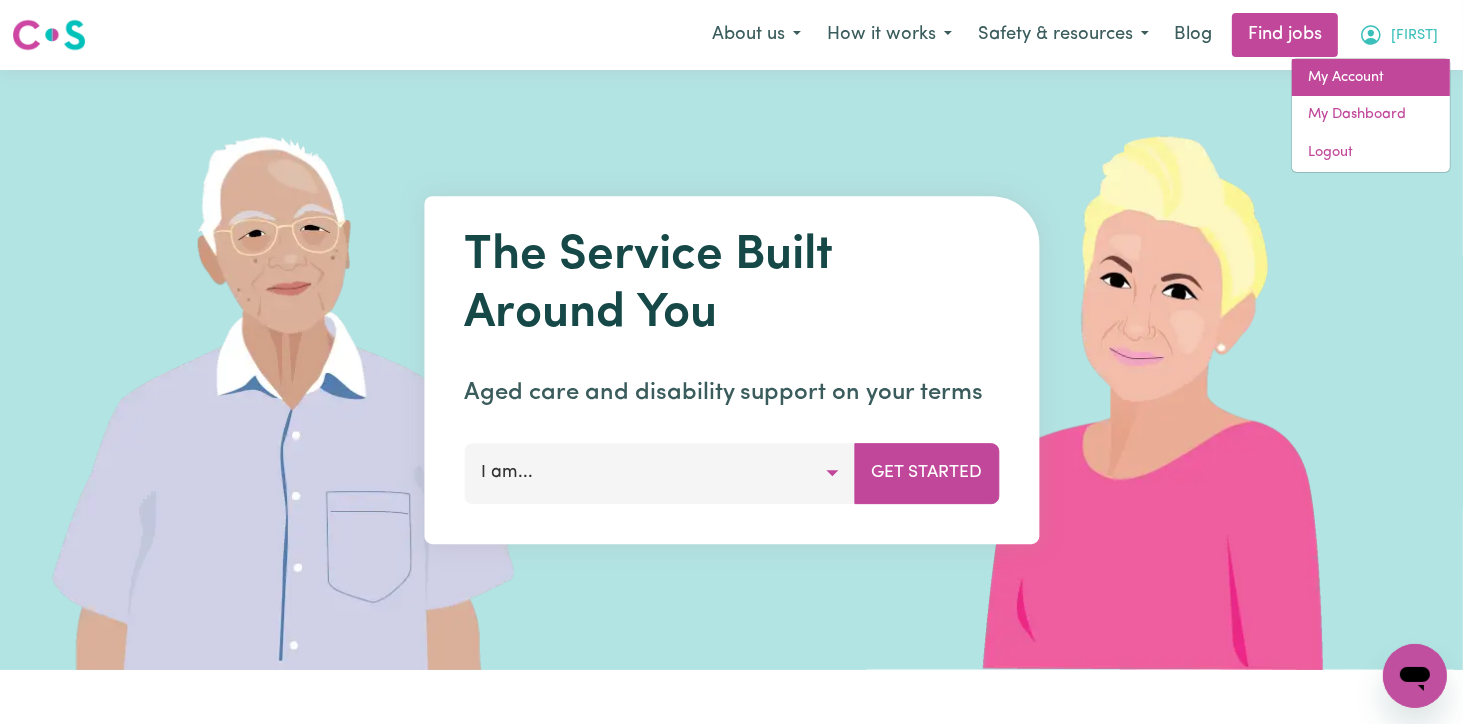 click on "My Account" at bounding box center [1371, 78] 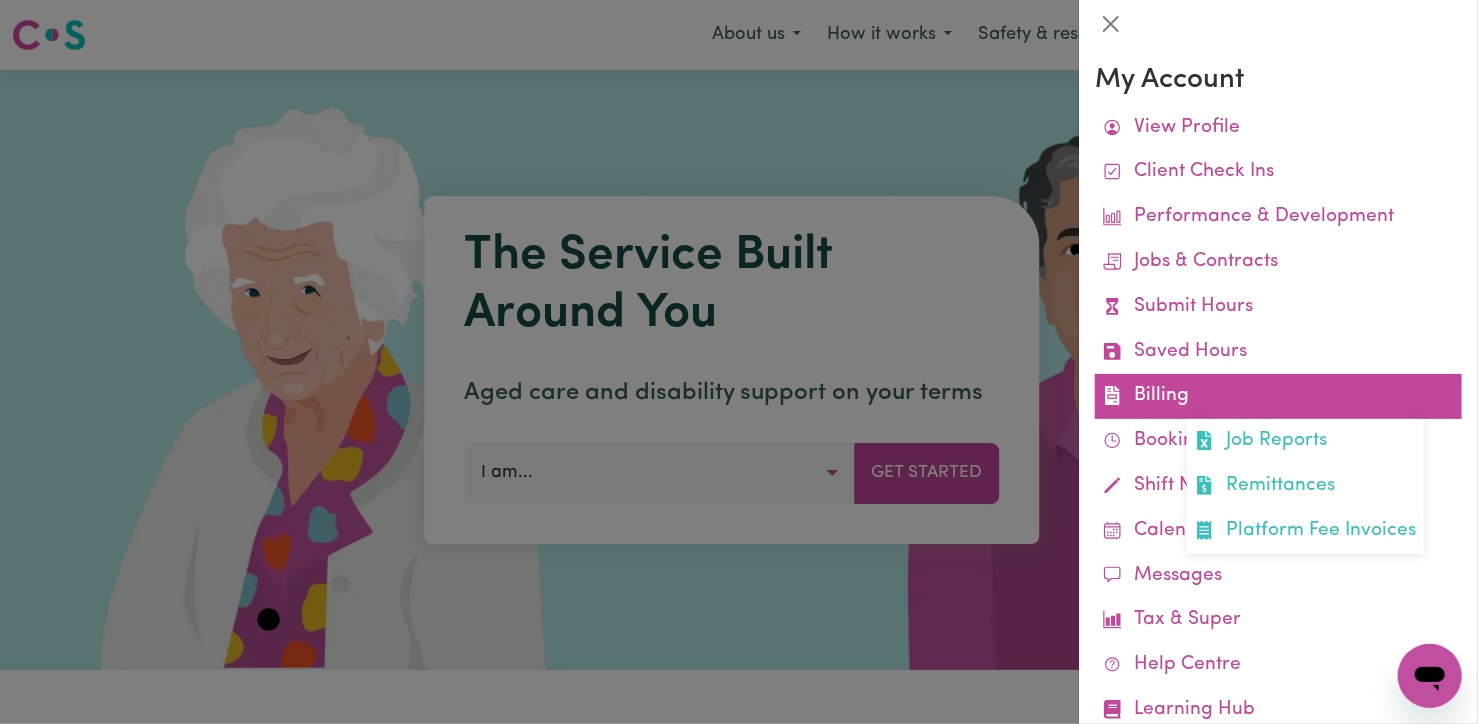 click on "Billing Job Reports Remittances Platform Fee Invoices" at bounding box center [1278, 396] 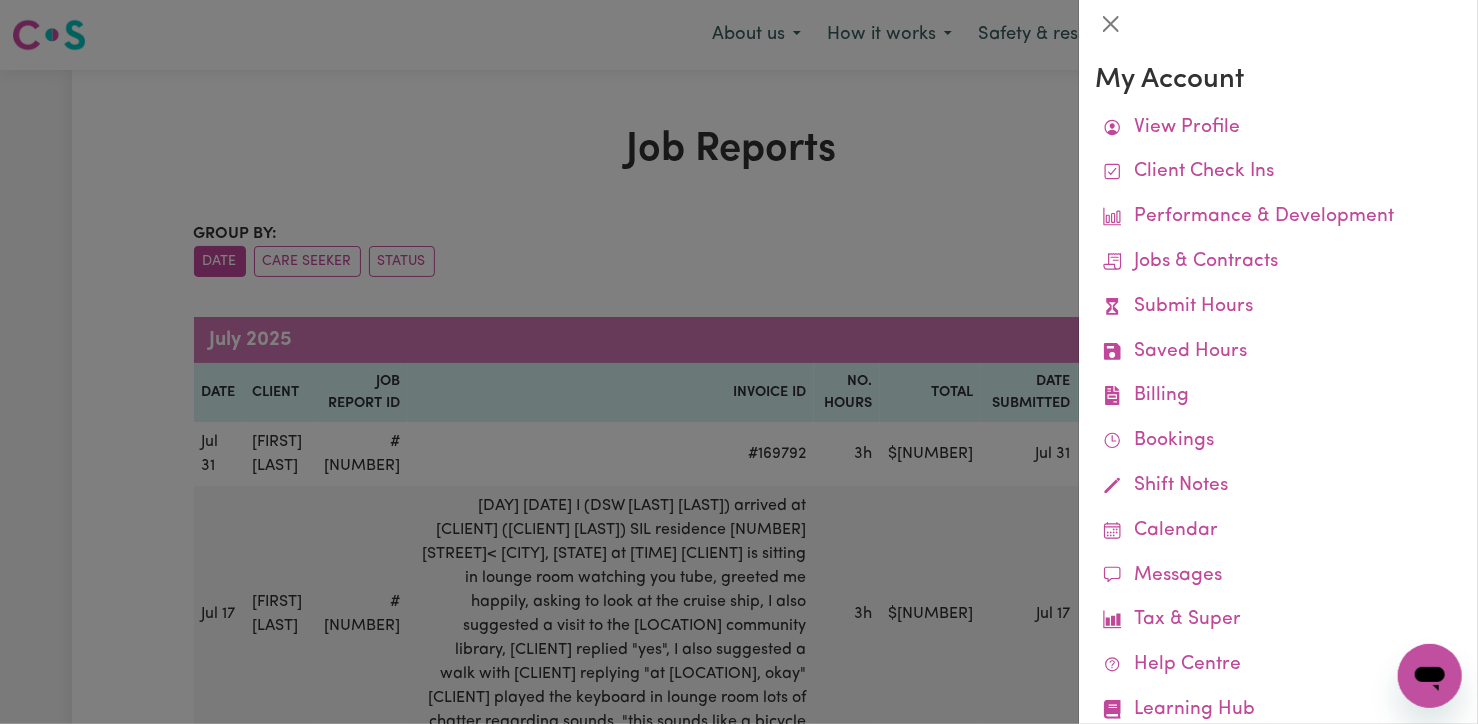 click at bounding box center [739, 362] 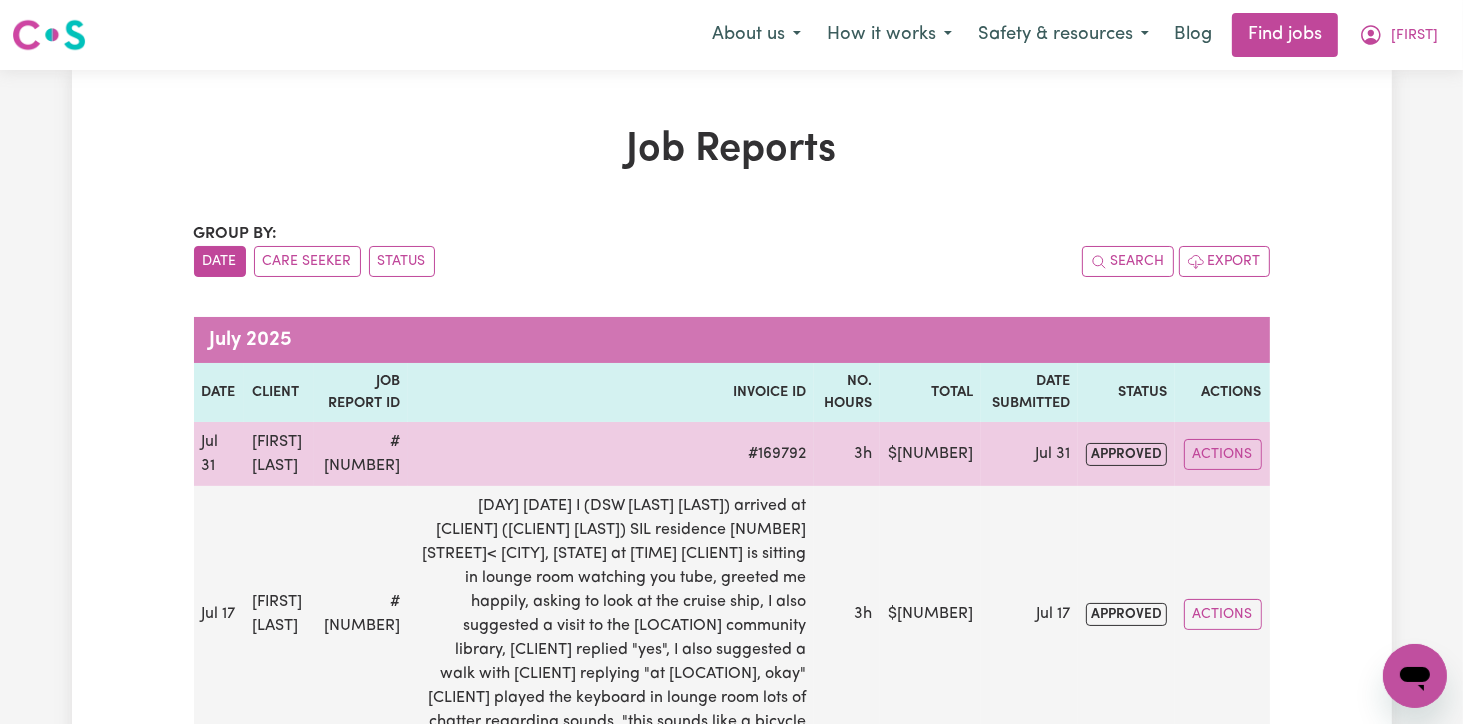 click on "approved" at bounding box center (1126, 454) 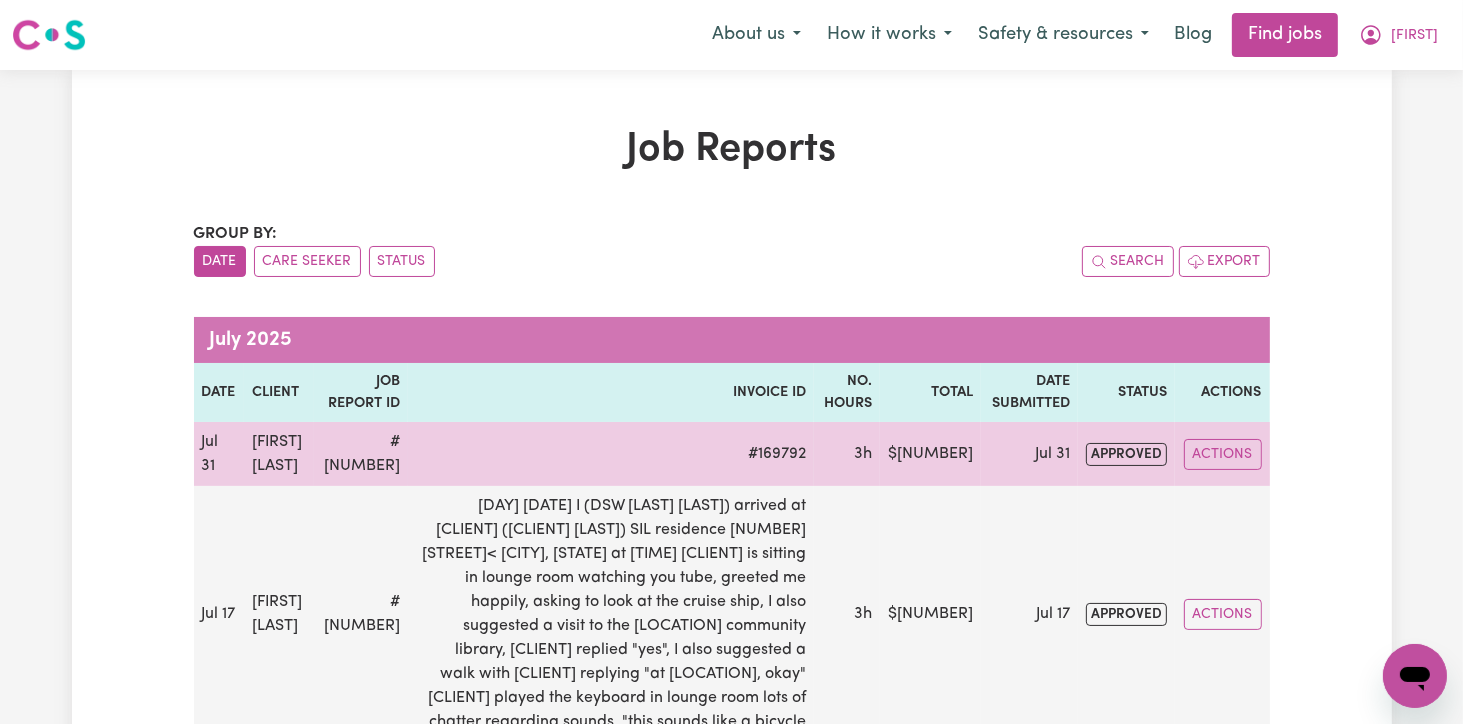 click on "[FIRST] [LAST]" at bounding box center [279, 454] 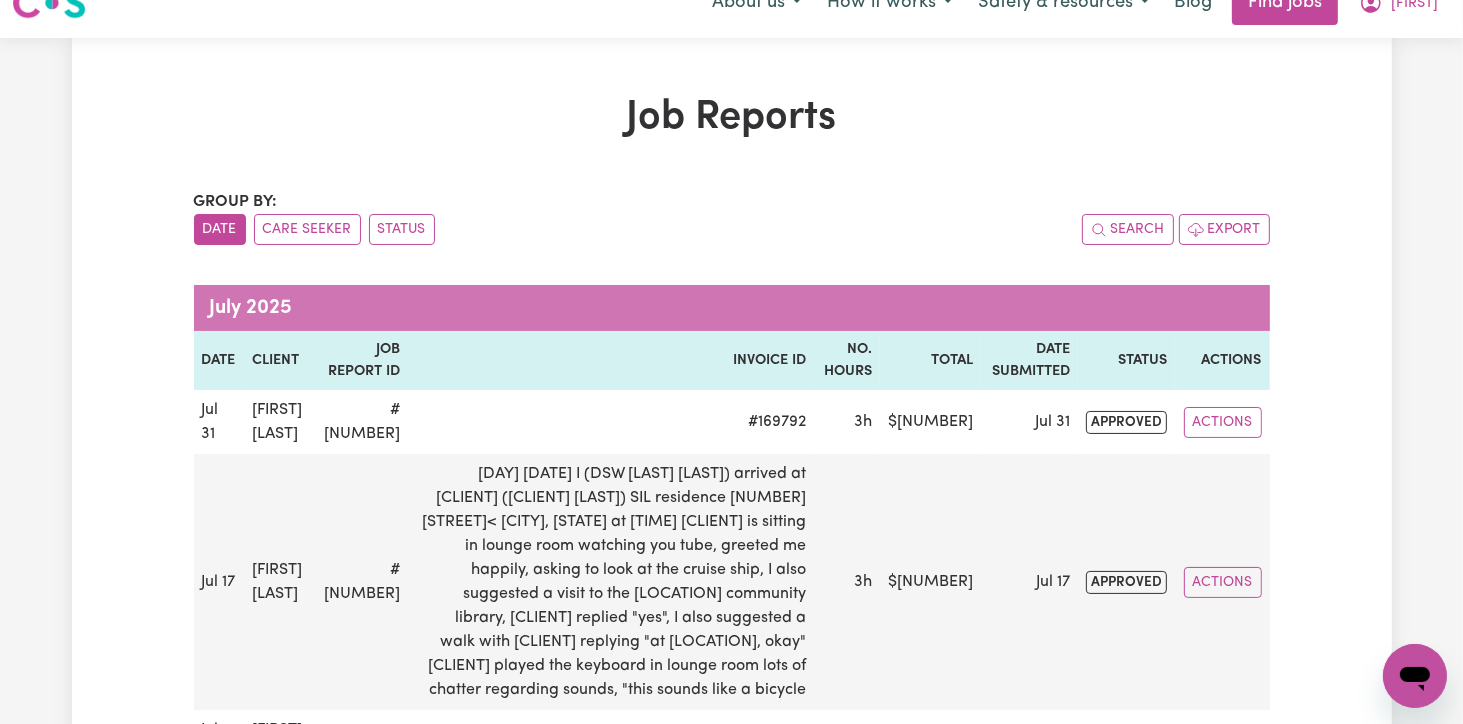 scroll, scrollTop: 0, scrollLeft: 0, axis: both 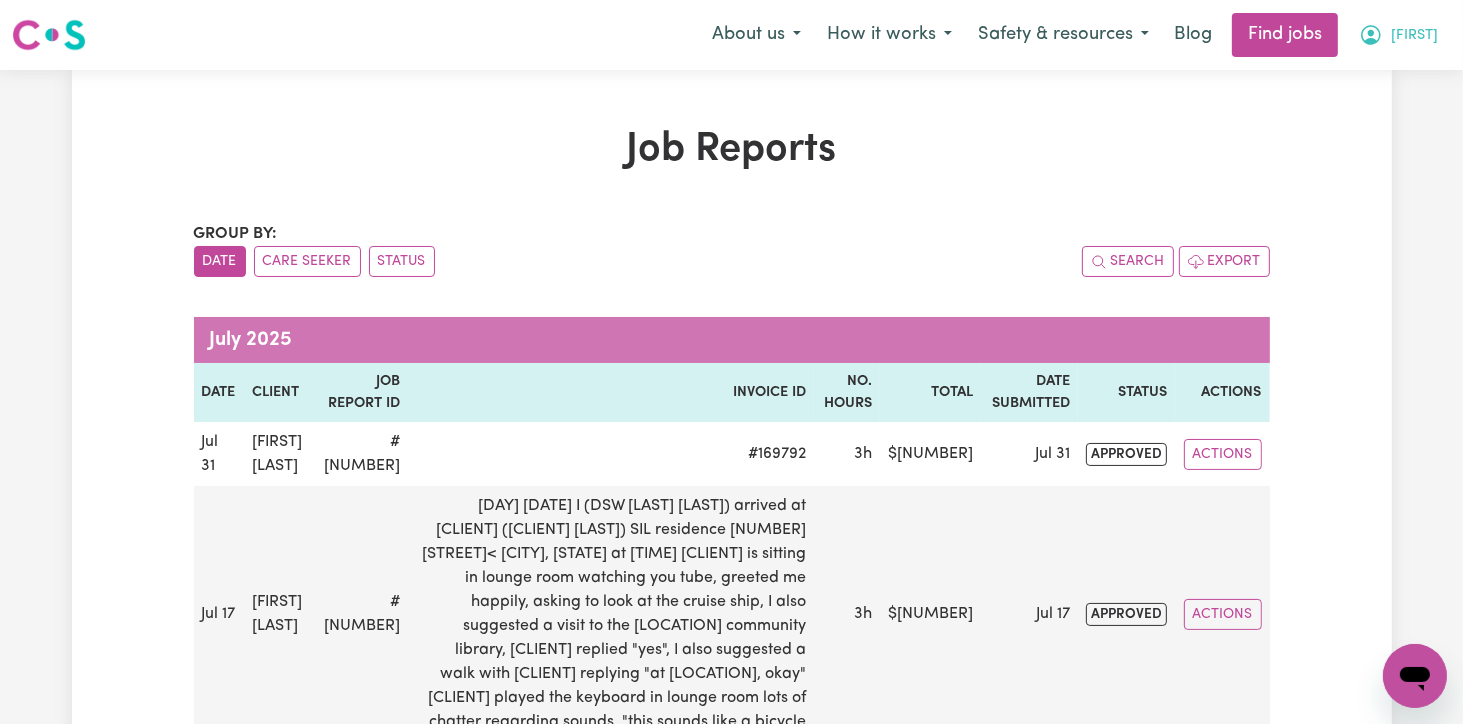 click on "[FIRST]" at bounding box center [1414, 36] 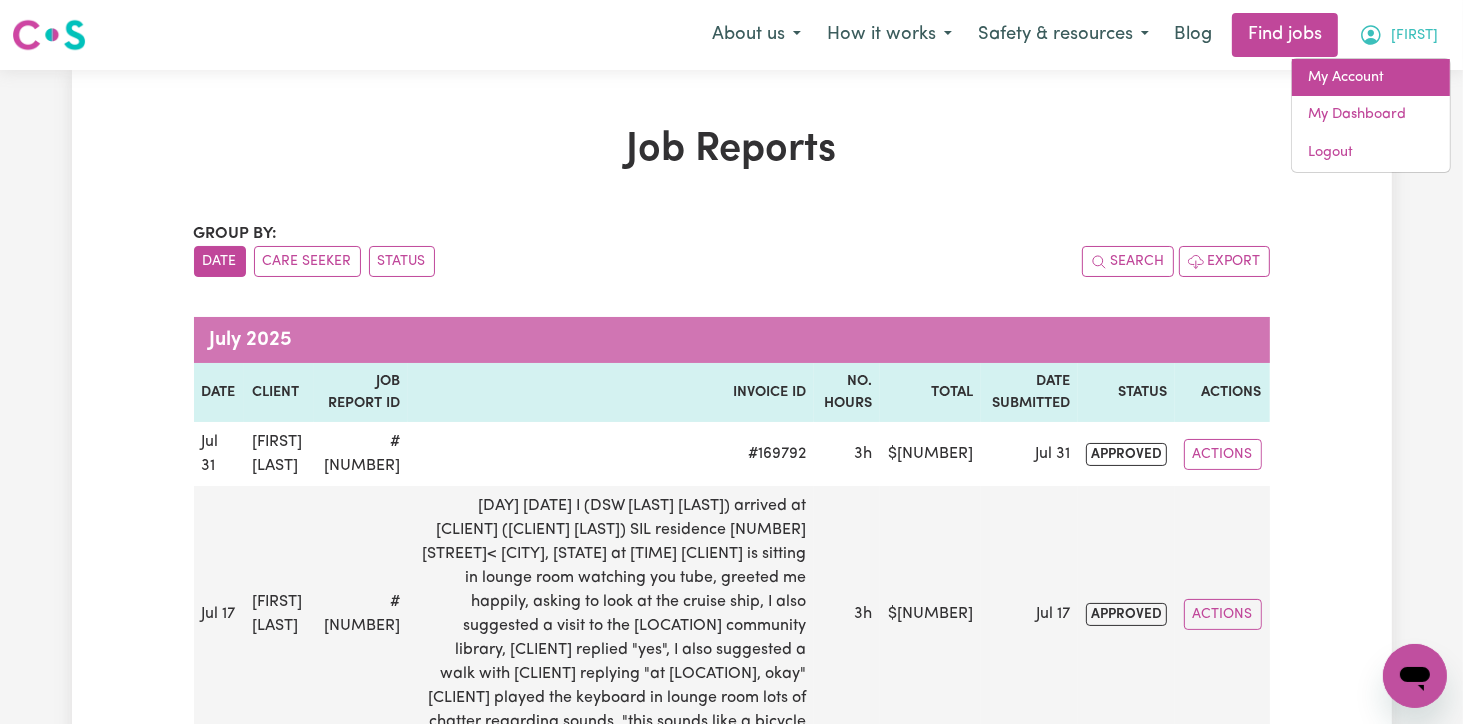 click on "My Account" at bounding box center [1371, 78] 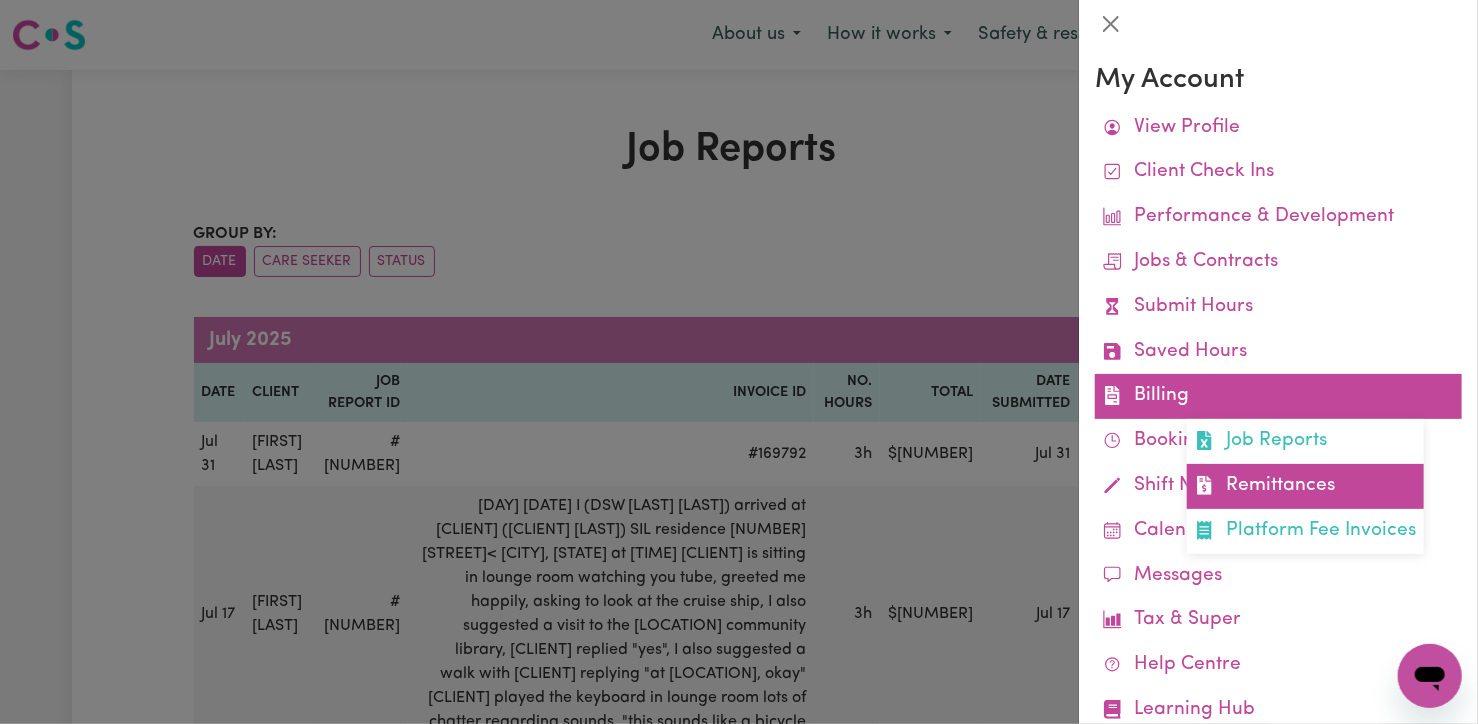 click on "Remittances" at bounding box center [1305, 486] 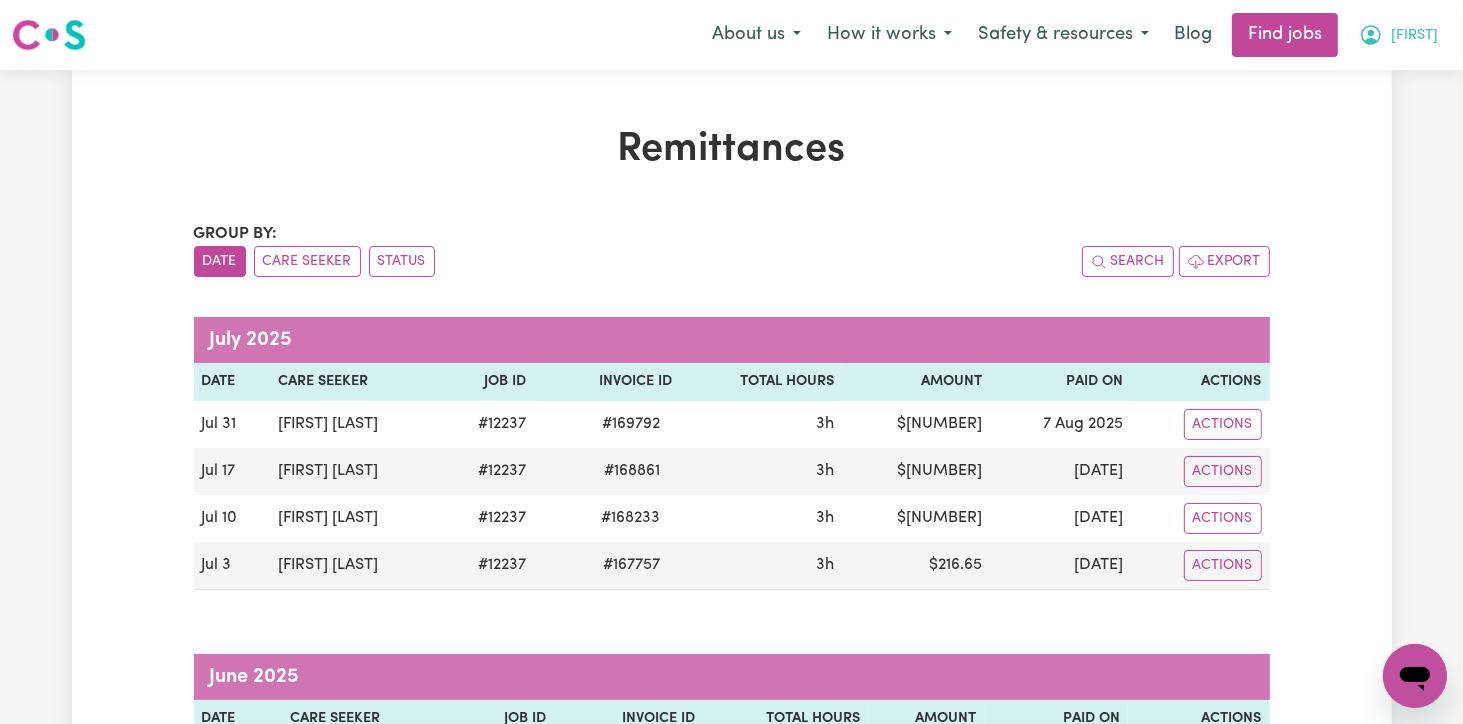 click on "[FIRST]" at bounding box center (1414, 36) 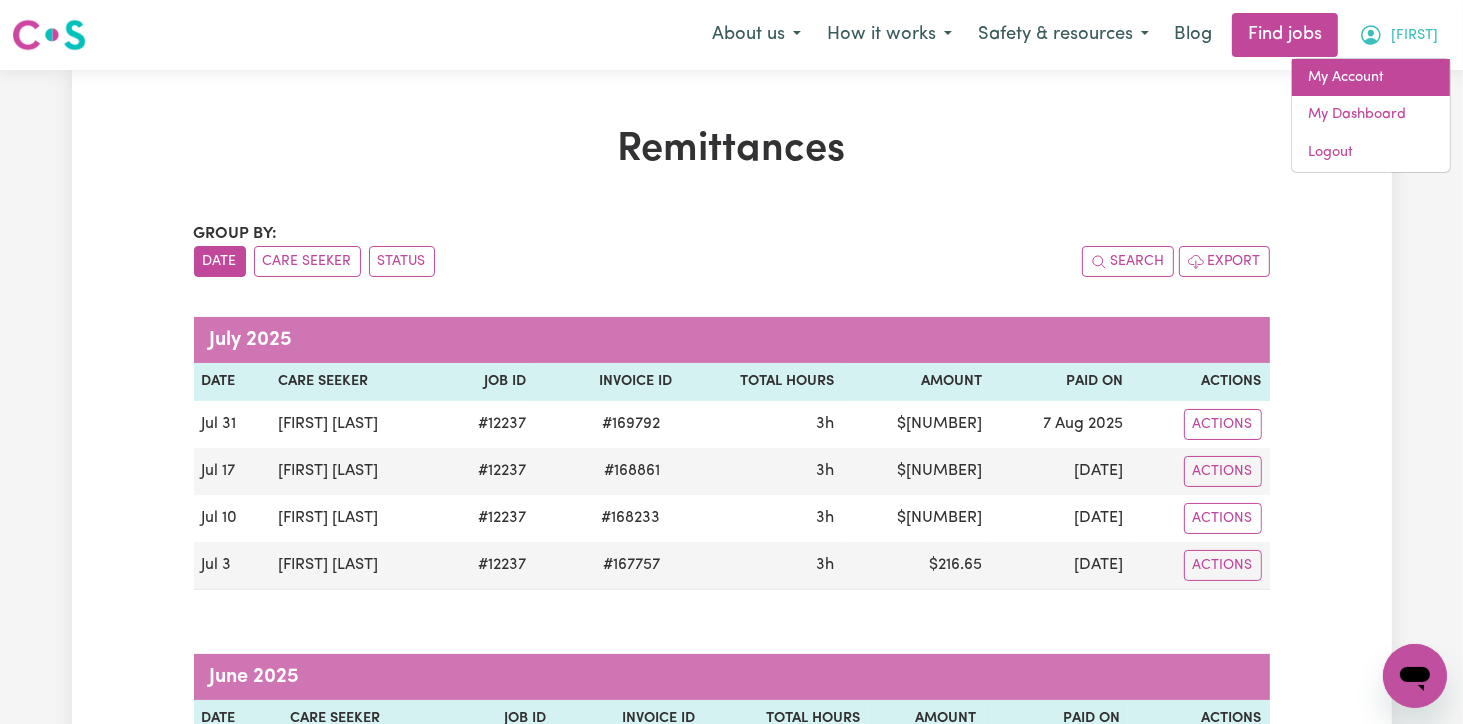 click on "My Account" at bounding box center (1371, 78) 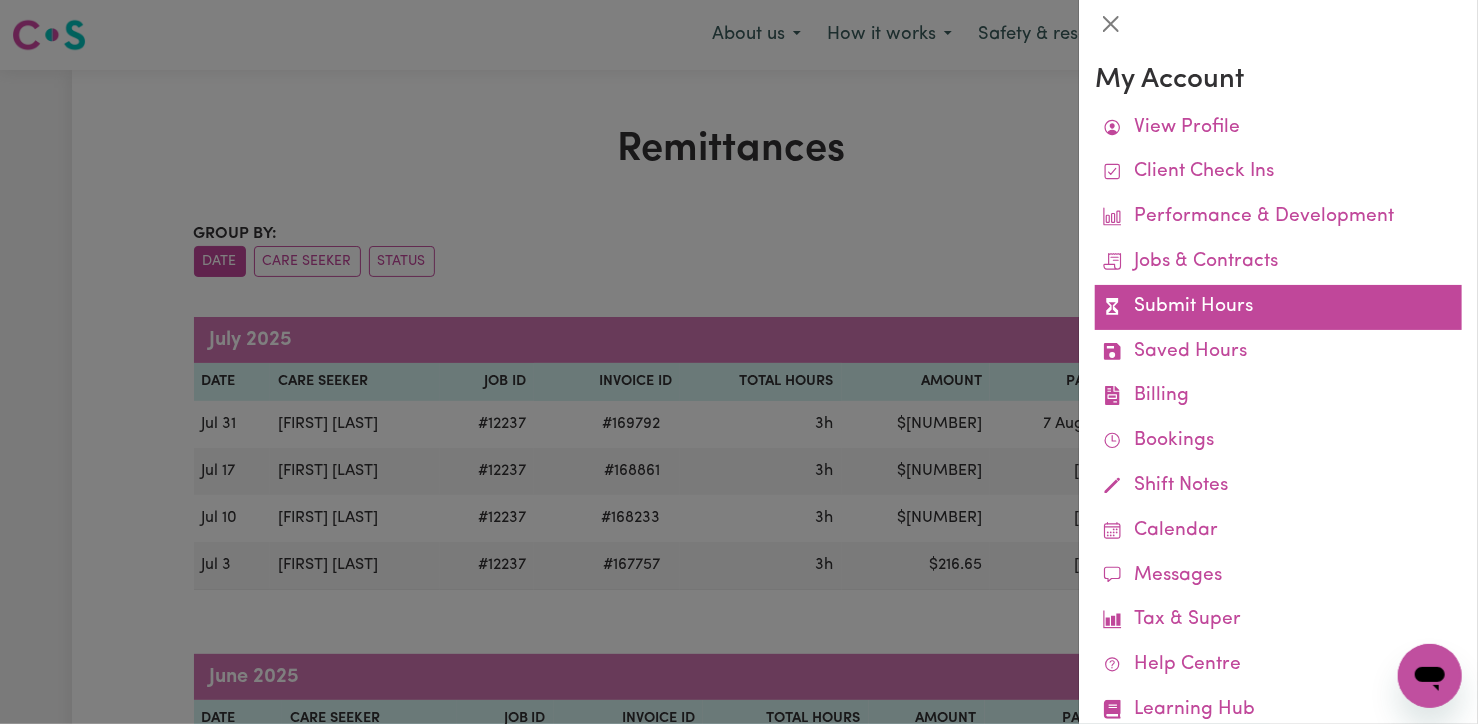 click on "Submit Hours" at bounding box center [1278, 307] 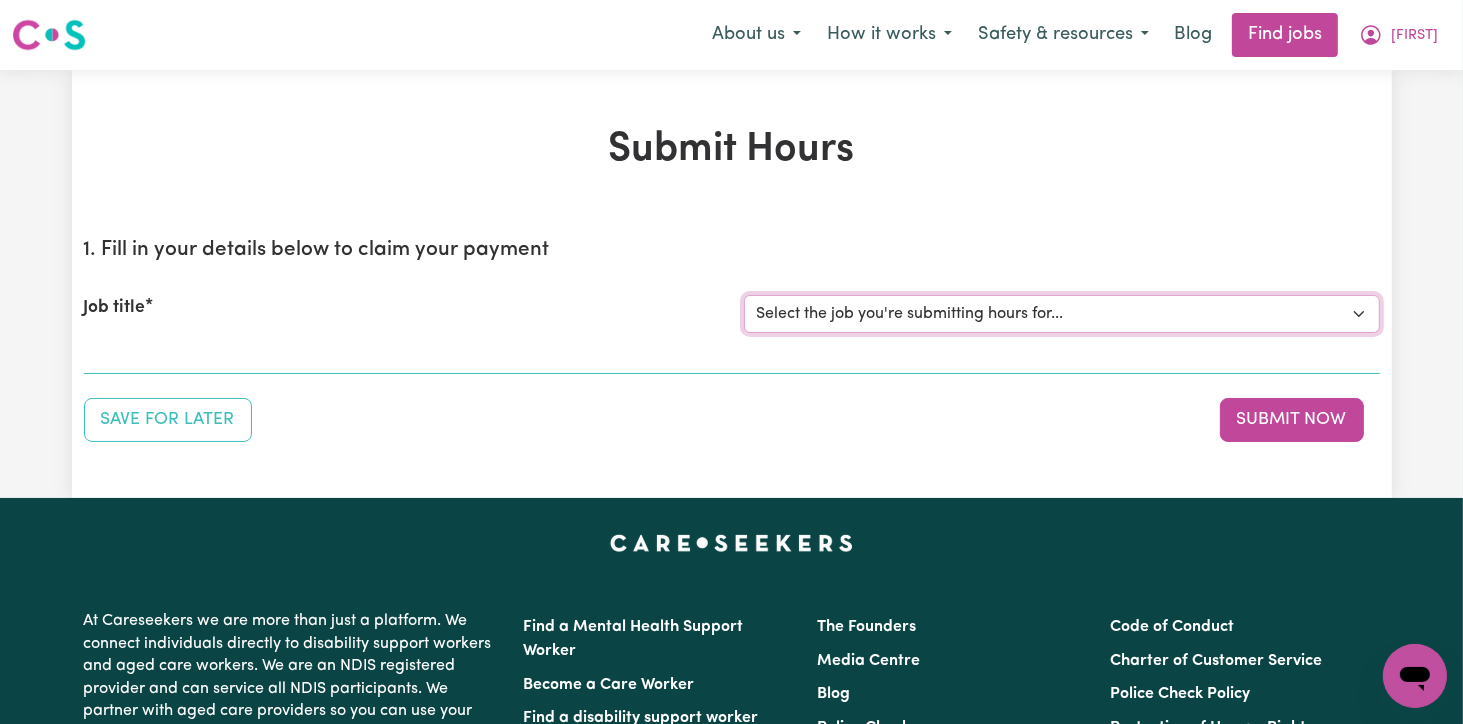 click on "Select the job you're submitting hours for... [[CLIENT] [LAST]] Support Worker For Social Companionship - [CITY], [STATE]" at bounding box center [1062, 314] 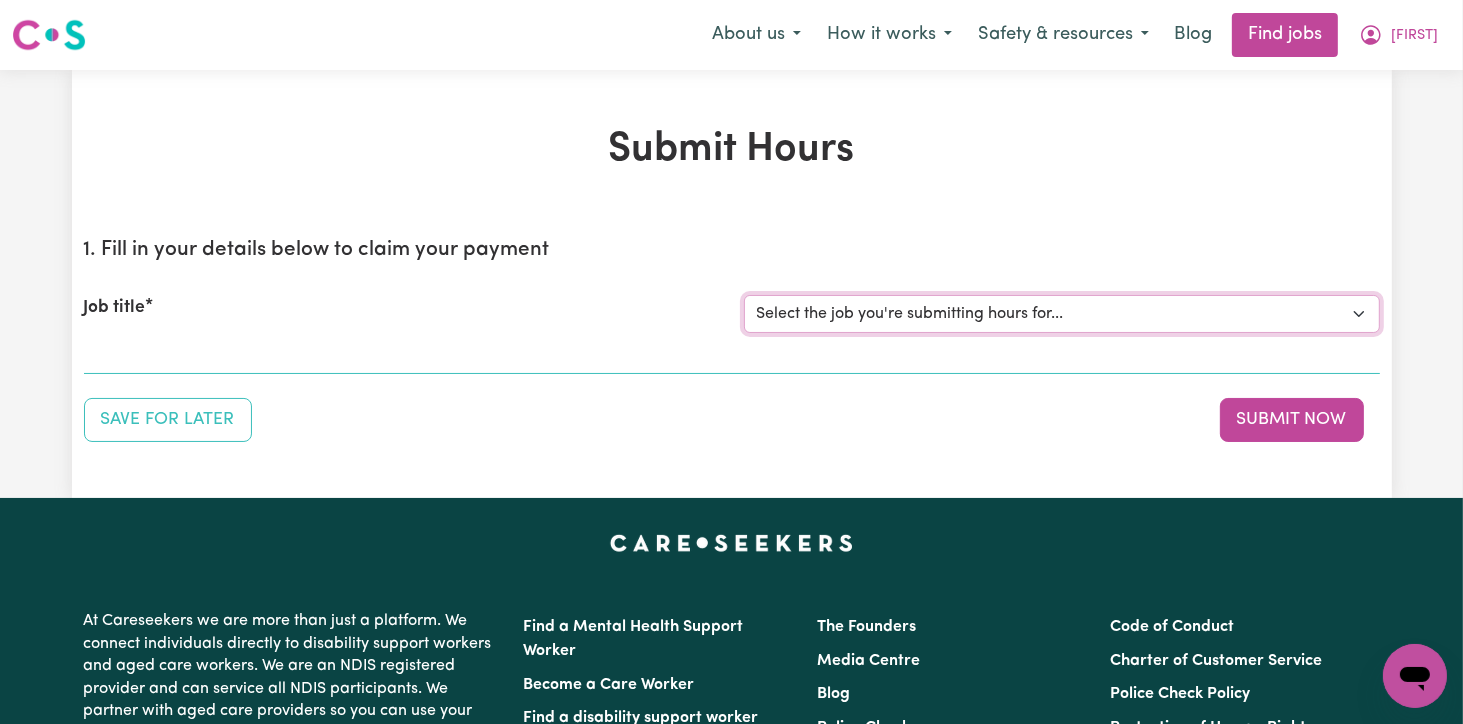 select on "12237" 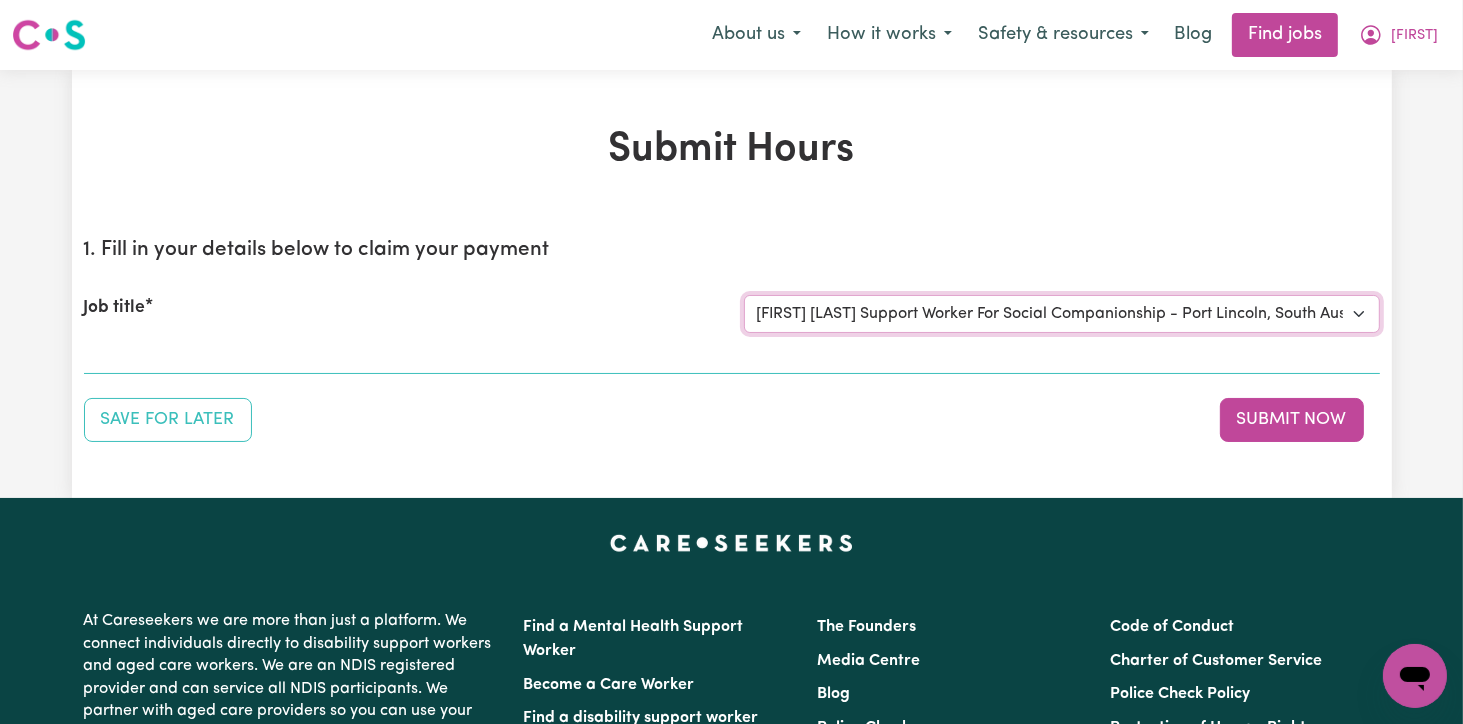 click on "Select the job you're submitting hours for... [[CLIENT] [LAST]] Support Worker For Social Companionship - [CITY], [STATE]" at bounding box center (1062, 314) 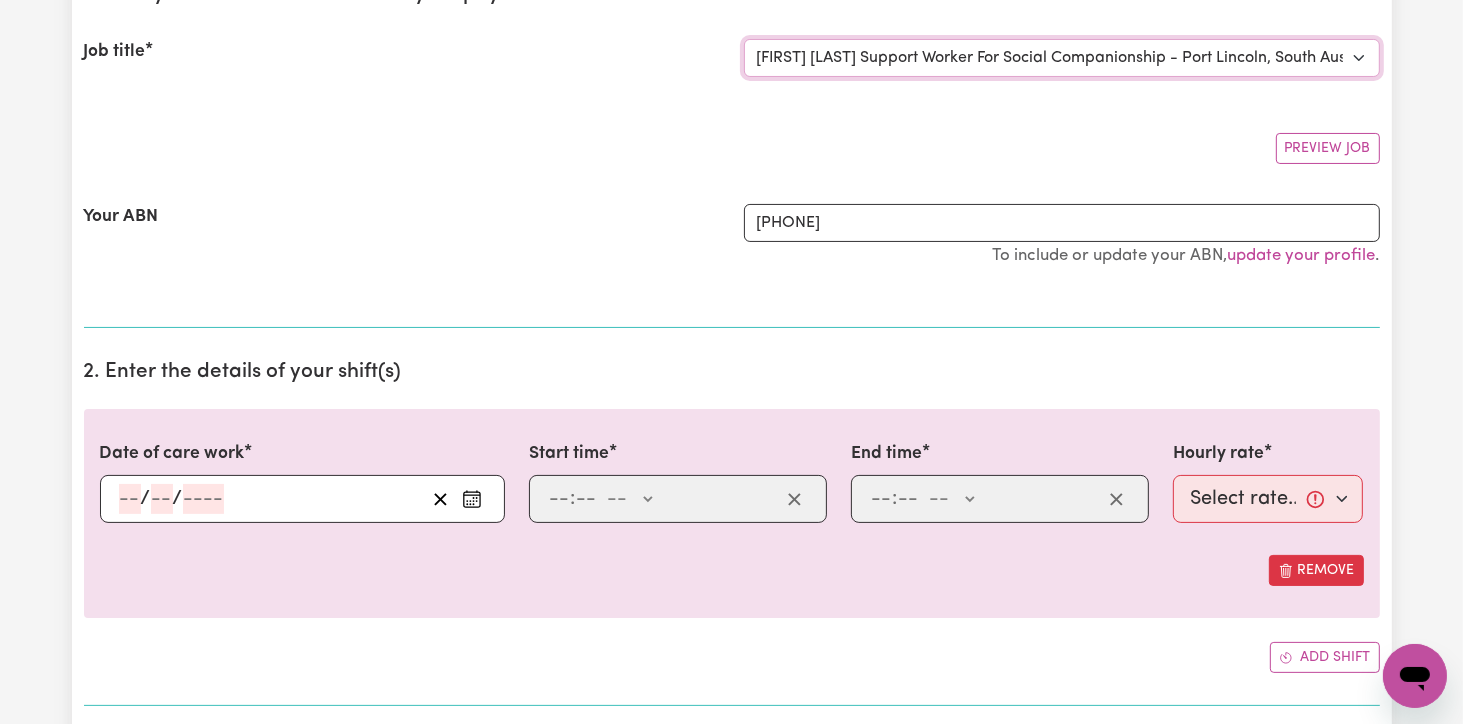 scroll, scrollTop: 300, scrollLeft: 0, axis: vertical 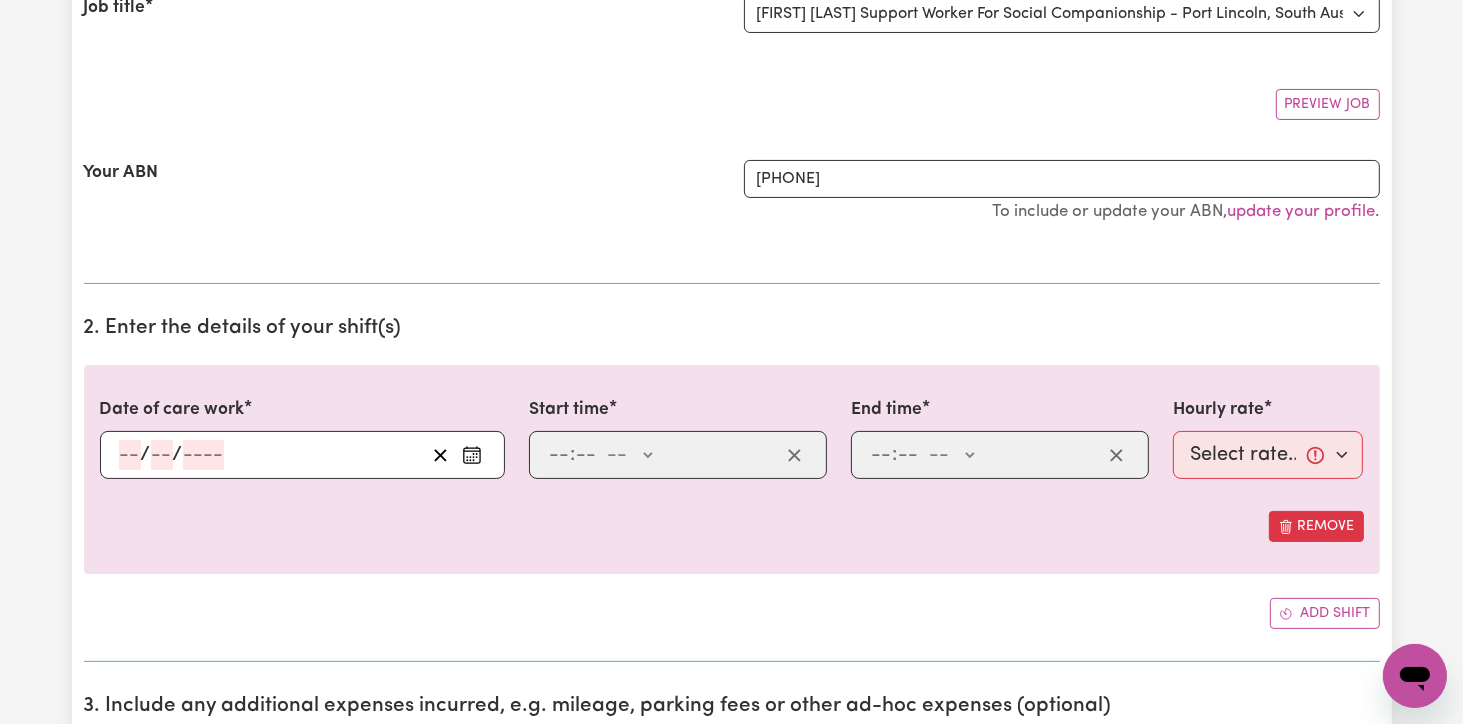 click 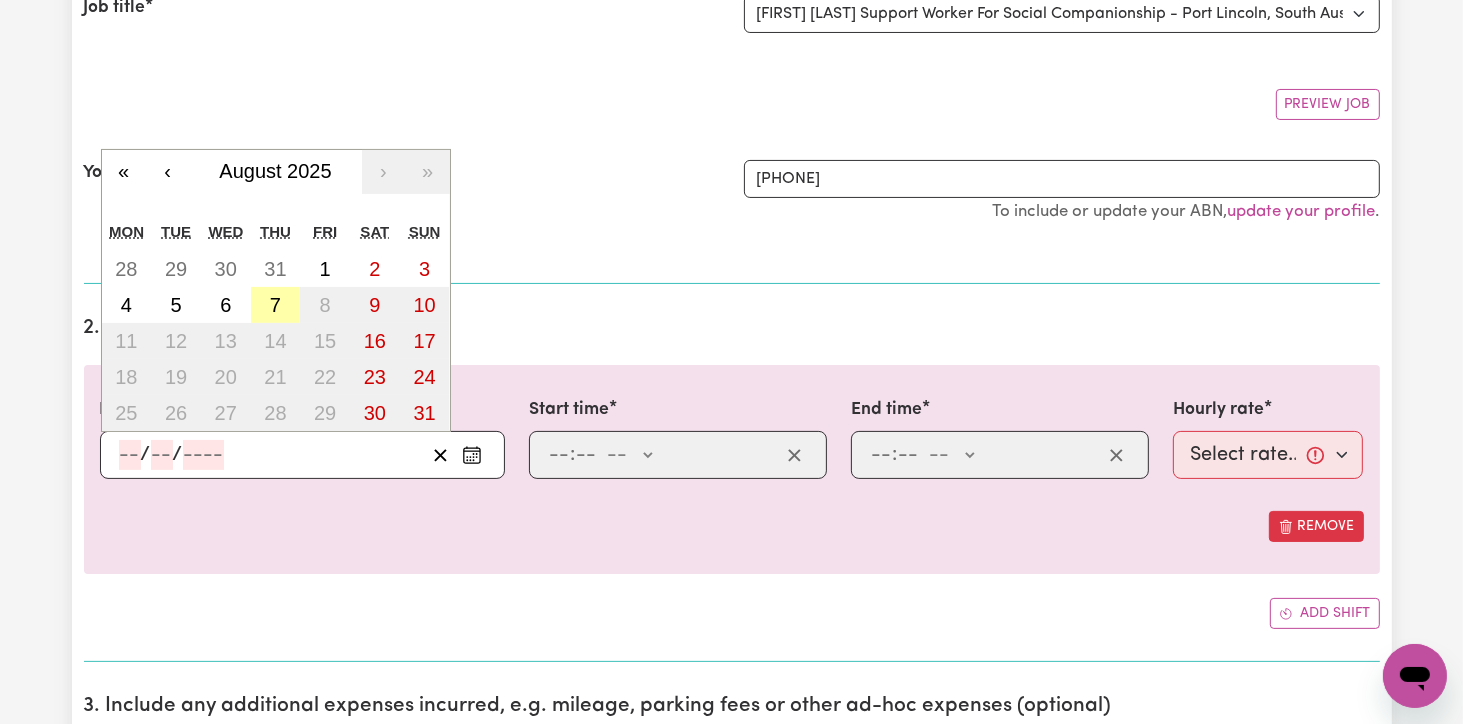 click on "7" at bounding box center [276, 305] 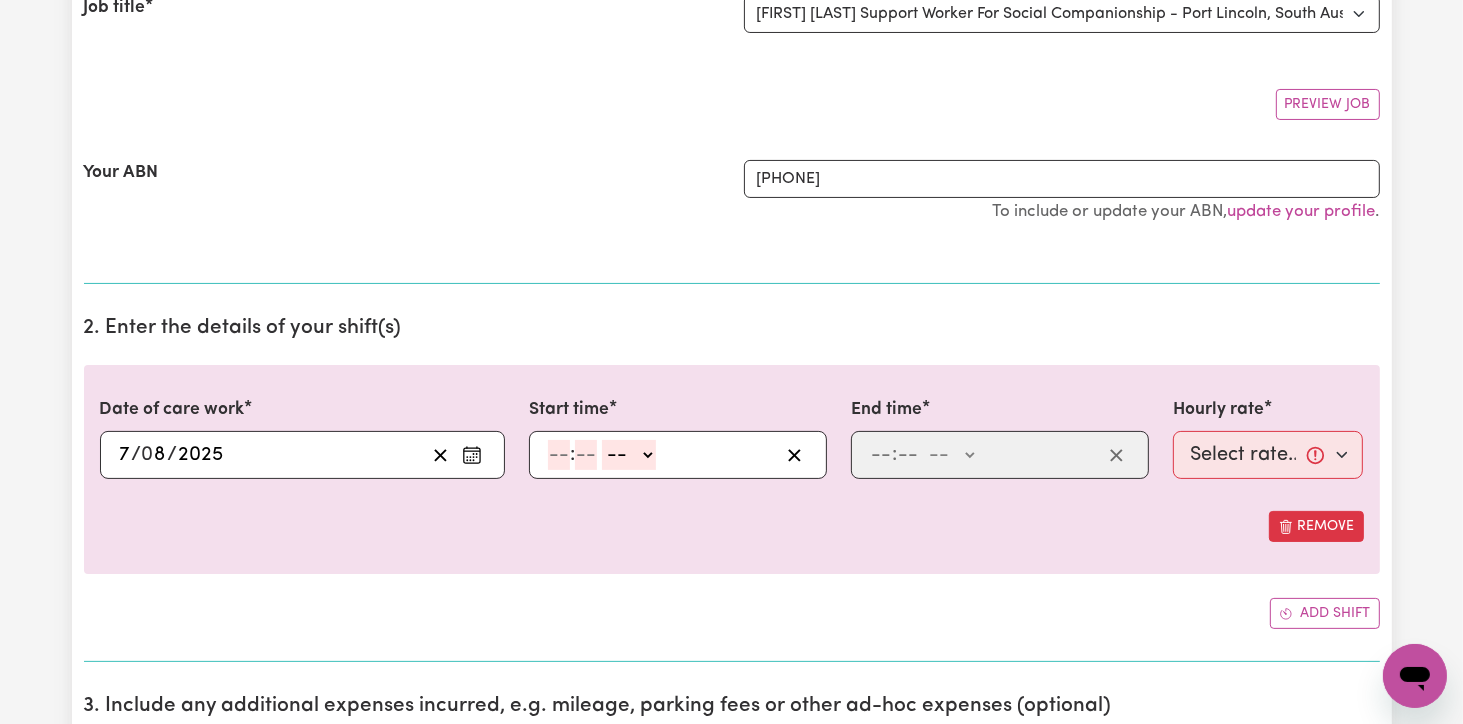 click 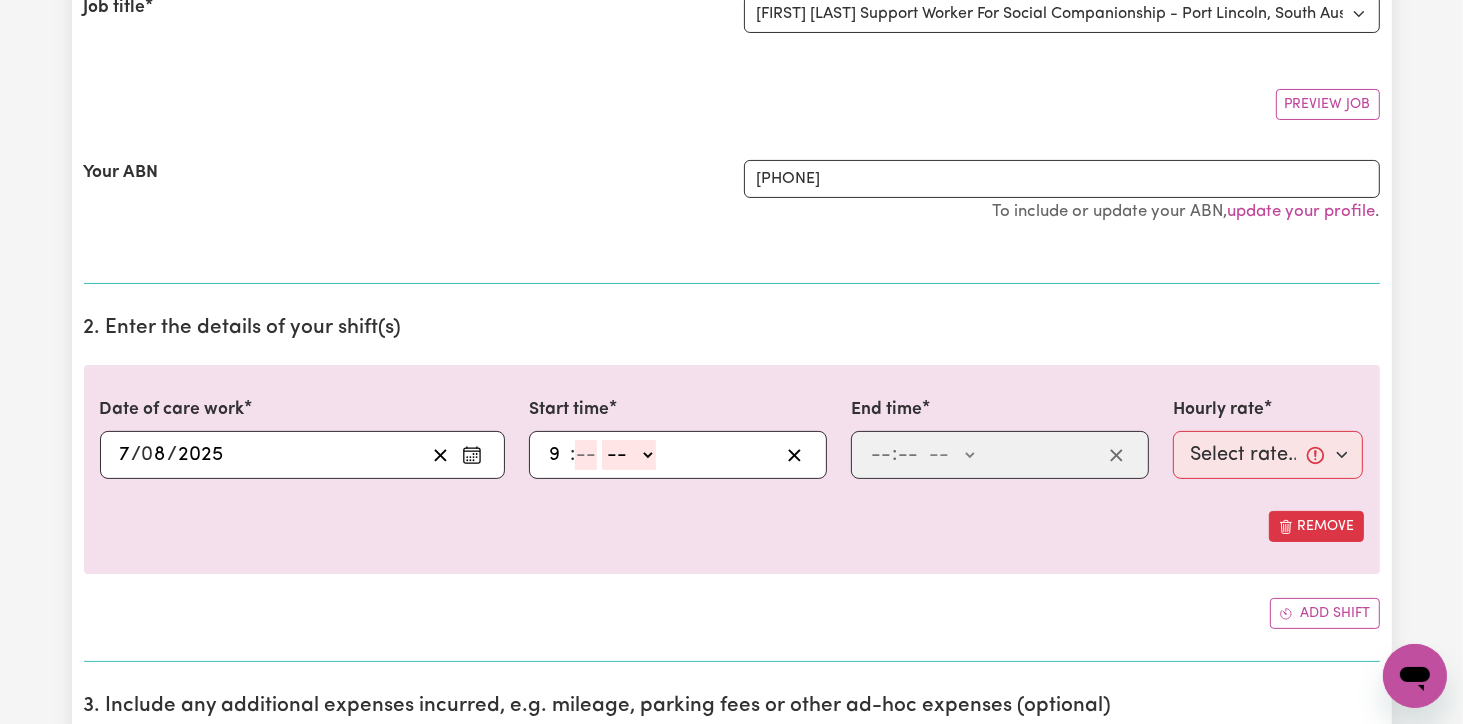 type on "9" 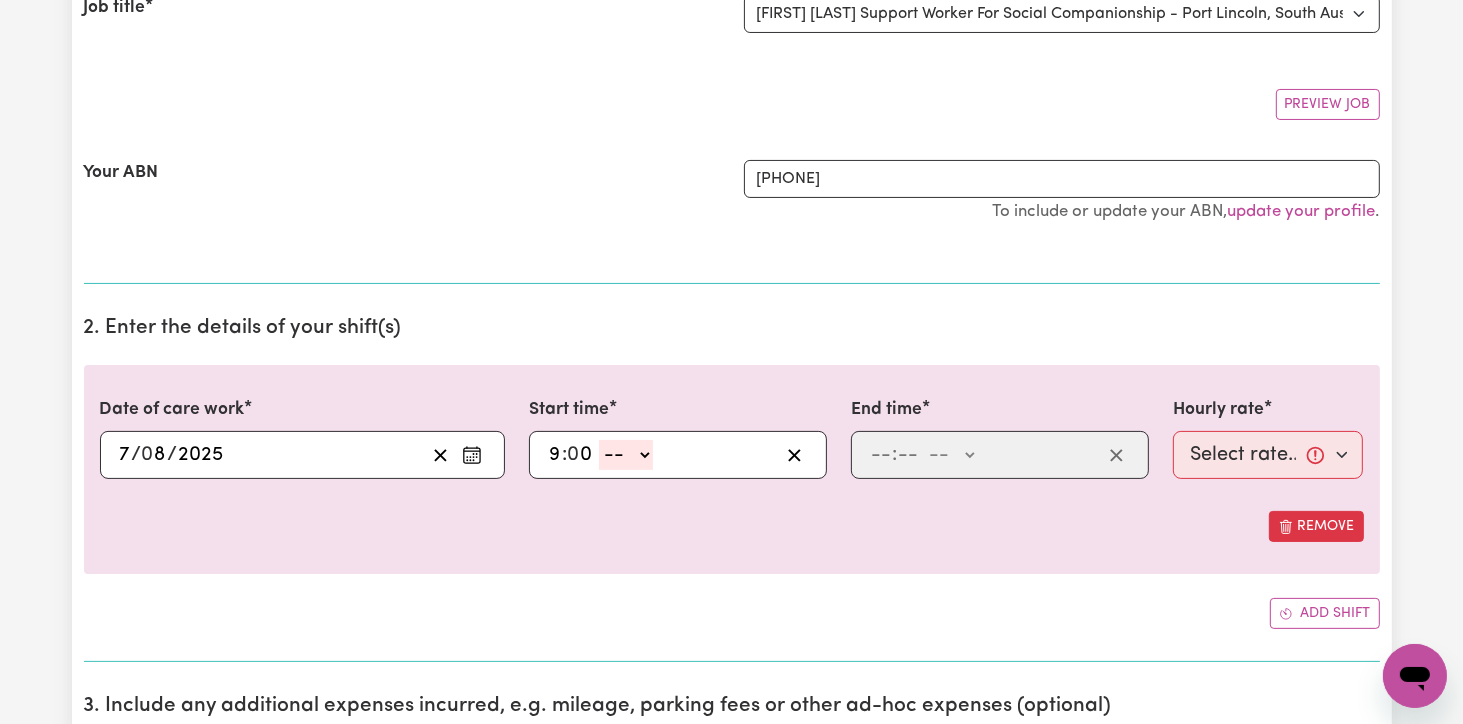type on "0" 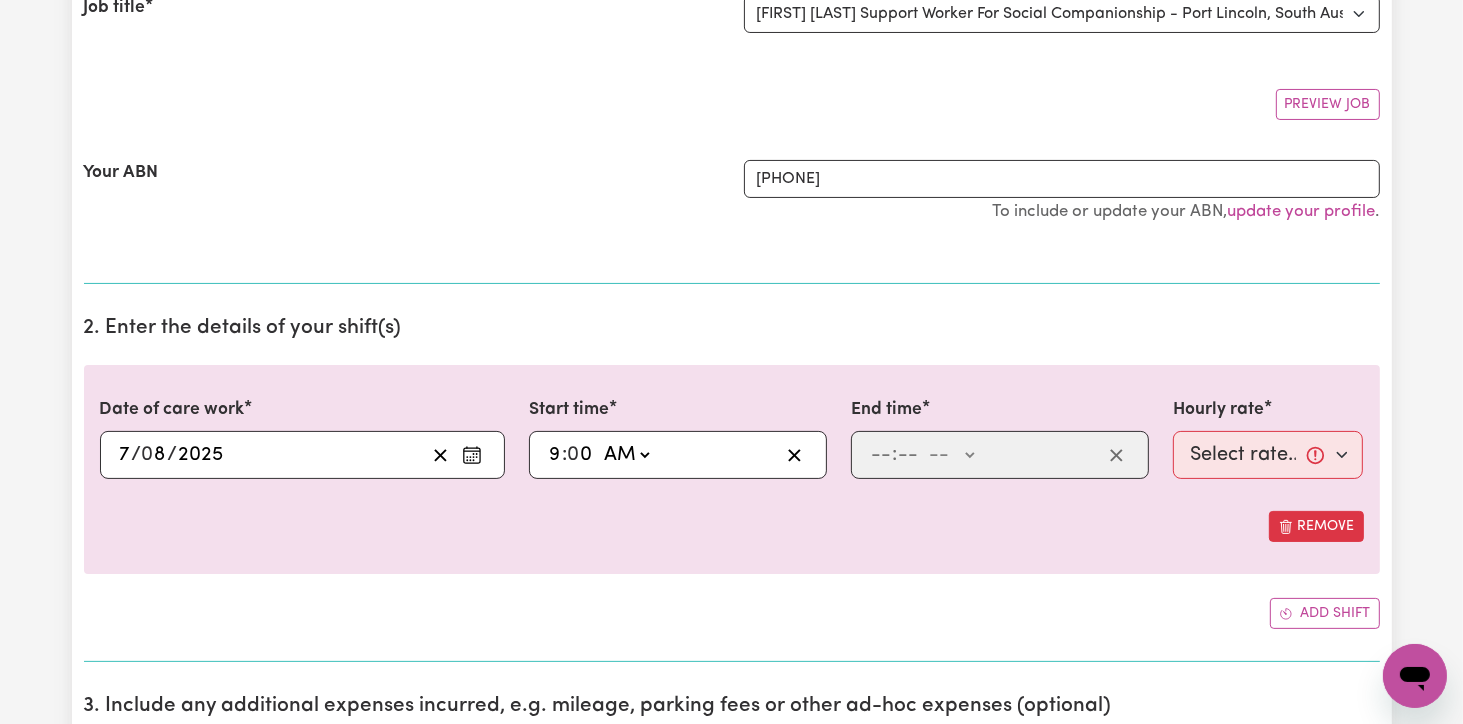 click on "-- AM PM" 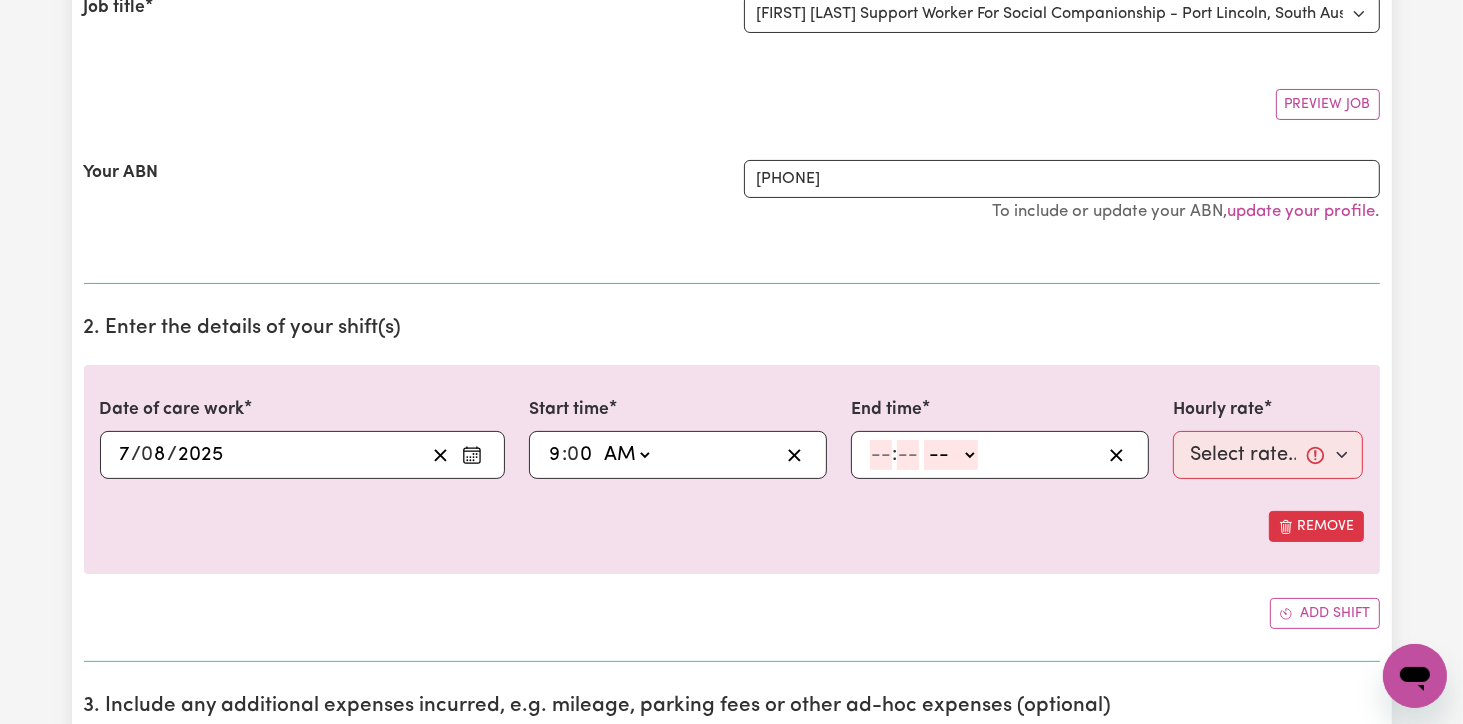 click 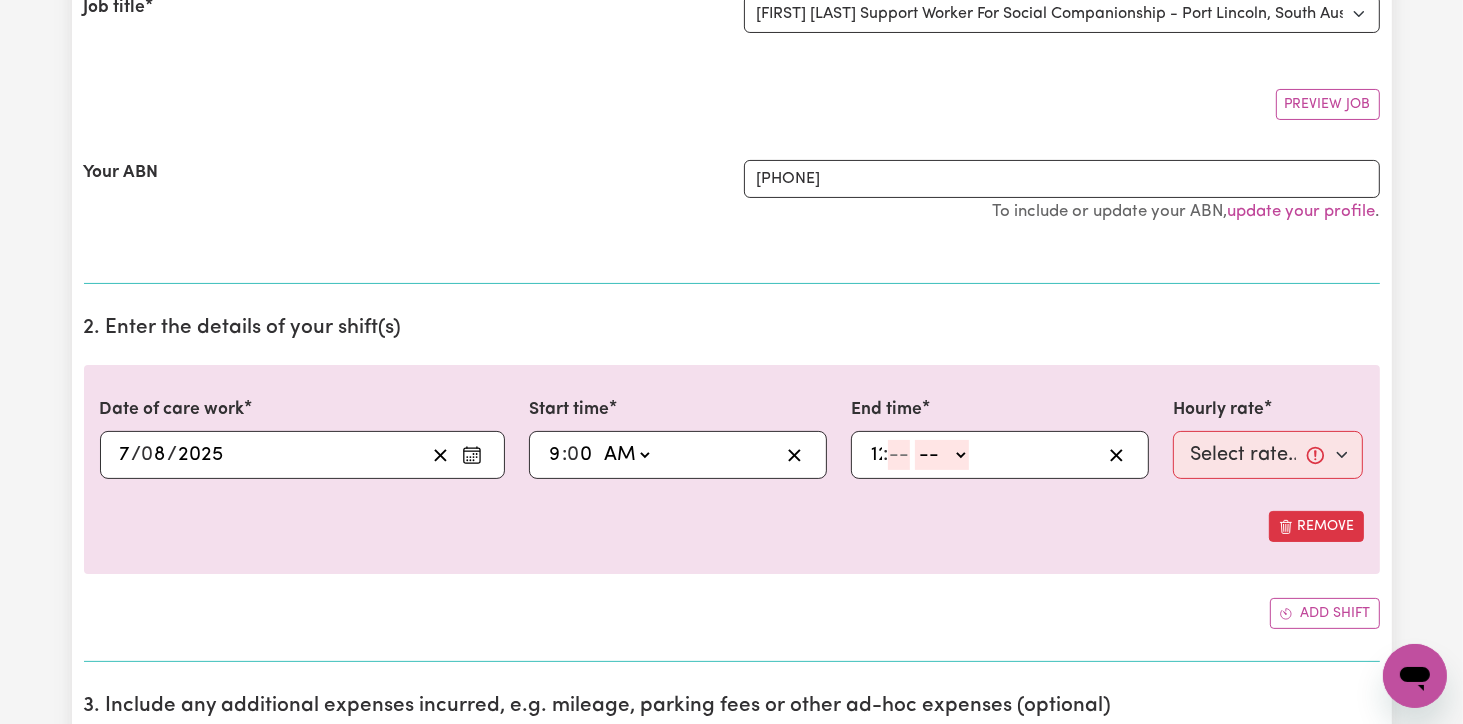 type on "12" 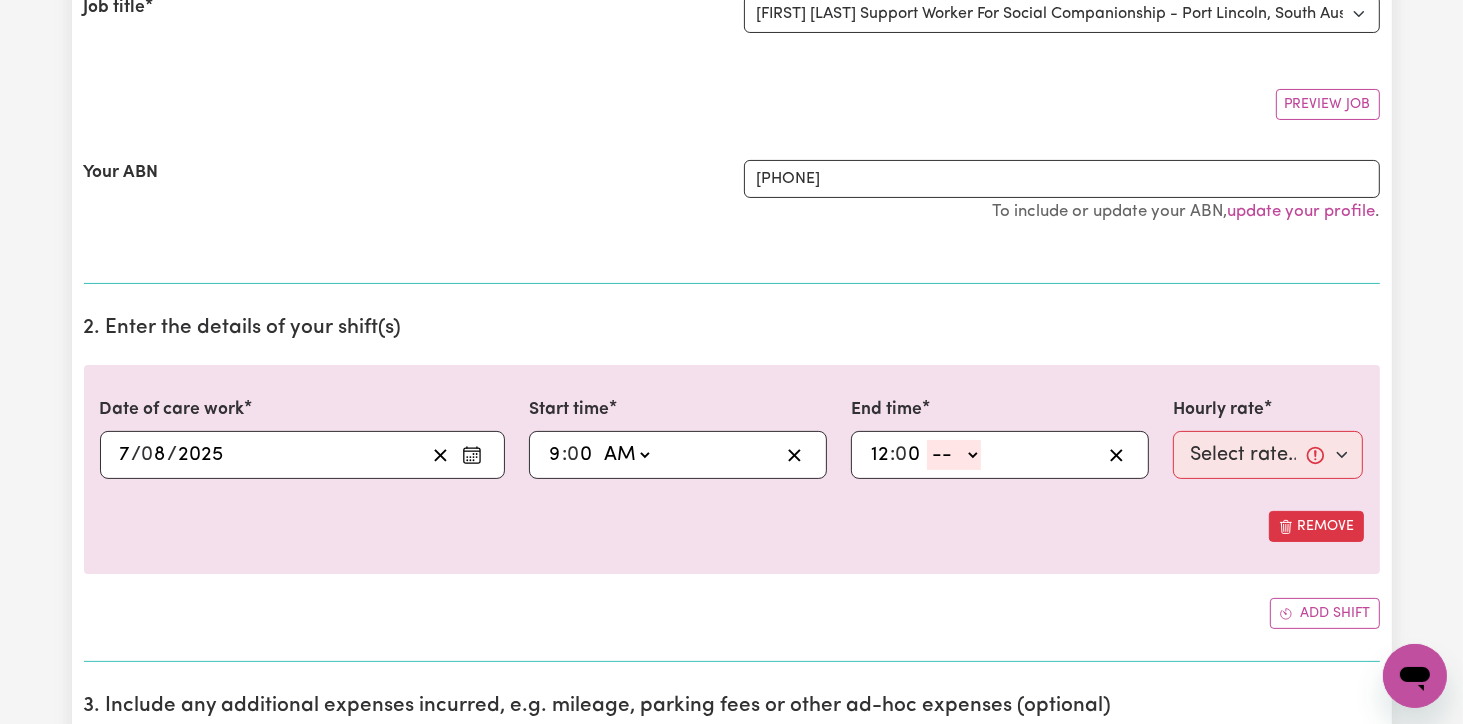 type on "0" 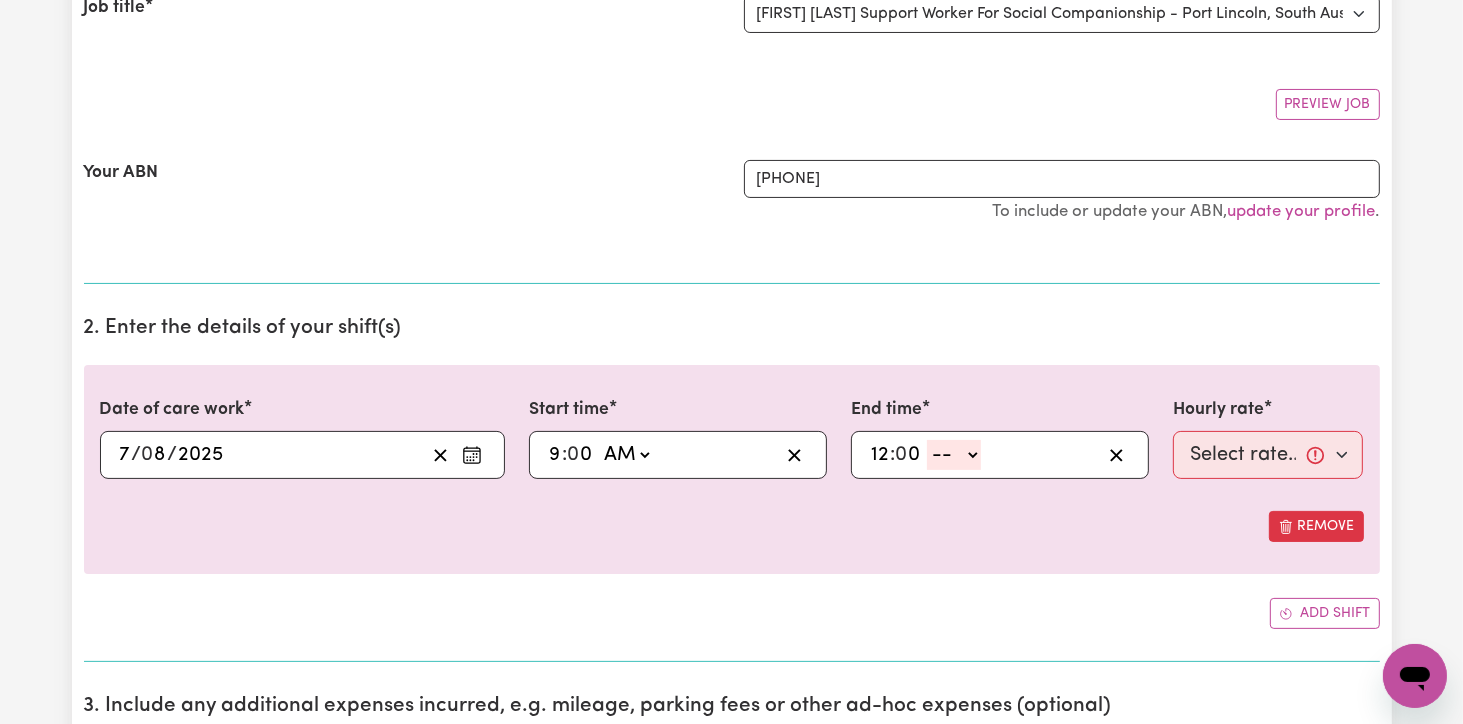 click on "-- AM PM" 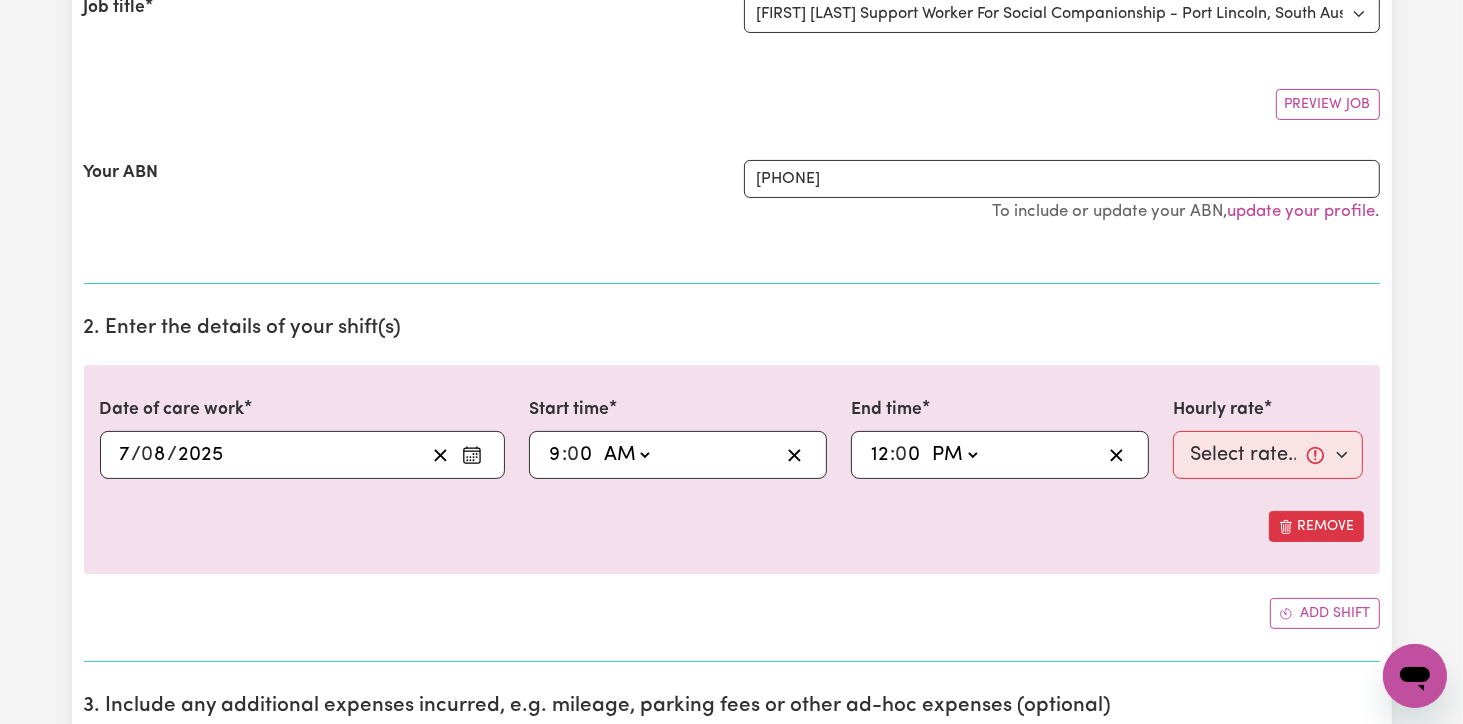 click on "-- AM PM" 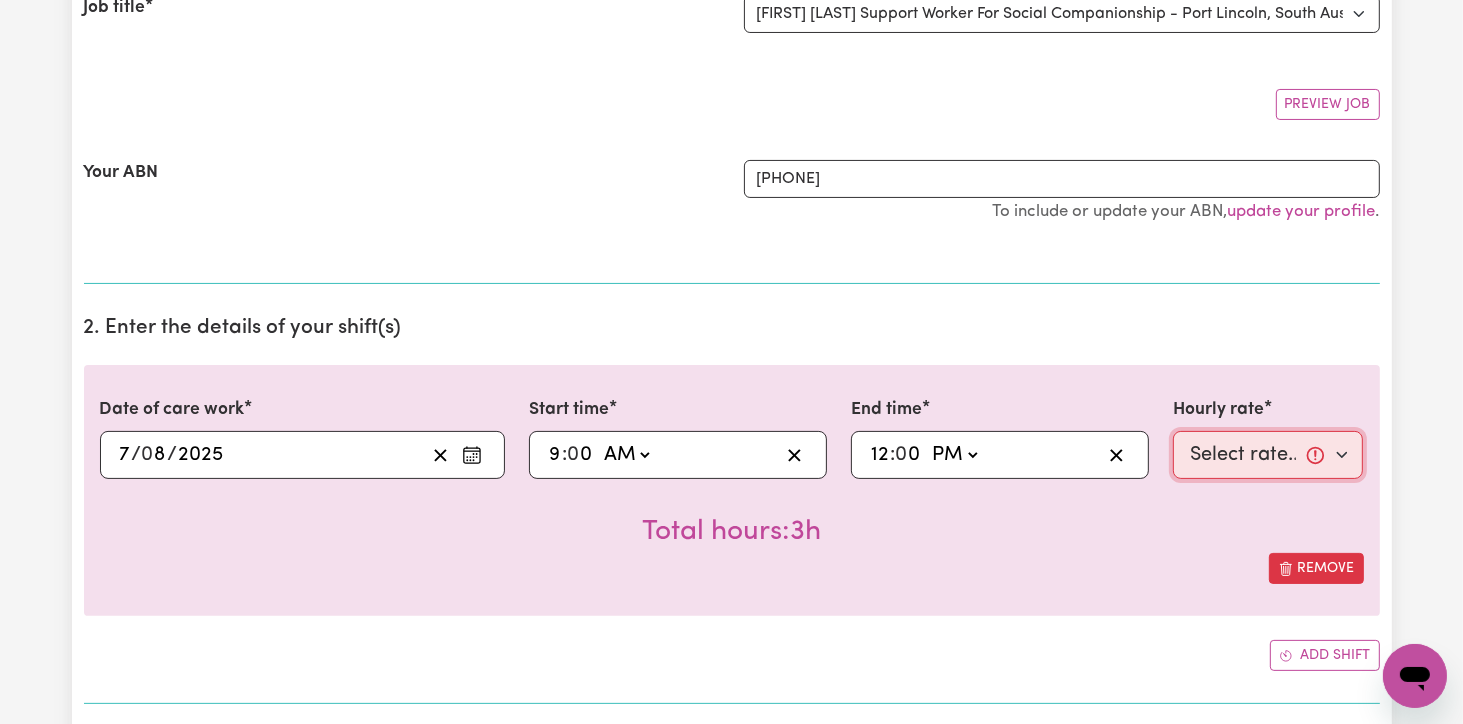 click on "Select rate... $82.49 (Weekday)" at bounding box center (1268, 455) 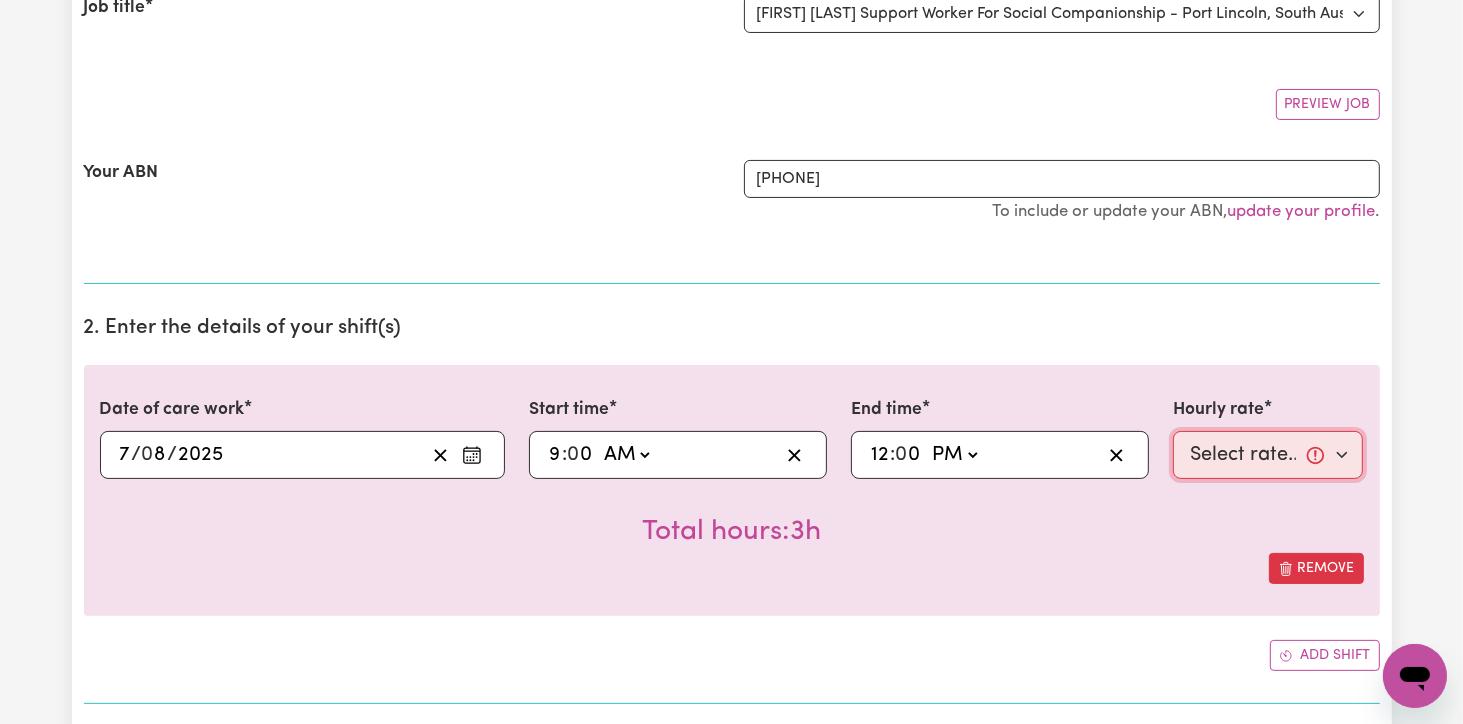 select on "82.49-Weekday" 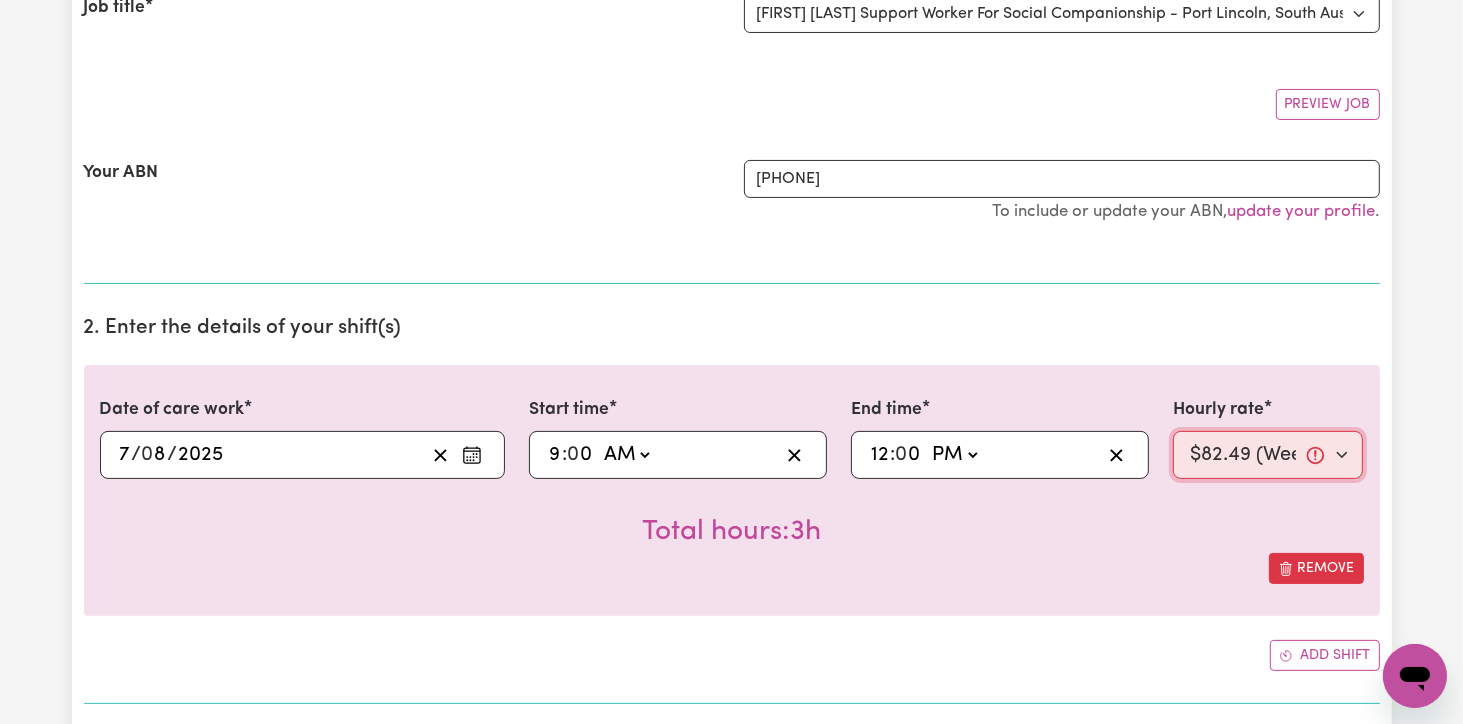 click on "Select rate... $82.49 (Weekday)" at bounding box center [1268, 455] 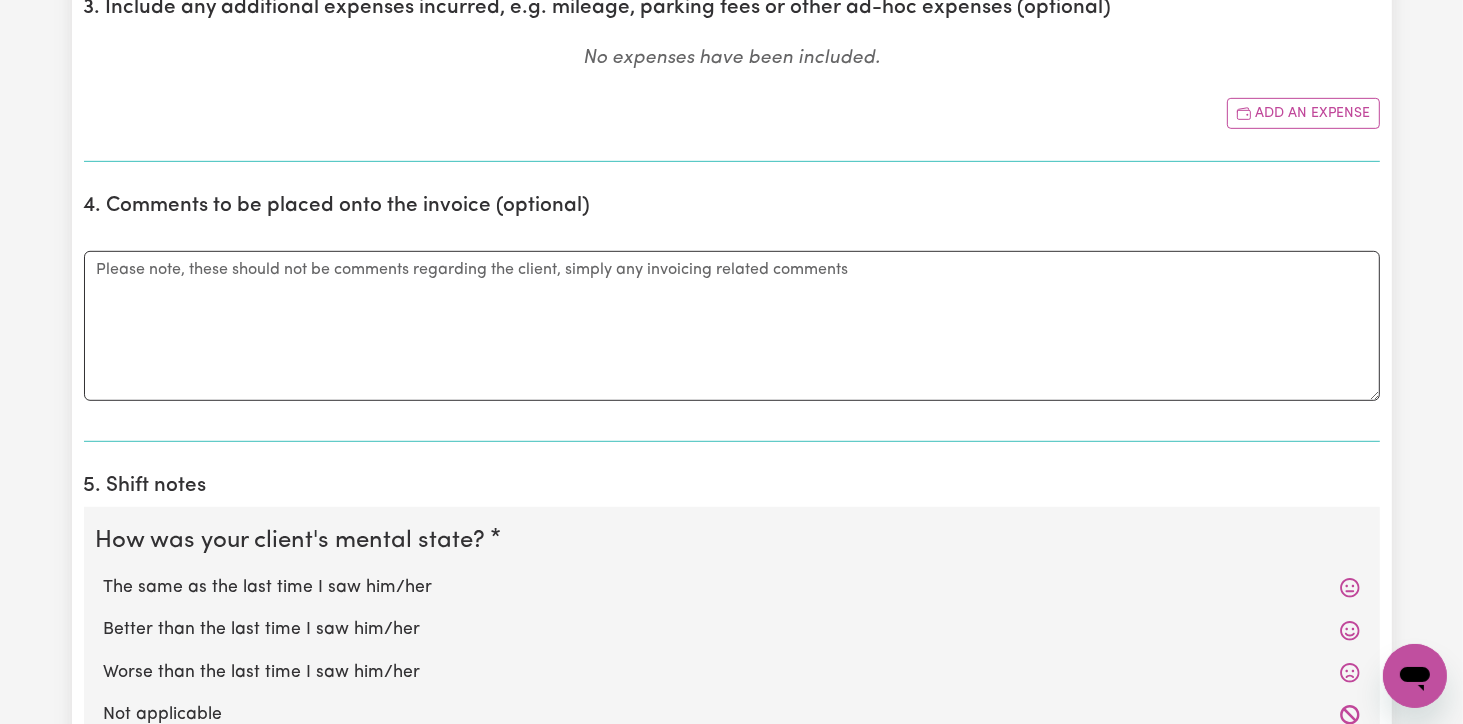 scroll, scrollTop: 1100, scrollLeft: 0, axis: vertical 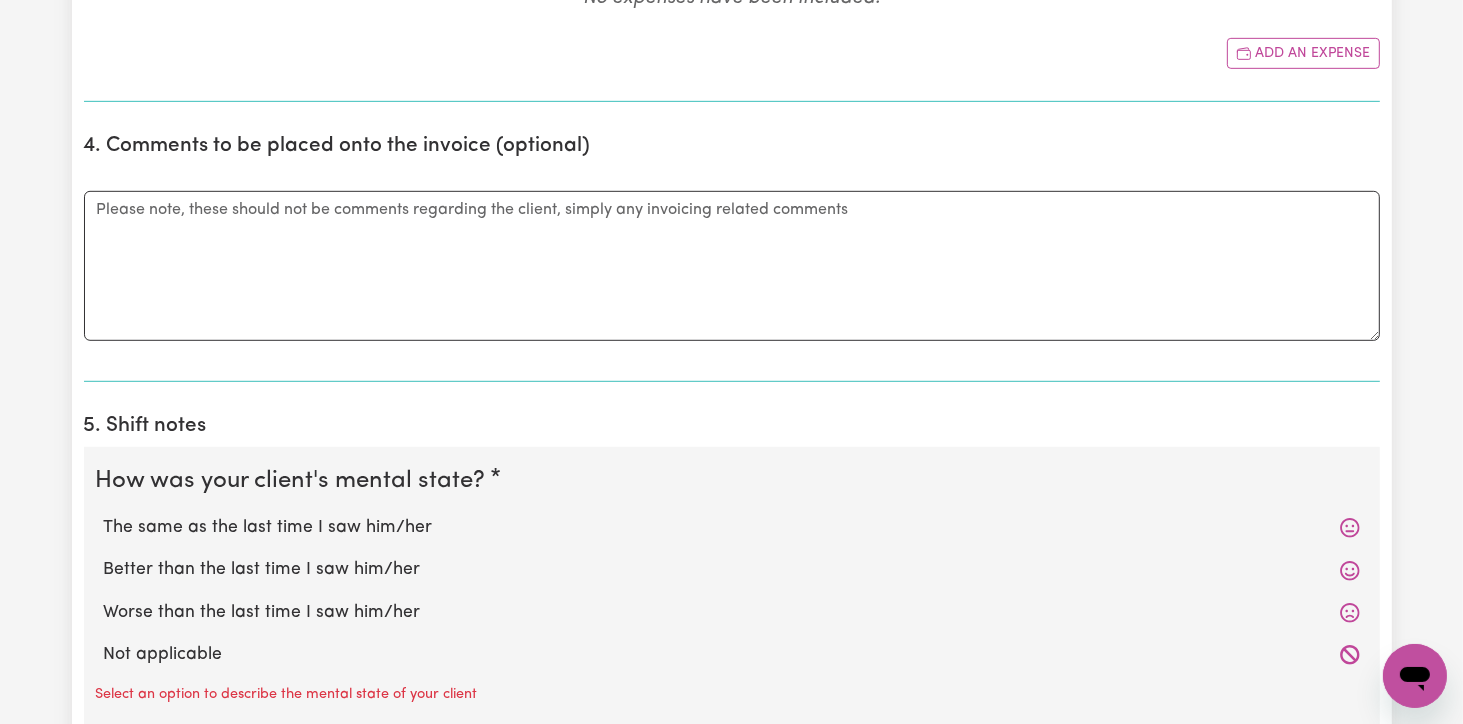 click on "The same as the last time I saw him/her" at bounding box center [732, 528] 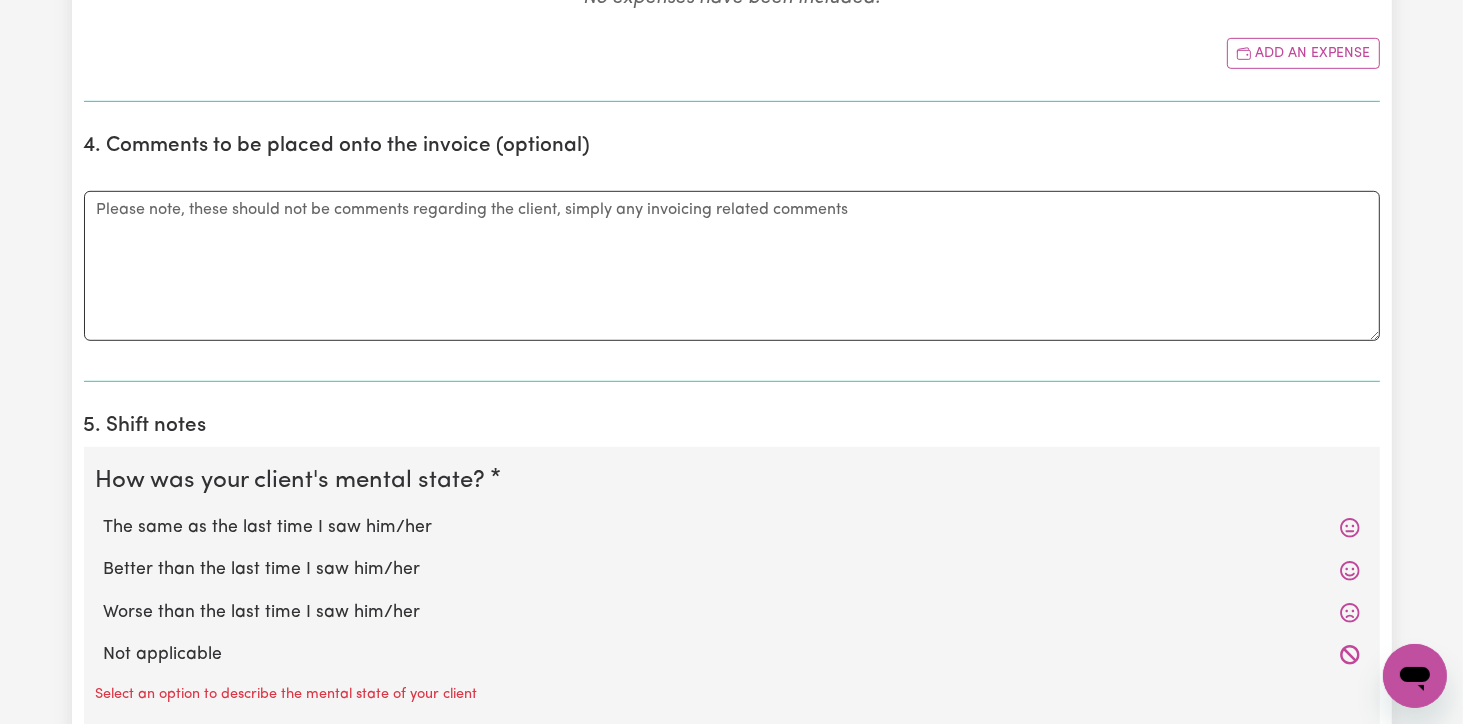 click on "The same as the last time I saw him/her" at bounding box center [103, 514] 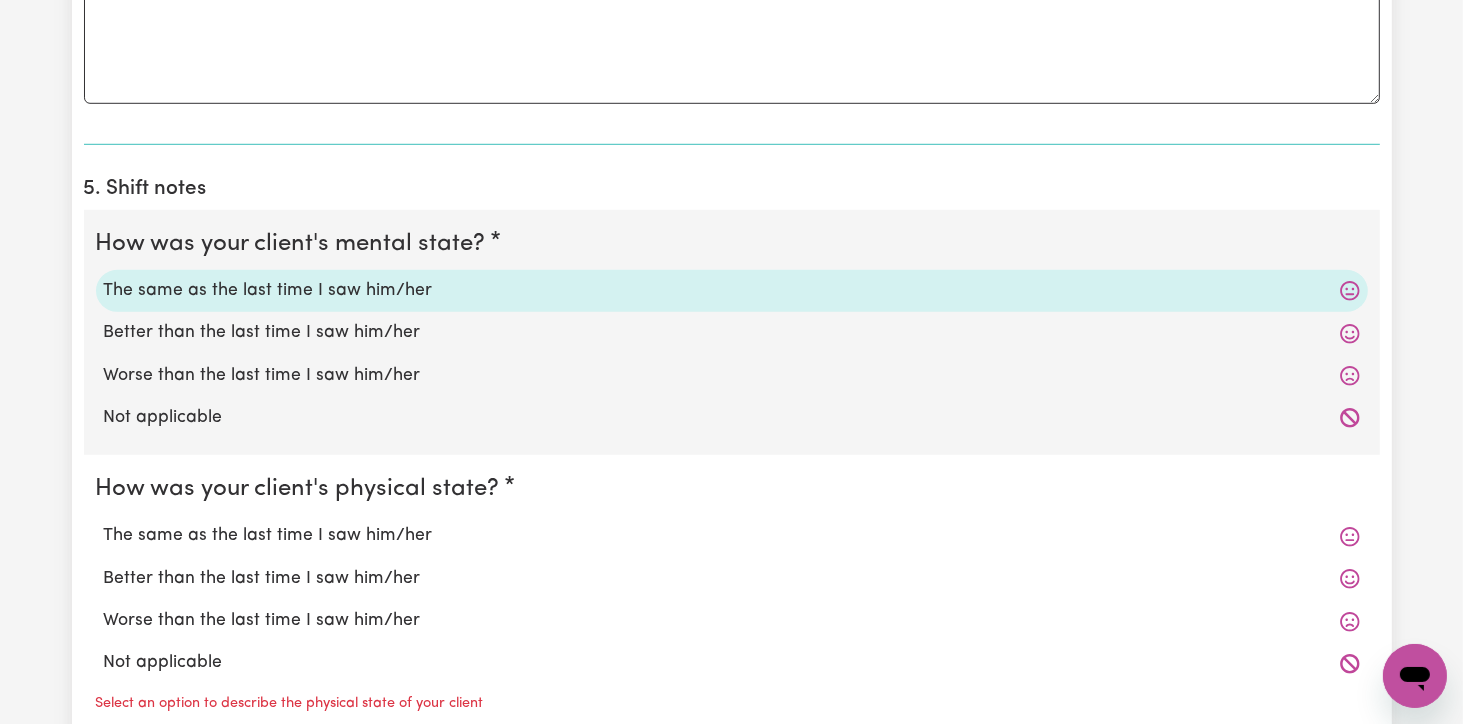 scroll, scrollTop: 1400, scrollLeft: 0, axis: vertical 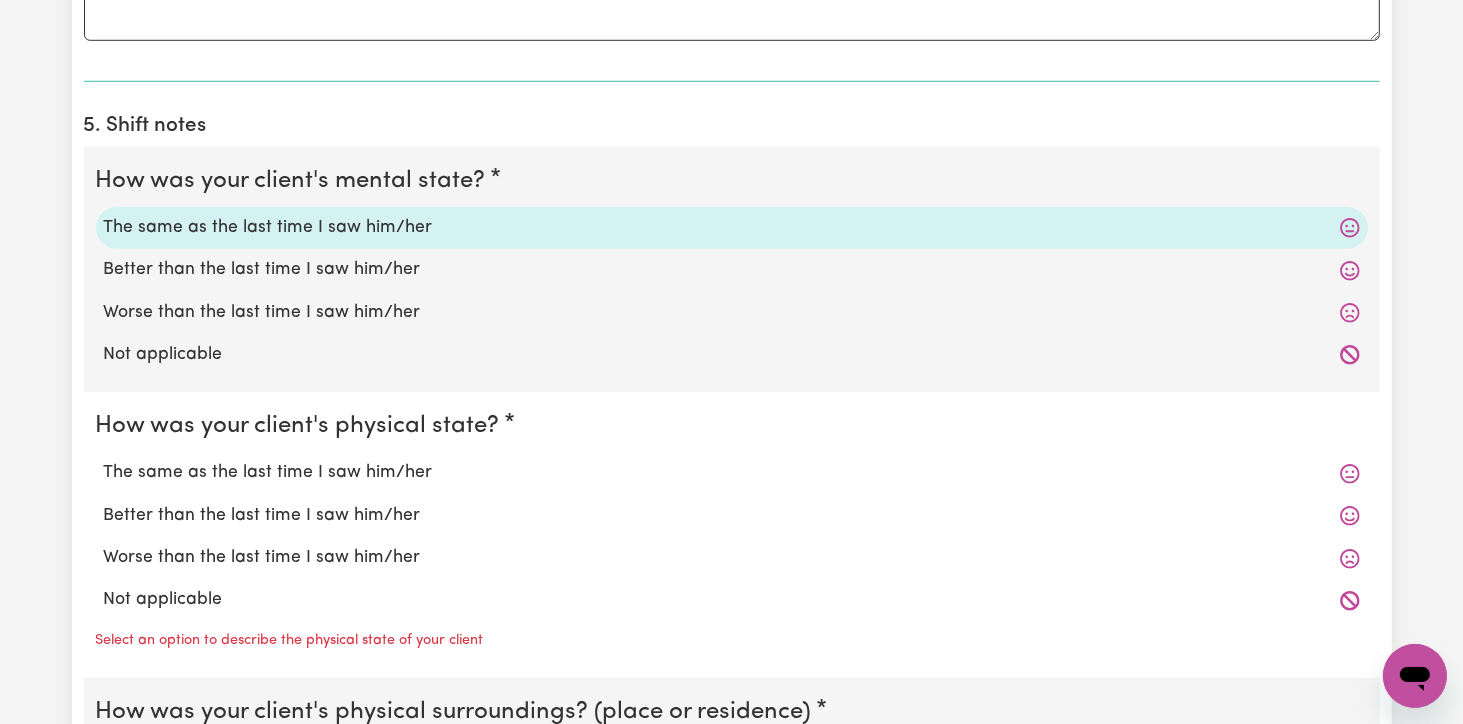 click on "The same as the last time I saw him/her" at bounding box center (732, 473) 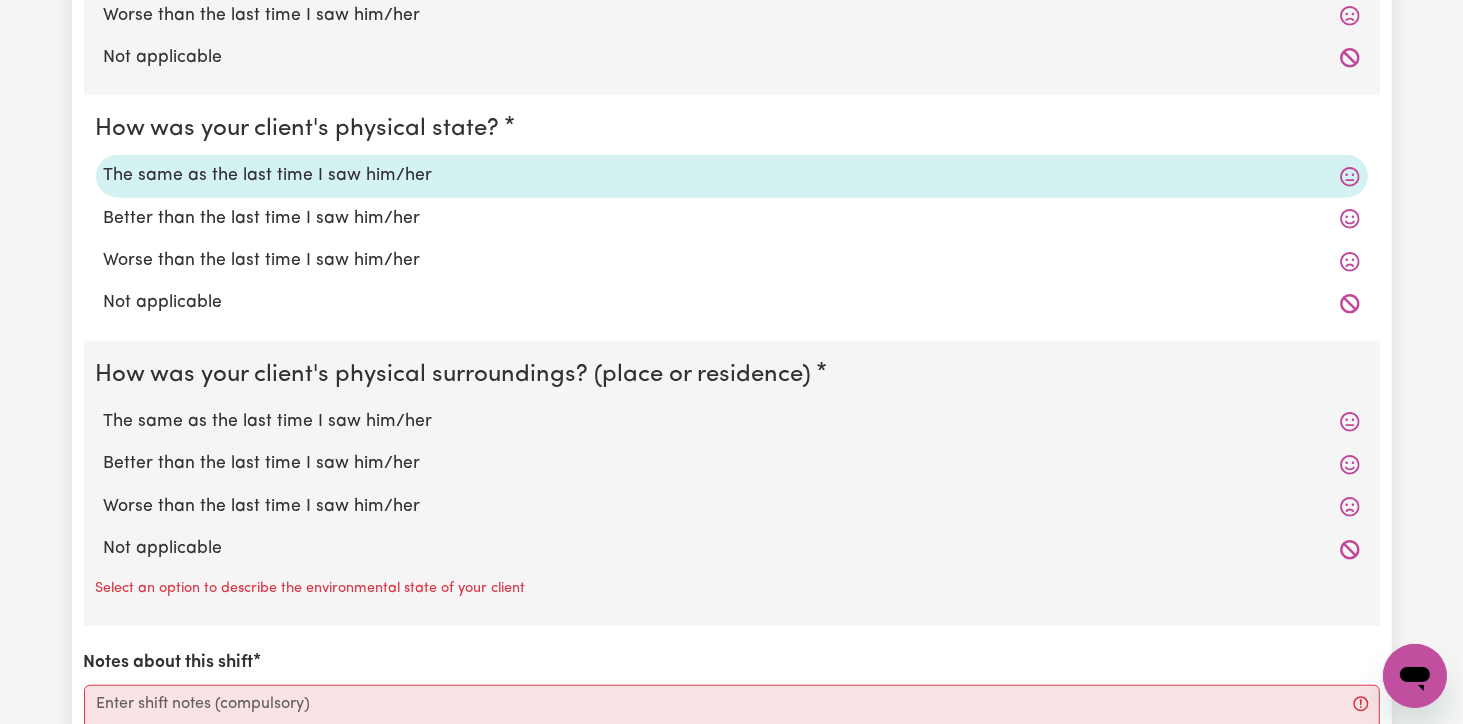 scroll, scrollTop: 1700, scrollLeft: 0, axis: vertical 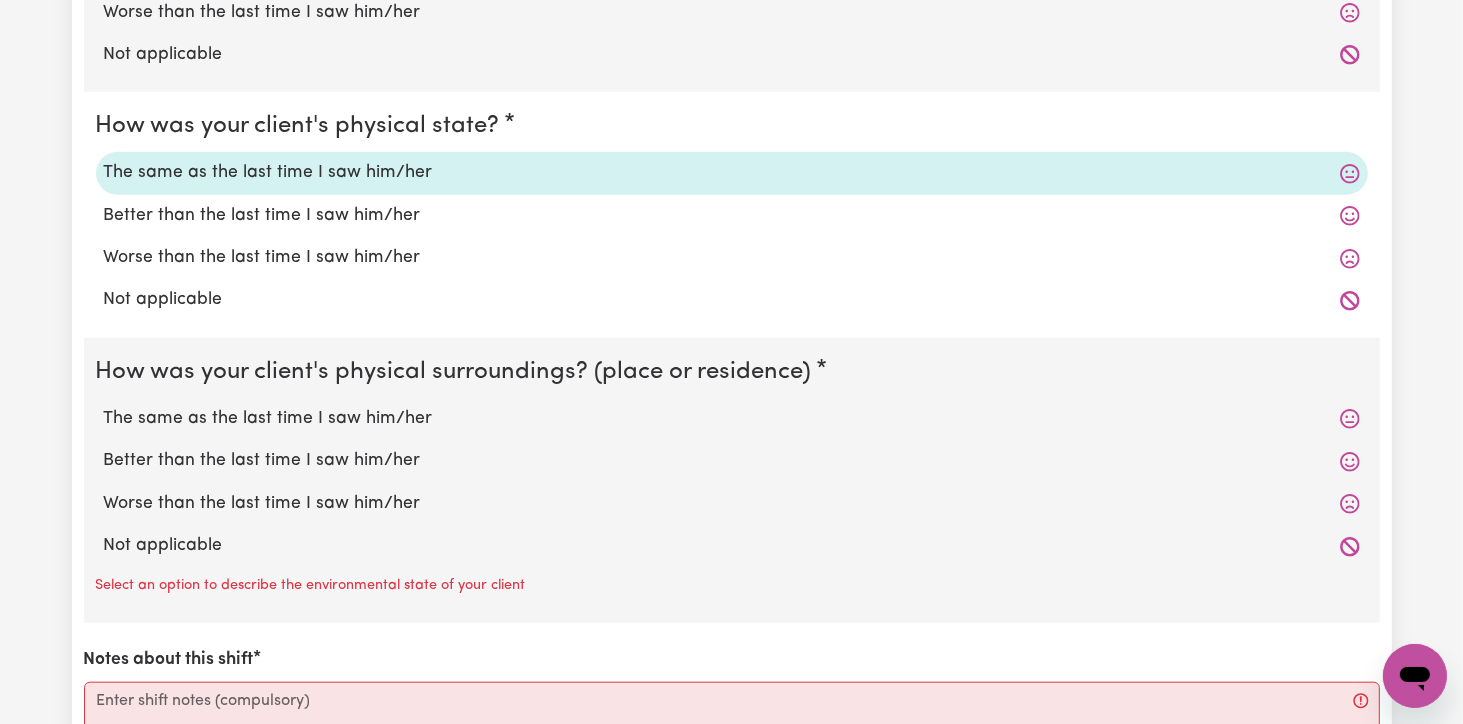 click on "The same as the last time I saw him/her" at bounding box center [732, 419] 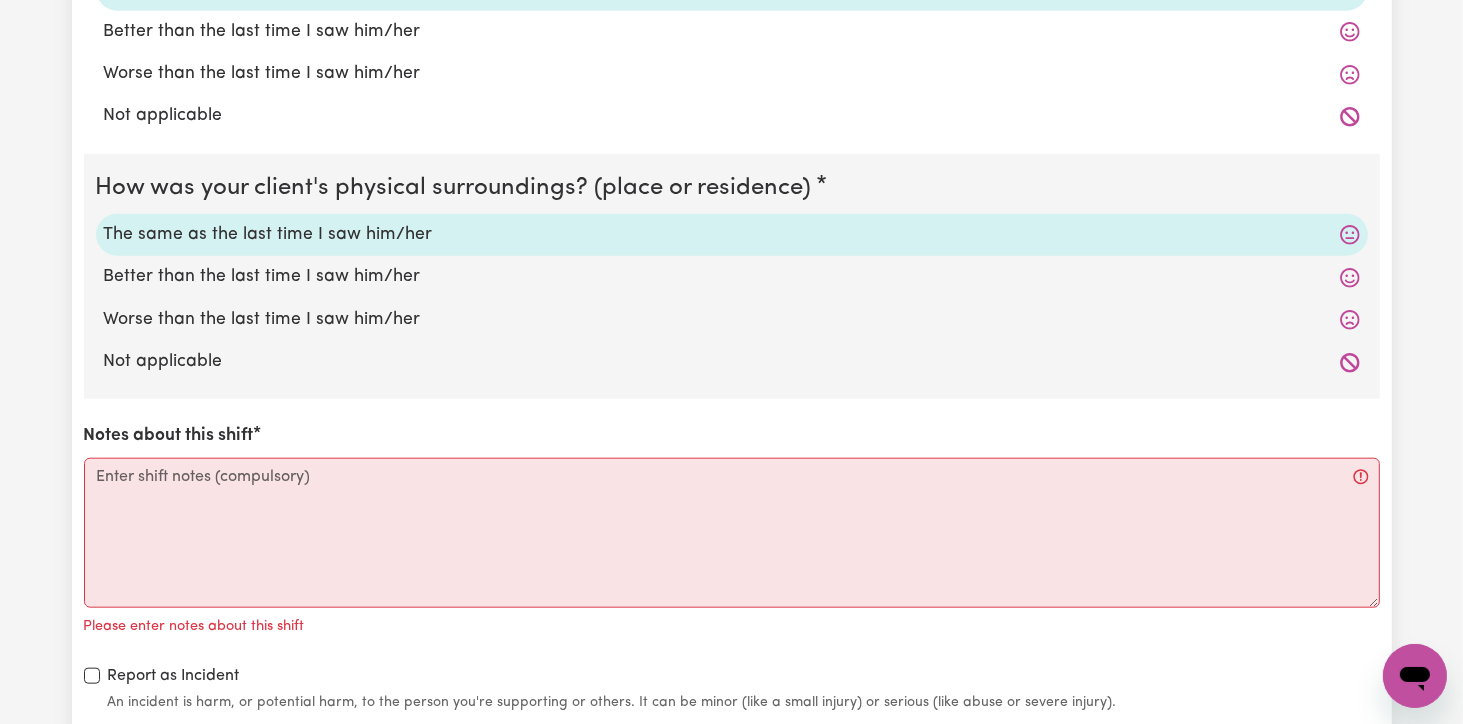 scroll, scrollTop: 1900, scrollLeft: 0, axis: vertical 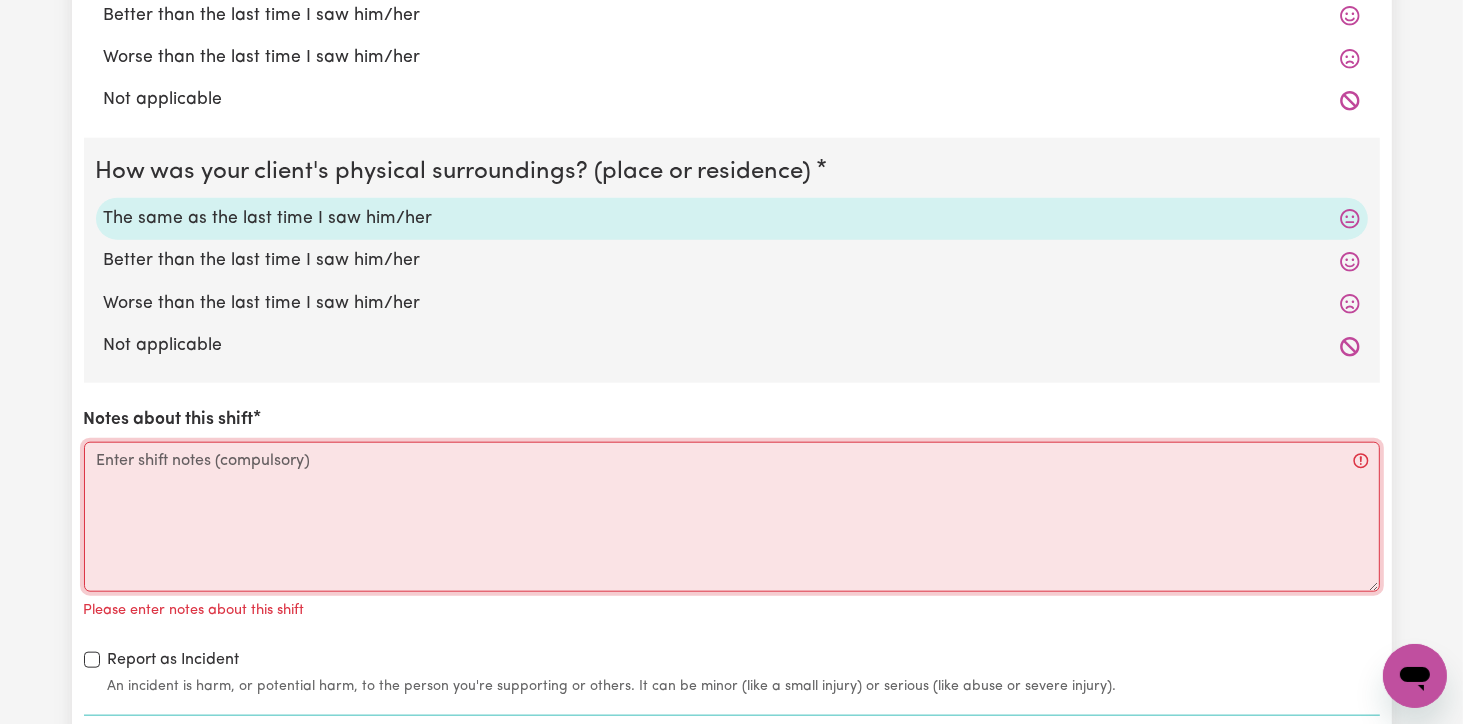 click on "Notes about this shift" at bounding box center [732, 517] 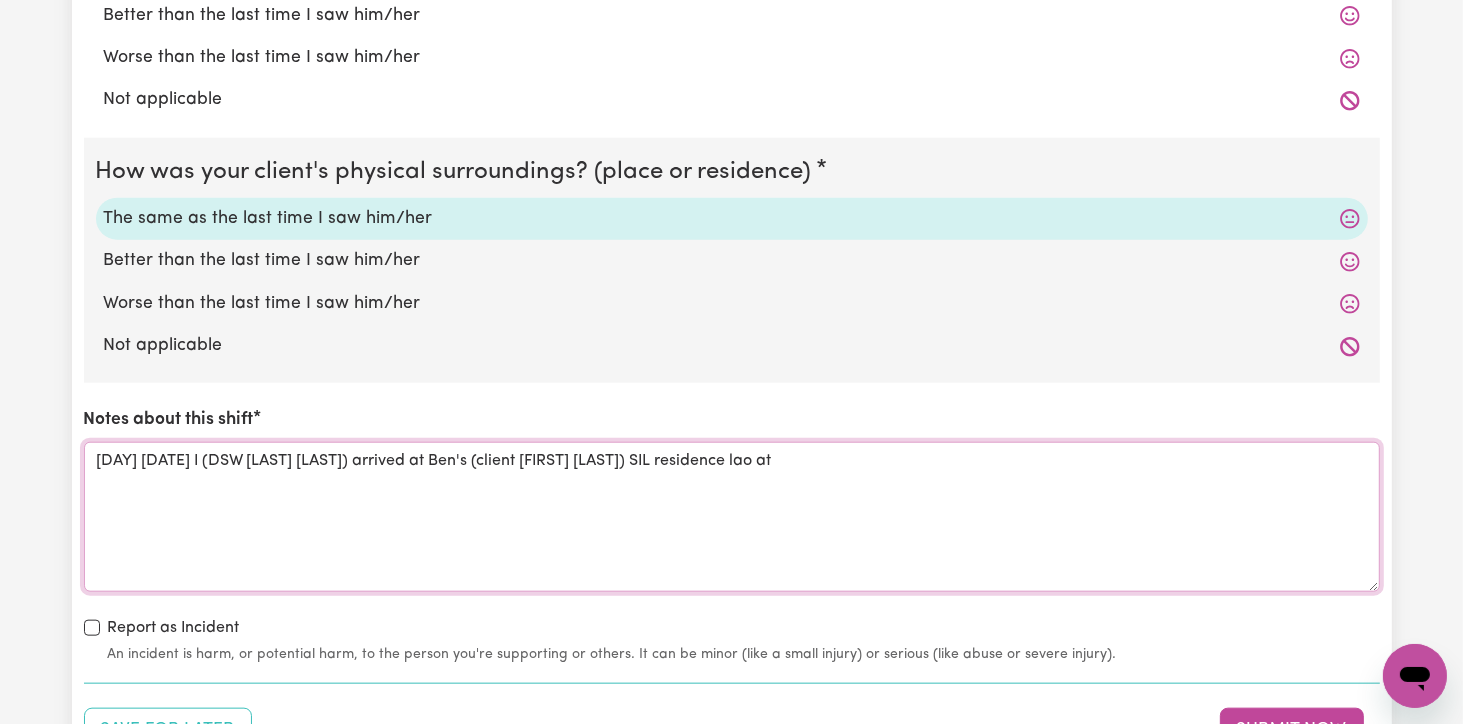 click on "[DAY] [DATE] I (DSW [LAST] [LAST]) arrived at Ben's (client [FIRST] [LAST]) SIL residence lao at" at bounding box center [732, 517] 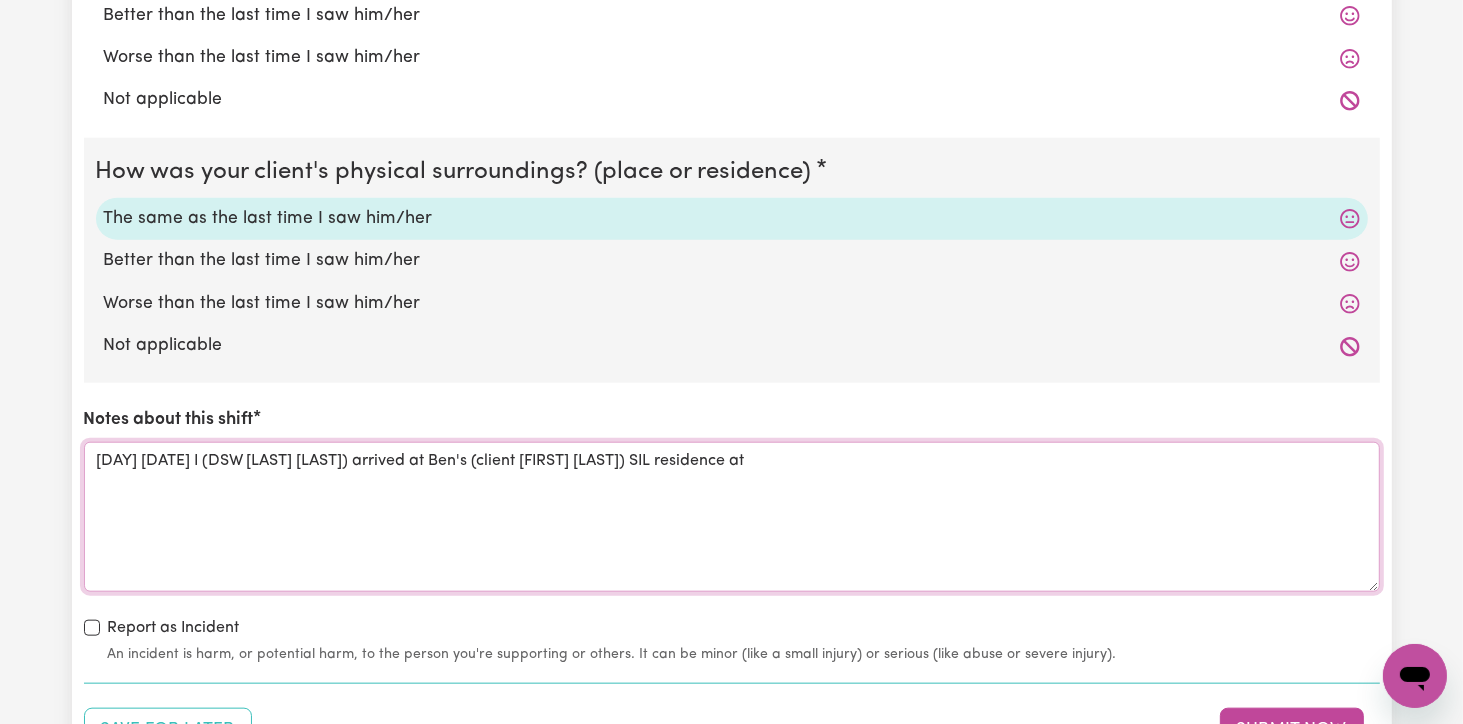 click on "[DAY] [DATE] I (DSW [LAST] [LAST]) arrived at Ben's (client [FIRST] [LAST]) SIL residence at" at bounding box center [732, 517] 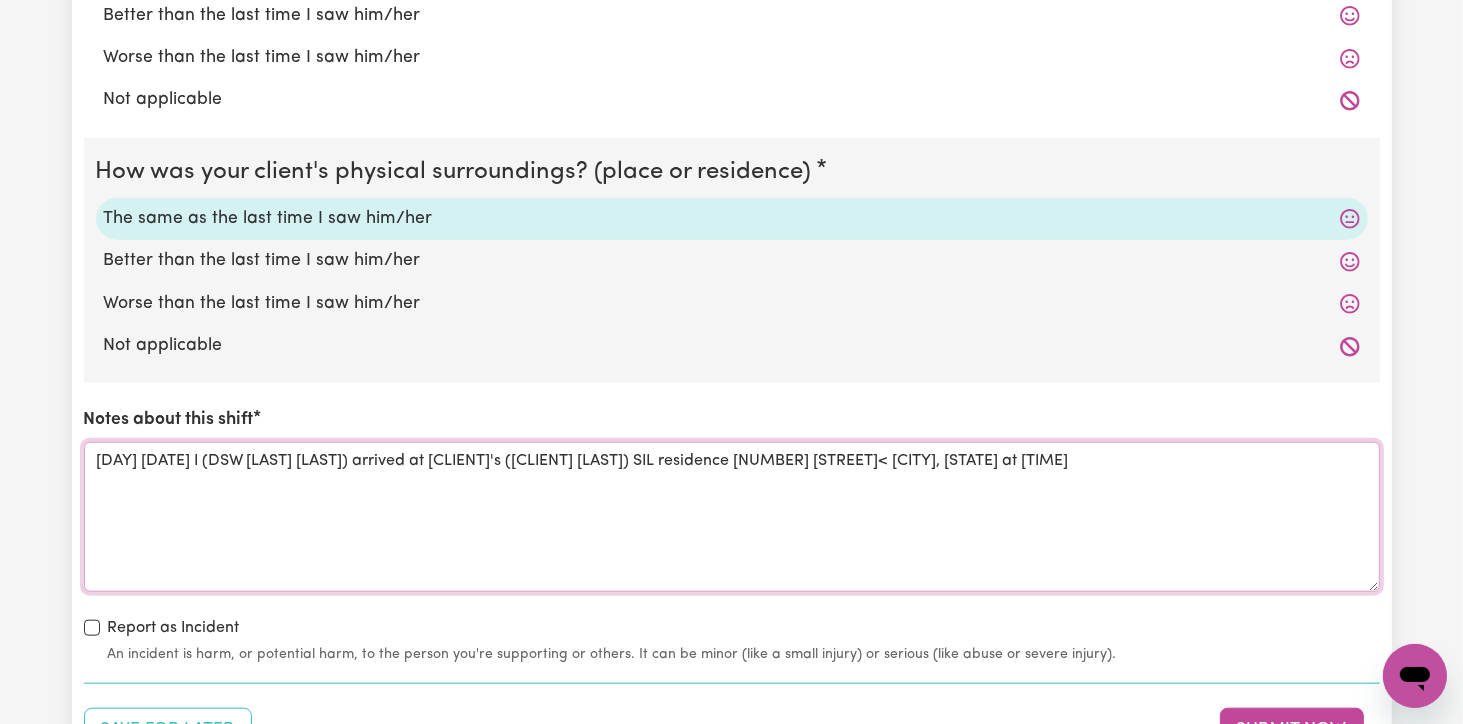 click on "[DAY] [DATE] I (DSW [LAST] [LAST]) arrived at [CLIENT]'s ([CLIENT] [LAST]) SIL residence [NUMBER] [STREET]< [CITY], [STATE] at [TIME]" at bounding box center (732, 517) 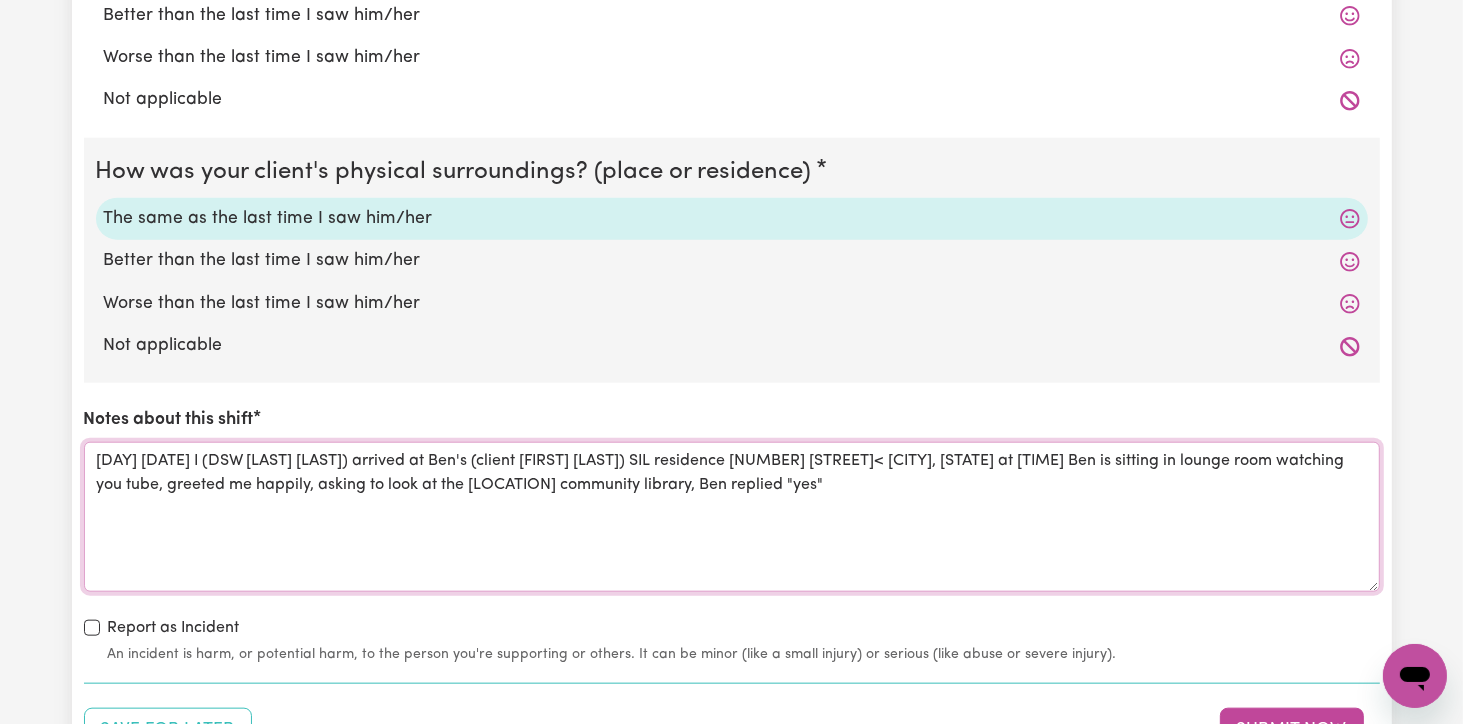 click on "[DAY] [DATE] I (DSW [LAST] [LAST]) arrived at Ben's (client [FIRST] [LAST]) SIL residence [NUMBER] [STREET]< [CITY], [STATE] at [TIME] Ben is sitting in lounge room watching you tube, greeted me happily, asking to look at the [LOCATION] community library, Ben replied "yes"" at bounding box center (732, 517) 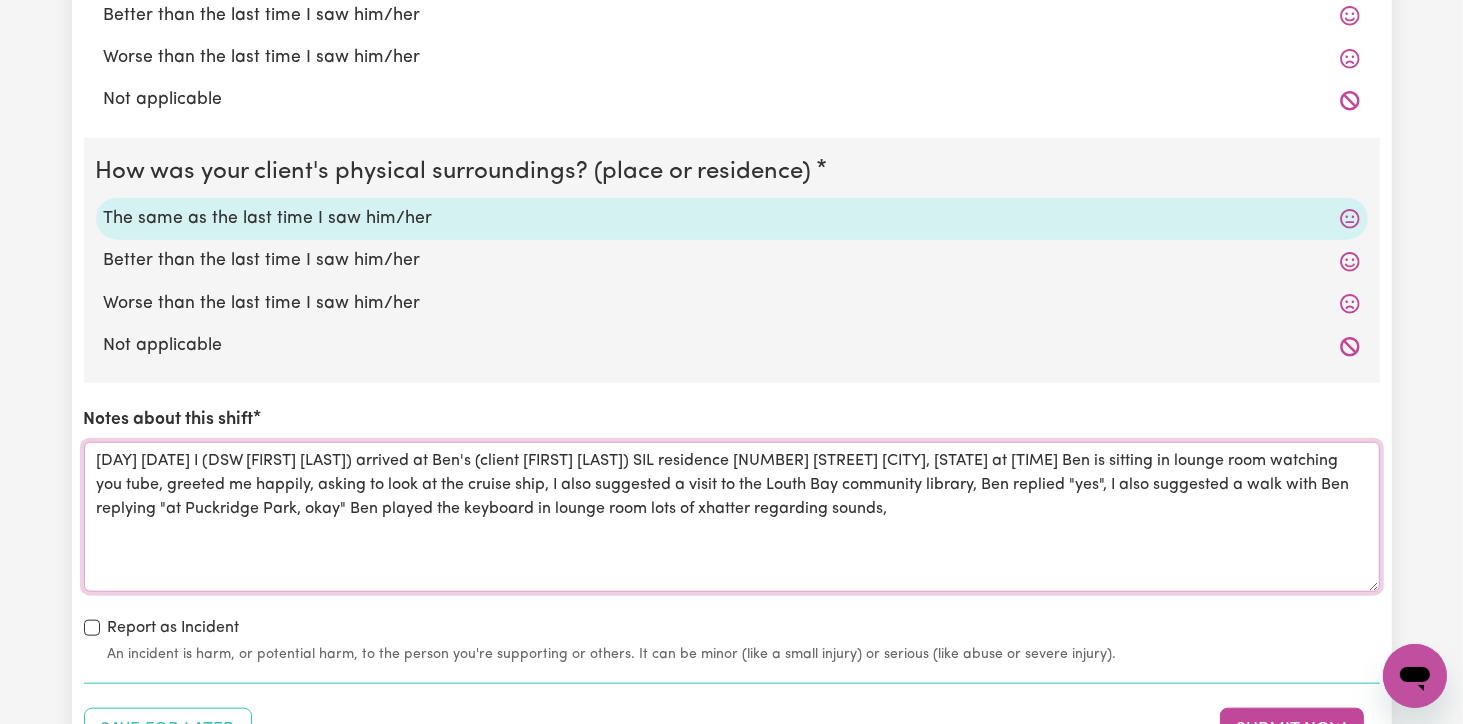 click on "[DAY] [DATE] I (DSW [FIRST] [LAST]) arrived at Ben's (client [FIRST] [LAST]) SIL residence [NUMBER] [STREET] [CITY], [STATE] at [TIME] Ben is sitting in lounge room watching you tube, greeted me happily, asking to look at the cruise ship, I also suggested a visit to the Louth Bay community library, Ben replied "yes", I also suggested a walk with Ben replying "at Puckridge Park, okay" Ben played the keyboard in lounge room lots of xhatter regarding sounds," at bounding box center [732, 517] 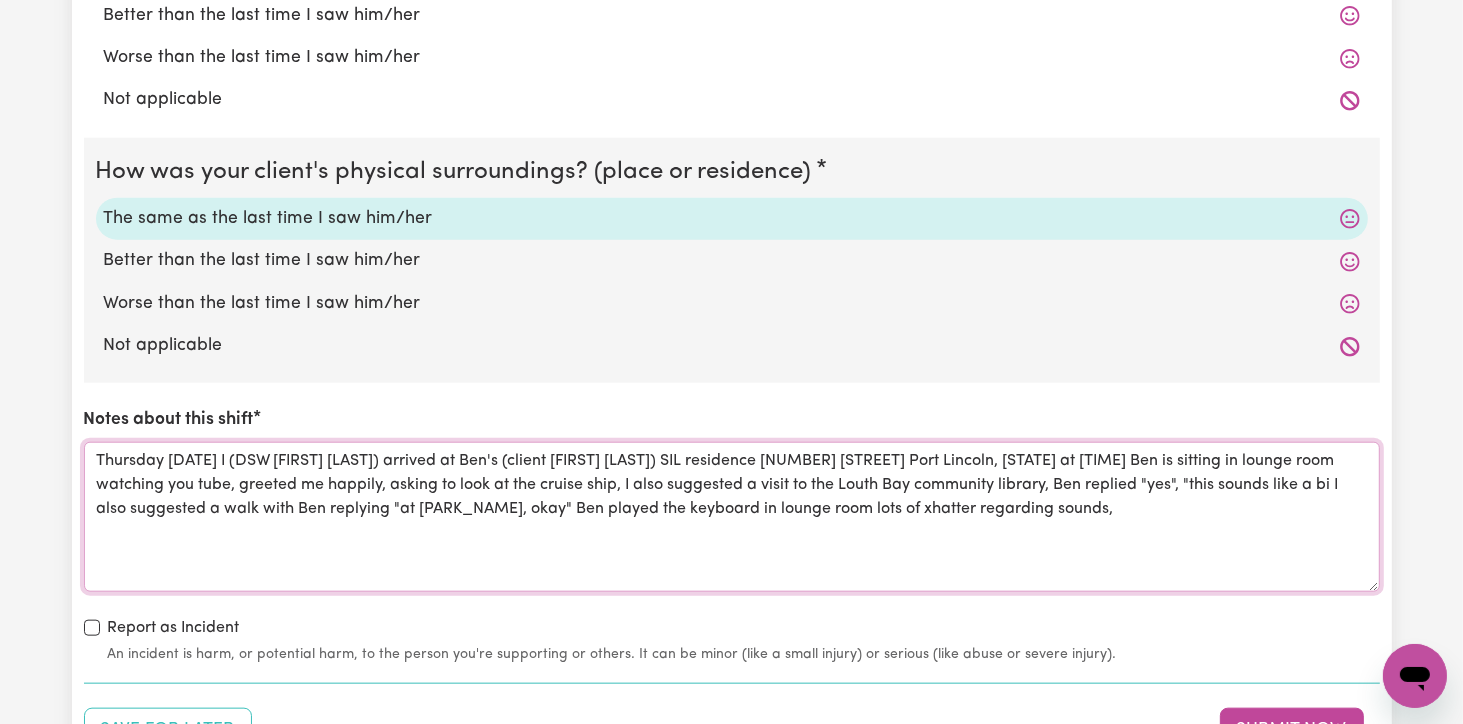 drag, startPoint x: 1224, startPoint y: 479, endPoint x: 111, endPoint y: 565, distance: 1116.3176 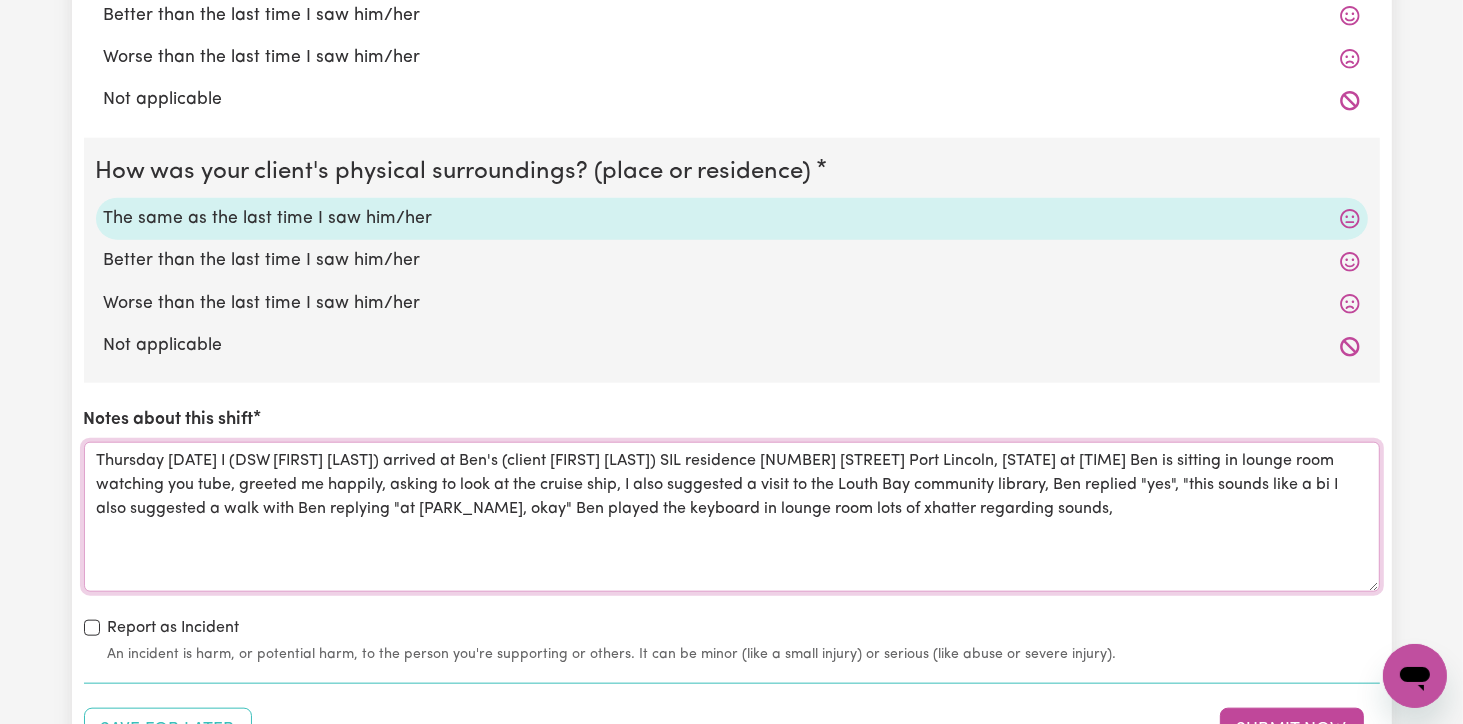 click on "Thursday [DATE] I (DSW [FIRST] [LAST]) arrived at Ben's (client [FIRST] [LAST]) SIL residence [NUMBER] [STREET] Port Lincoln, [STATE] at [TIME] Ben is sitting in lounge room watching you tube, greeted me happily, asking to look at the cruise ship, I also suggested a visit to the Louth Bay community library, Ben replied "yes", "this sounds like a bi I also suggested a walk with Ben replying "at [PARK_NAME], okay" Ben played the keyboard in lounge room lots of xhatter regarding sounds," at bounding box center [732, 517] 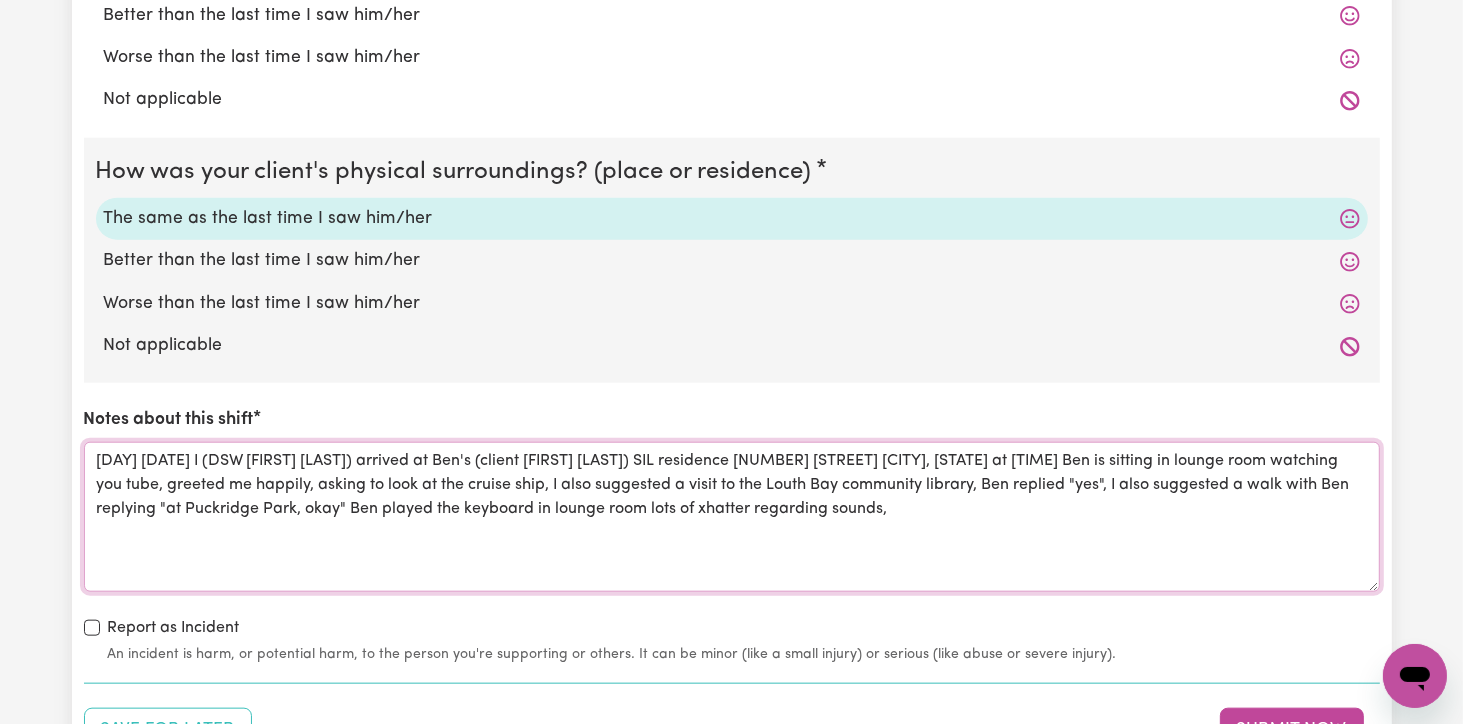 click on "[DAY] [DATE] I (DSW [FIRST] [LAST]) arrived at Ben's (client [FIRST] [LAST]) SIL residence [NUMBER] [STREET] [CITY], [STATE] at [TIME] Ben is sitting in lounge room watching you tube, greeted me happily, asking to look at the cruise ship, I also suggested a visit to the Louth Bay community library, Ben replied "yes", I also suggested a walk with Ben replying "at Puckridge Park, okay" Ben played the keyboard in lounge room lots of xhatter regarding sounds," at bounding box center (732, 517) 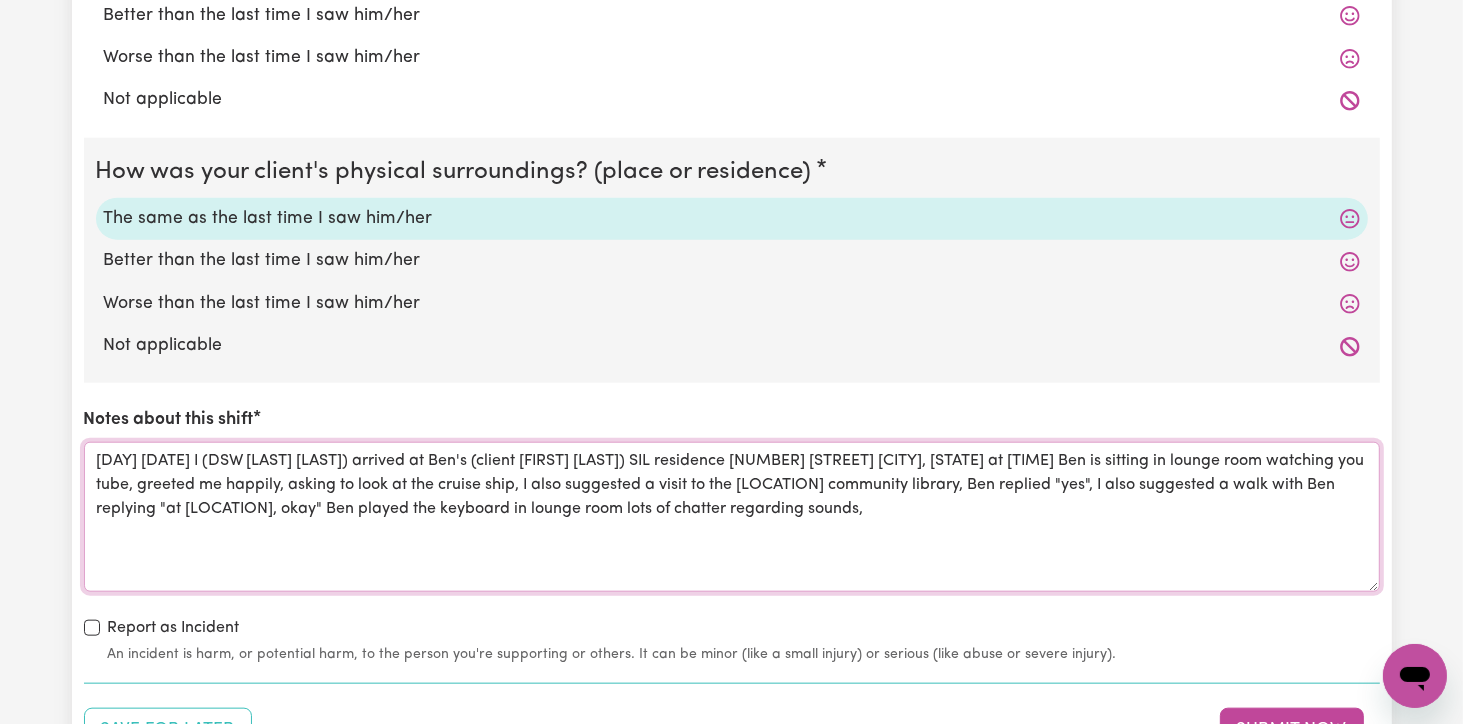 click on "[DAY] [DATE] I (DSW [LAST] [LAST]) arrived at Ben's (client [FIRST] [LAST]) SIL residence [NUMBER] [STREET] [CITY], [STATE] at [TIME] Ben is sitting in lounge room watching you tube, greeted me happily, asking to look at the cruise ship, I also suggested a visit to the [LOCATION] community library, Ben replied "yes", I also suggested a walk with Ben replying "at [LOCATION], okay" Ben played the keyboard in lounge room lots of chatter regarding sounds," at bounding box center [732, 517] 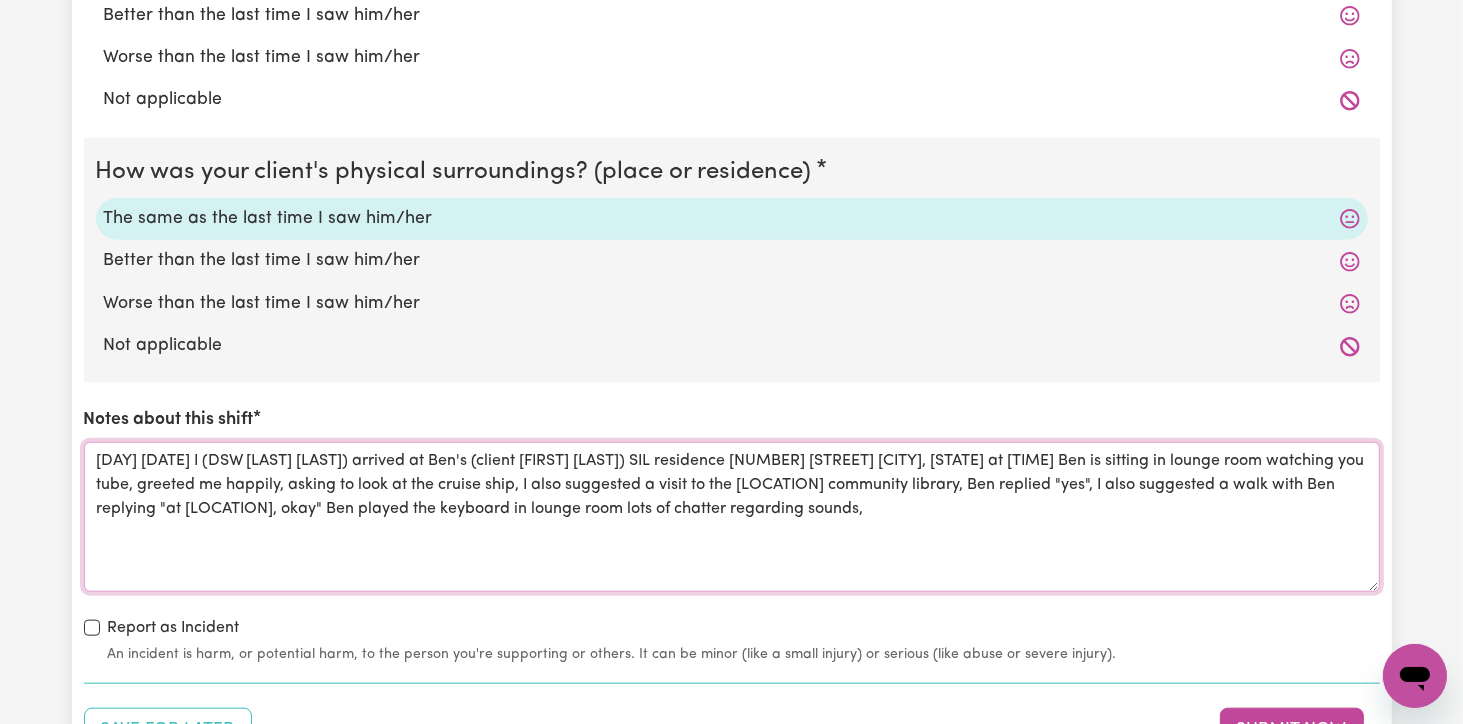 paste on ""this sounds like a bi" 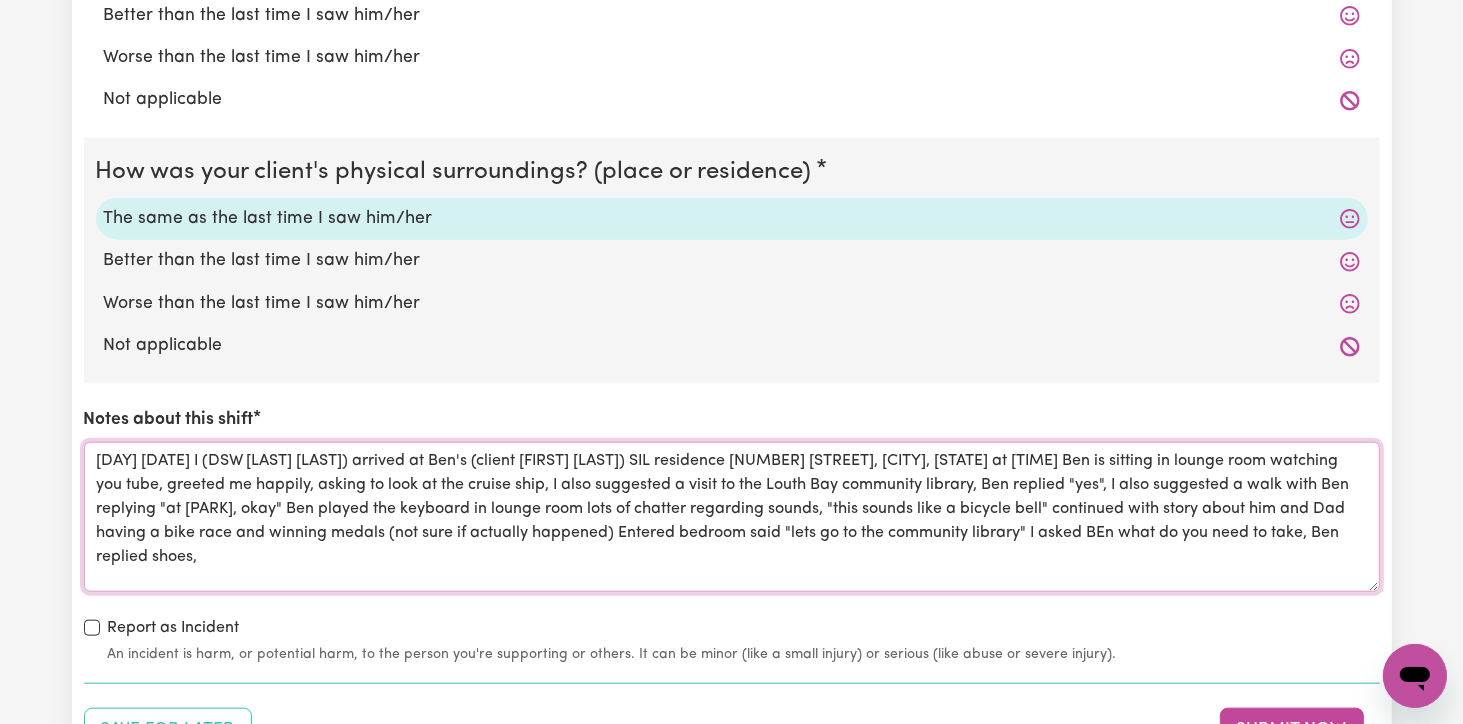 click on "[DAY] [DATE] I (DSW [LAST] [LAST]) arrived at Ben's (client [FIRST] [LAST]) SIL residence [NUMBER] [STREET], [CITY], [STATE] at [TIME] Ben is sitting in lounge room watching you tube, greeted me happily, asking to look at the cruise ship, I also suggested a visit to the Louth Bay community library, Ben replied "yes", I also suggested a walk with Ben replying "at [PARK], okay" Ben played the keyboard in lounge room lots of chatter regarding sounds, "this sounds like a bicycle bell" continued with story about him and Dad having a bike race and winning medals (not sure if actually happened) Entered bedroom said "lets go to the community library" I asked BEn what do you need to take, Ben replied shoes," at bounding box center [732, 517] 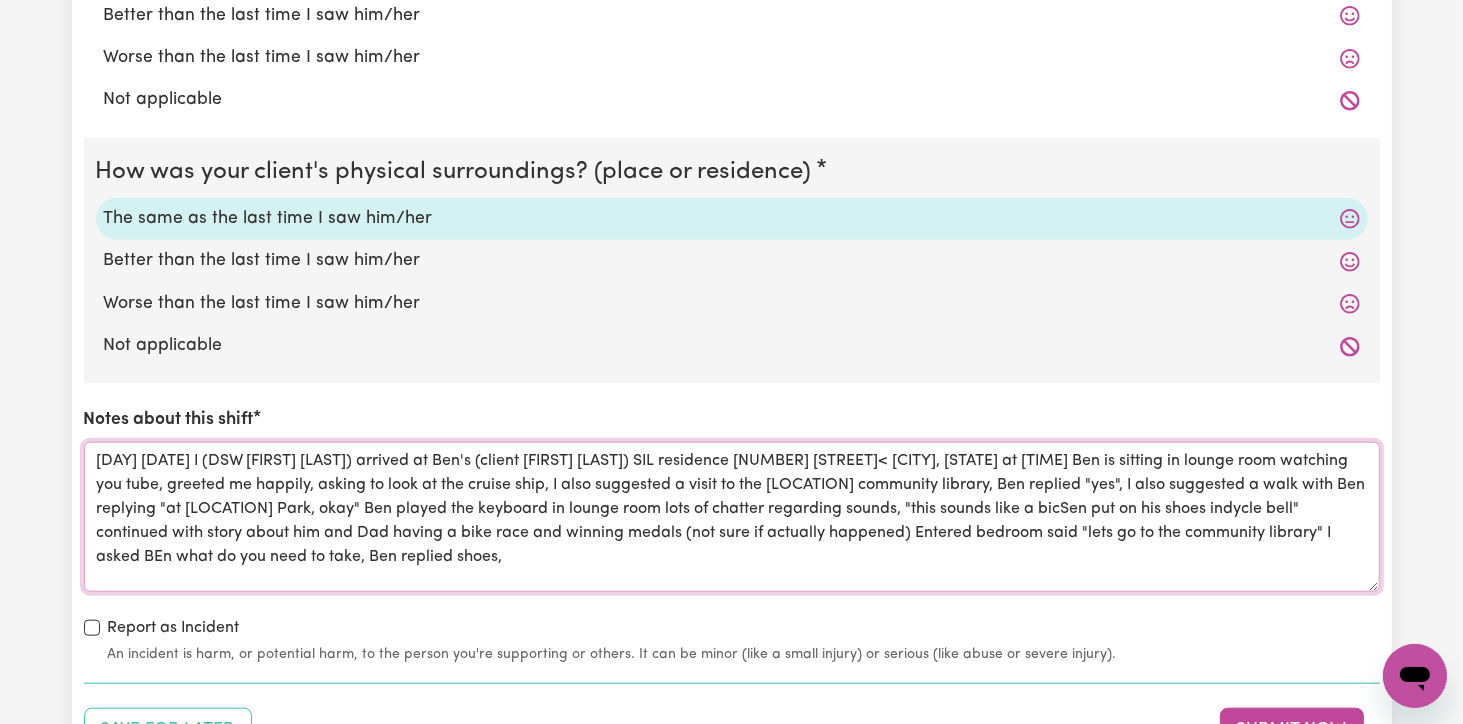 drag, startPoint x: 1324, startPoint y: 501, endPoint x: 1159, endPoint y: 508, distance: 165.14842 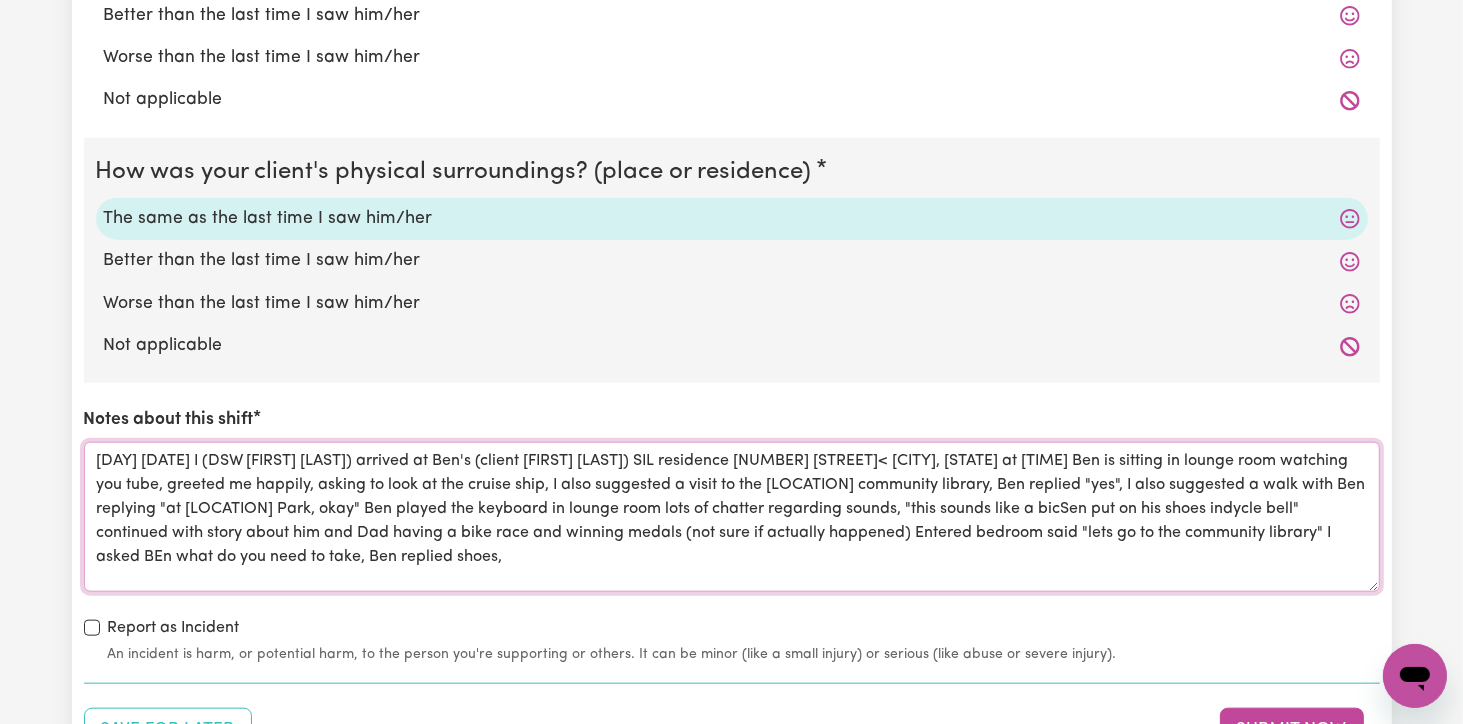 click on "[DAY] [DATE] I (DSW [FIRST] [LAST]) arrived at Ben's (client [FIRST] [LAST]) SIL residence [NUMBER] [STREET]< [CITY], [STATE] at [TIME] Ben is sitting in lounge room watching you tube, greeted me happily, asking to look at the cruise ship, I also suggested a visit to the [LOCATION] community library, Ben replied "yes", I also suggested a walk with Ben replying "at [LOCATION] Park, okay" Ben played the keyboard in lounge room lots of chatter regarding sounds, "this sounds like a bicSen put on his shoes indycle bell" continued with story about him and Dad having a bike race and winning medals (not sure if actually happened) Entered bedroom said "lets go to the community library" I asked BEn what do you need to take, Ben replied shoes," at bounding box center (732, 517) 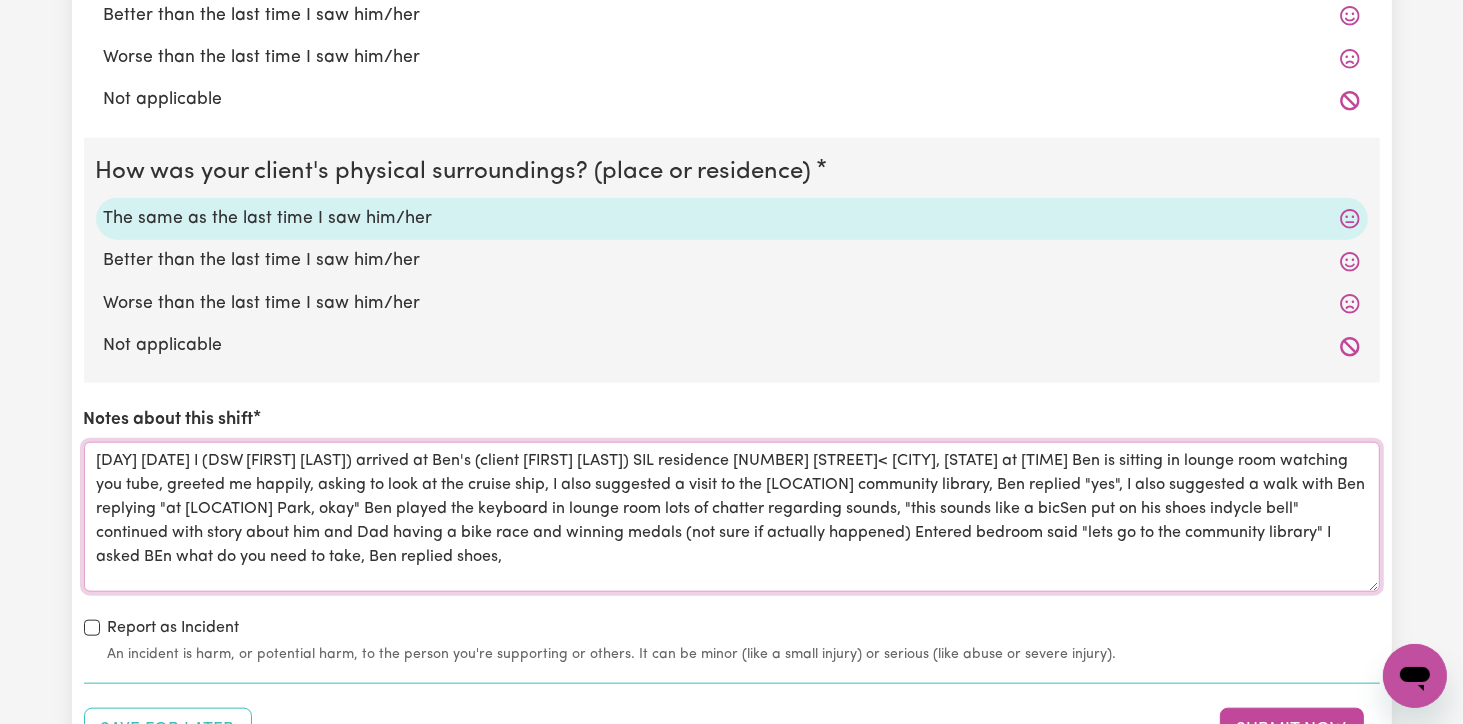 drag, startPoint x: 1316, startPoint y: 507, endPoint x: 1163, endPoint y: 508, distance: 153.00327 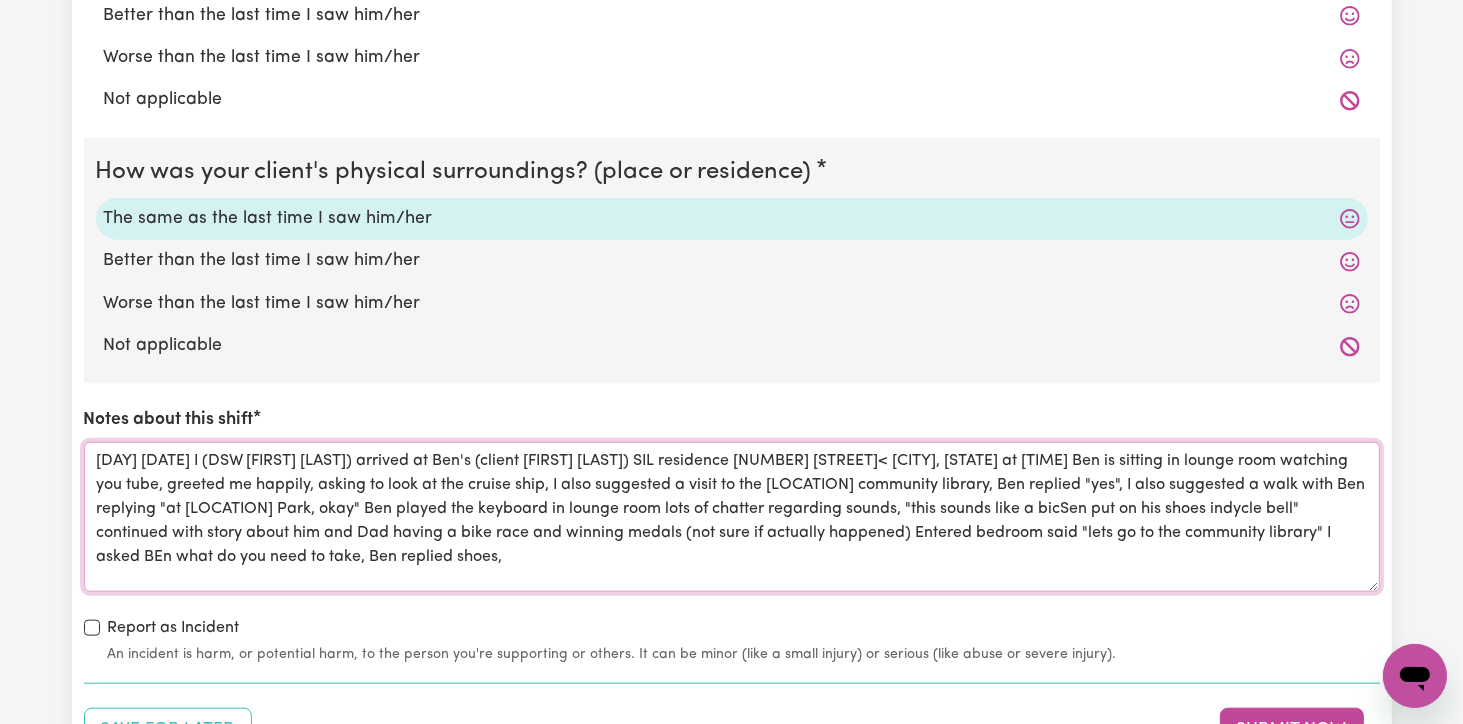 click on "[DAY] [DATE] I (DSW [FIRST] [LAST]) arrived at Ben's (client [FIRST] [LAST]) SIL residence [NUMBER] [STREET]< [CITY], [STATE] at [TIME] Ben is sitting in lounge room watching you tube, greeted me happily, asking to look at the cruise ship, I also suggested a visit to the [LOCATION] community library, Ben replied "yes", I also suggested a walk with Ben replying "at [LOCATION] Park, okay" Ben played the keyboard in lounge room lots of chatter regarding sounds, "this sounds like a bicSen put on his shoes indycle bell" continued with story about him and Dad having a bike race and winning medals (not sure if actually happened) Entered bedroom said "lets go to the community library" I asked BEn what do you need to take, Ben replied shoes," at bounding box center (732, 517) 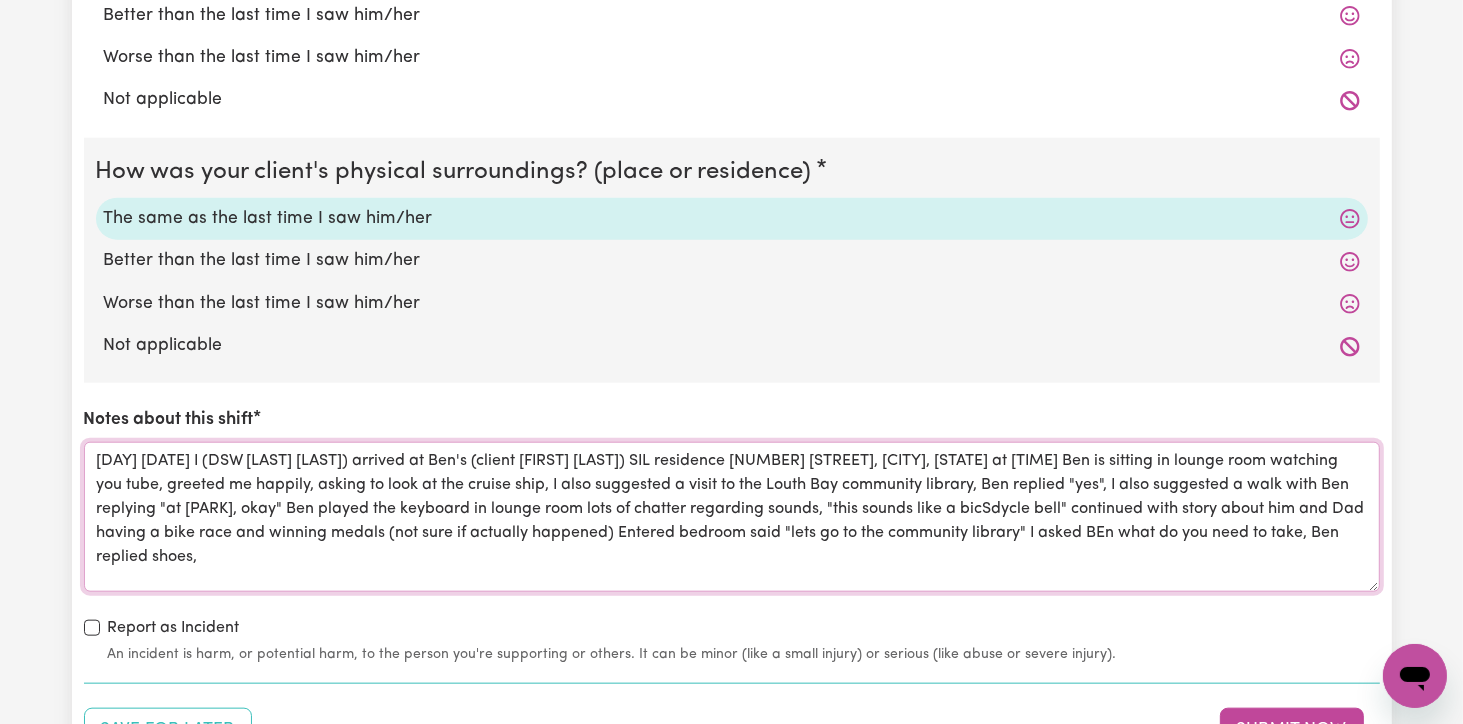 click on "[DAY] [DATE] I (DSW [LAST] [LAST]) arrived at Ben's (client [FIRST] [LAST]) SIL residence [NUMBER] [STREET], [CITY], [STATE] at [TIME] Ben is sitting in lounge room watching you tube, greeted me happily, asking to look at the cruise ship, I also suggested a visit to the Louth Bay community library, Ben replied "yes", I also suggested a walk with Ben replying "at [PARK], okay" Ben played the keyboard in lounge room lots of chatter regarding sounds, "this sounds like a bicSdycle bell" continued with story about him and Dad having a bike race and winning medals (not sure if actually happened) Entered bedroom said "lets go to the community library" I asked BEn what do you need to take, Ben replied shoes," at bounding box center [732, 517] 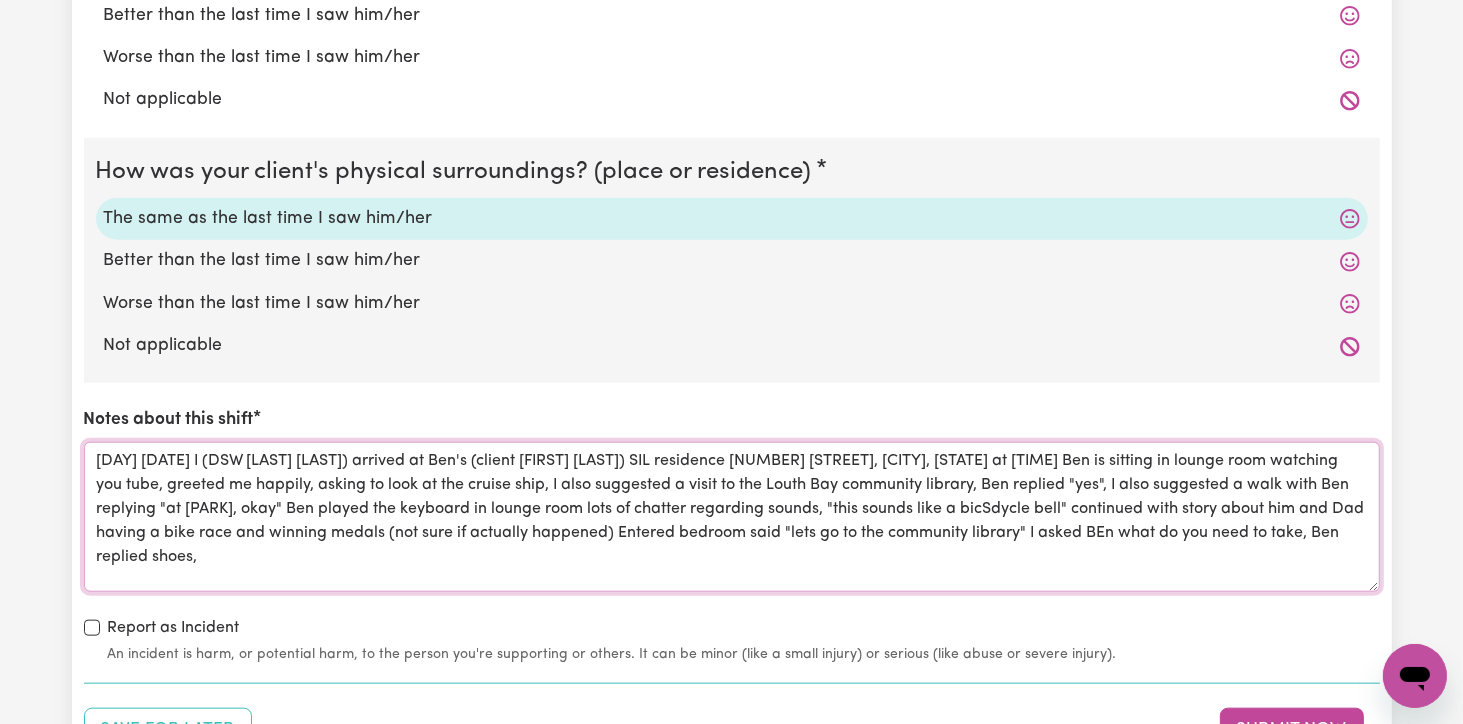 paste on "[CLIENT] put on his shoes in" 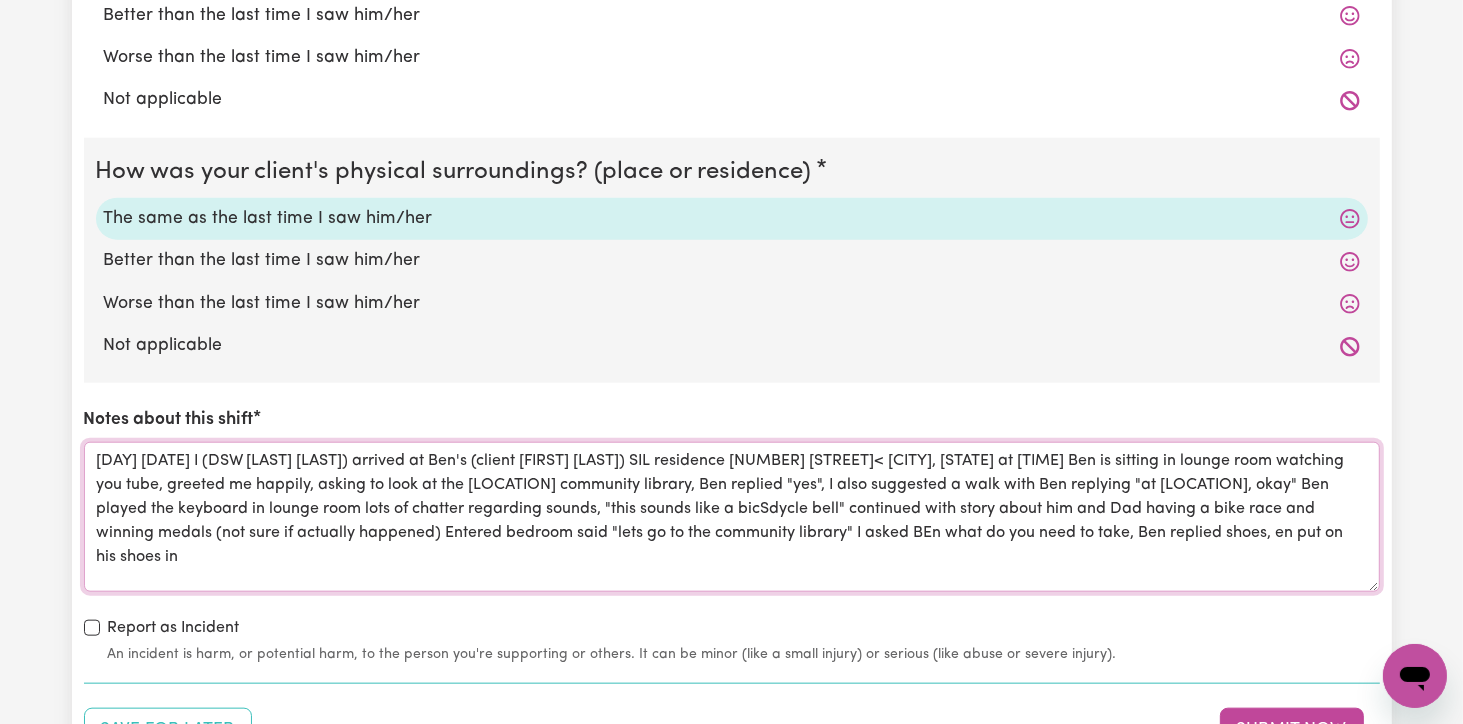 click on "[DAY] [DATE] I (DSW [LAST] [LAST]) arrived at Ben's (client [FIRST] [LAST]) SIL residence [NUMBER] [STREET]< [CITY], [STATE] at [TIME] Ben is sitting in lounge room watching you tube, greeted me happily, asking to look at the [LOCATION] community library, Ben replied "yes", I also suggested a walk with Ben replying "at [LOCATION], okay" Ben played the keyboard in lounge room lots of chatter regarding sounds, "this sounds like a bicSdycle bell" continued with story about him and Dad having a bike race and winning medals (not sure if actually happened) Entered bedroom said "lets go to the community library" I asked BEn what do you need to take, Ben replied shoes, en put on his shoes in" at bounding box center [732, 517] 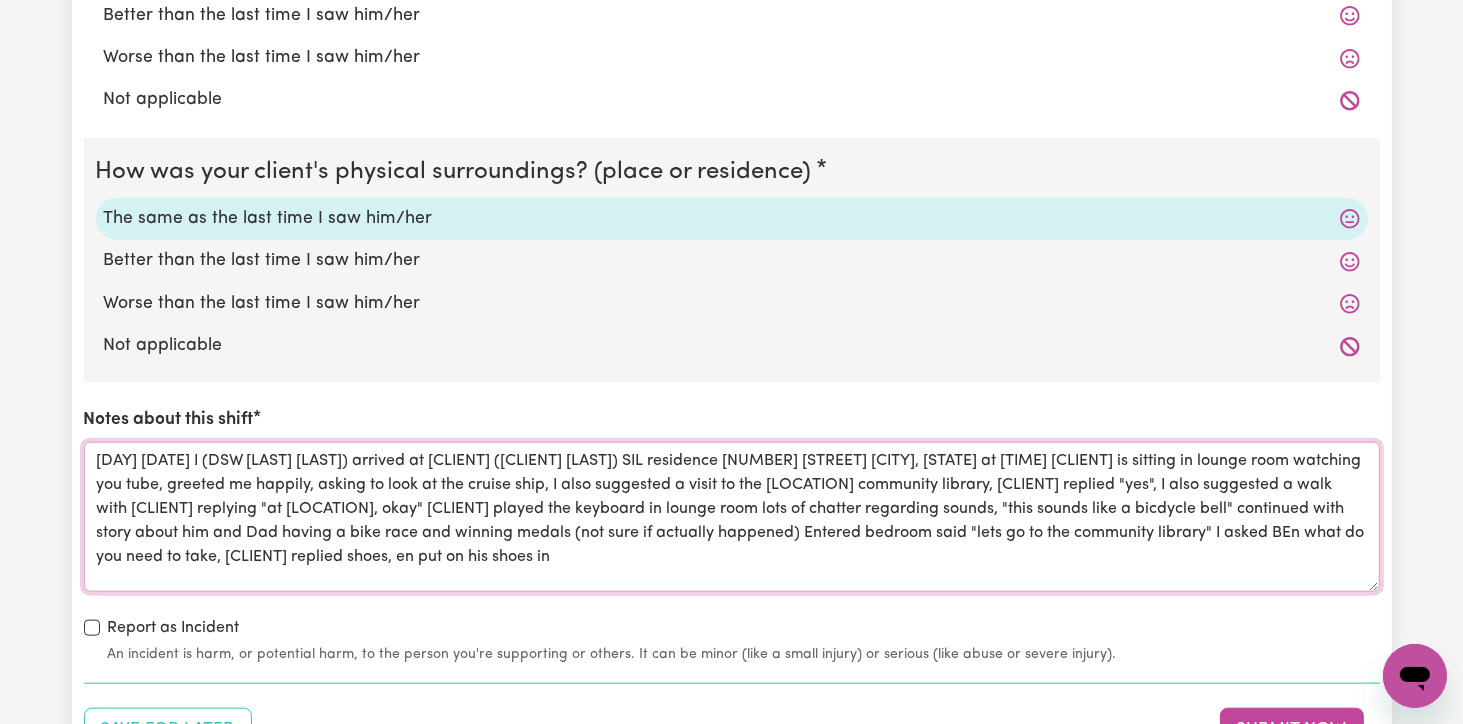 click on "[DAY] [DATE] I (DSW [LAST] [LAST]) arrived at [CLIENT] ([CLIENT] [LAST]) SIL residence [NUMBER] [STREET] [CITY], [STATE] at [TIME] [CLIENT] is sitting in lounge room watching you tube, greeted me happily, asking to look at the cruise ship, I also suggested a visit to the [LOCATION] community library, [CLIENT] replied "yes", I also suggested a walk with [CLIENT] replying "at [LOCATION], okay" [CLIENT] played the keyboard in lounge room lots of chatter regarding sounds, "this sounds like a bicdycle bell" continued with story about him and Dad having a bike race and winning medals (not sure if actually happened) Entered bedroom said "lets go to the community library" I asked BEn what do you need to take, [CLIENT] replied shoes, en put on his shoes in" at bounding box center (732, 517) 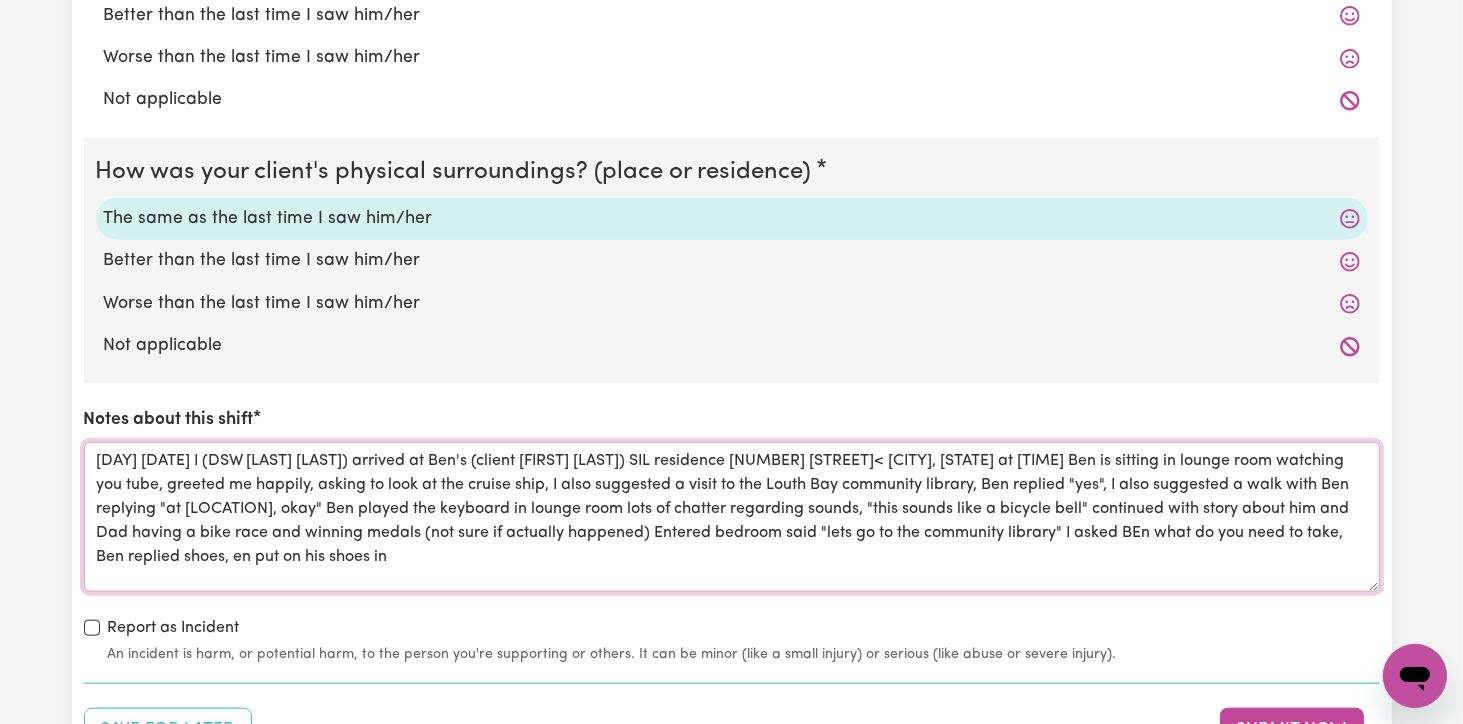 click on "[DAY] [DATE] I (DSW [LAST] [LAST]) arrived at Ben's (client [FIRST] [LAST]) SIL residence [NUMBER] [STREET]< [CITY], [STATE] at [TIME] Ben is sitting in lounge room watching you tube, greeted me happily, asking to look at the cruise ship, I also suggested a visit to the Louth Bay community library, Ben replied "yes", I also suggested a walk with Ben replying "at [LOCATION], okay" Ben played the keyboard in lounge room lots of chatter regarding sounds, "this sounds like a bicycle bell" continued with story about him and Dad having a bike race and winning medals (not sure if actually happened) Entered bedroom said "lets go to the community library" I asked BEn what do you need to take, Ben replied shoes, en put on his shoes in" at bounding box center (732, 517) 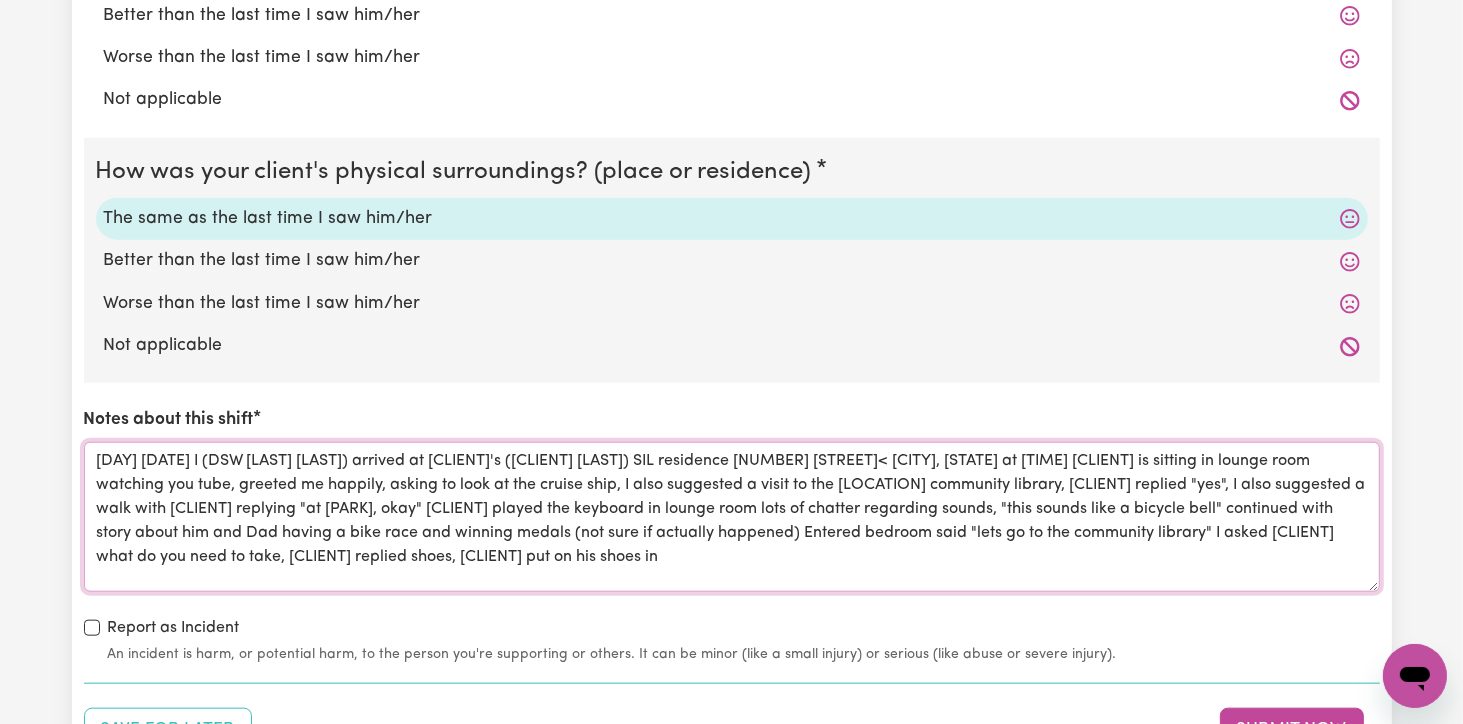 click on "[DAY] [DATE] I (DSW [LAST] [LAST]) arrived at [CLIENT]'s ([CLIENT] [LAST]) SIL residence [NUMBER] [STREET]< [CITY], [STATE] at [TIME] [CLIENT] is sitting in lounge room watching you tube, greeted me happily, asking to look at the cruise ship, I also suggested a visit to the [LOCATION] community library, [CLIENT] replied "yes", I also suggested a walk with [CLIENT] replying "at [PARK], okay" [CLIENT] played the keyboard in lounge room lots of chatter regarding sounds, "this sounds like a bicycle bell" continued with story about him and Dad having a bike race and winning medals (not sure if actually happened) Entered bedroom said "lets go to the community library" I asked [CLIENT] what do you need to take, [CLIENT] replied shoes, [CLIENT] put on his shoes in" at bounding box center [732, 517] 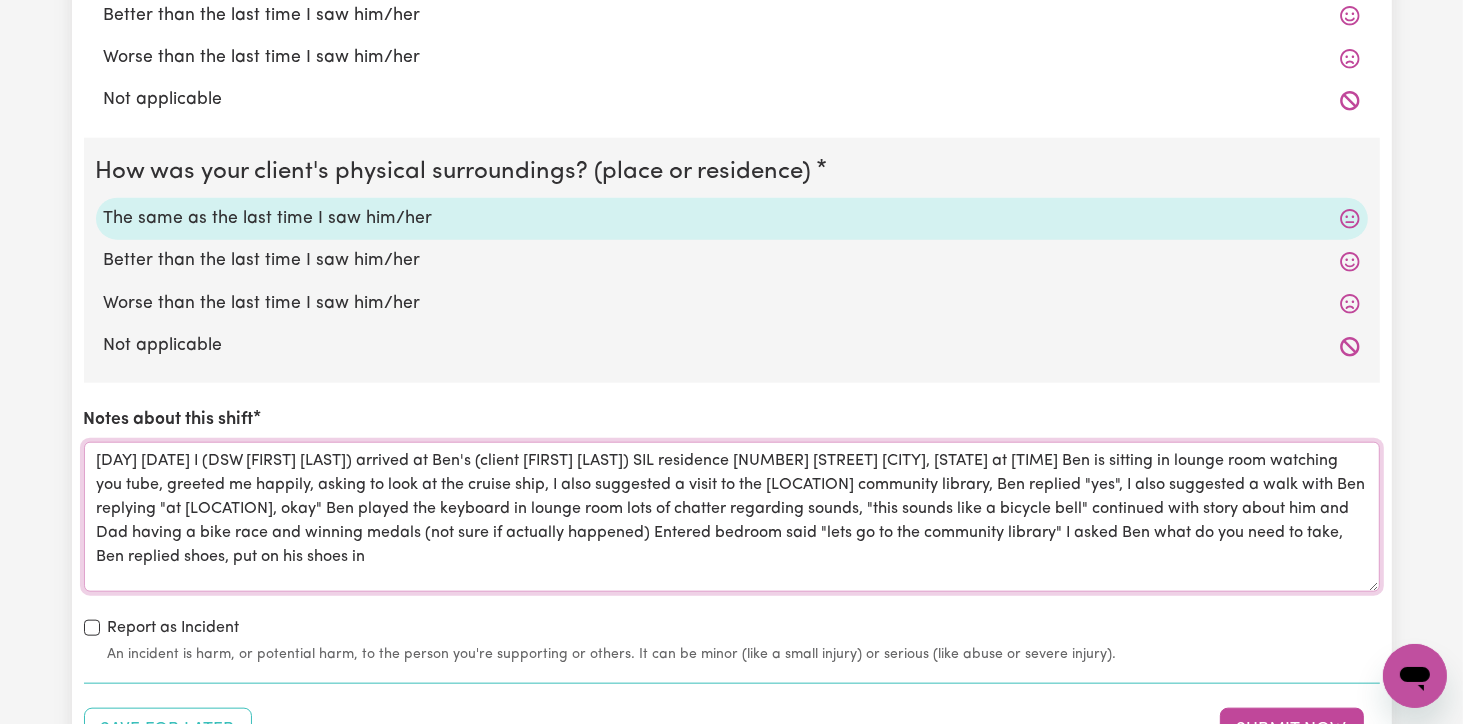 click on "[DAY] [DATE] I (DSW [FIRST] [LAST]) arrived at Ben's (client [FIRST] [LAST]) SIL residence [NUMBER] [STREET] [CITY], [STATE] at [TIME] Ben is sitting in lounge room watching you tube, greeted me happily, asking to look at the cruise ship, I also suggested a visit to the [LOCATION] community library, Ben replied "yes", I also suggested a walk with Ben replying "at [LOCATION], okay" Ben played the keyboard in lounge room lots of chatter regarding sounds, "this sounds like a bicycle bell" continued with story about him and Dad having a bike race and winning medals (not sure if actually happened) Entered bedroom said "lets go to the community library" I asked Ben what do you need to take, Ben replied shoes, put on his shoes in" at bounding box center (732, 517) 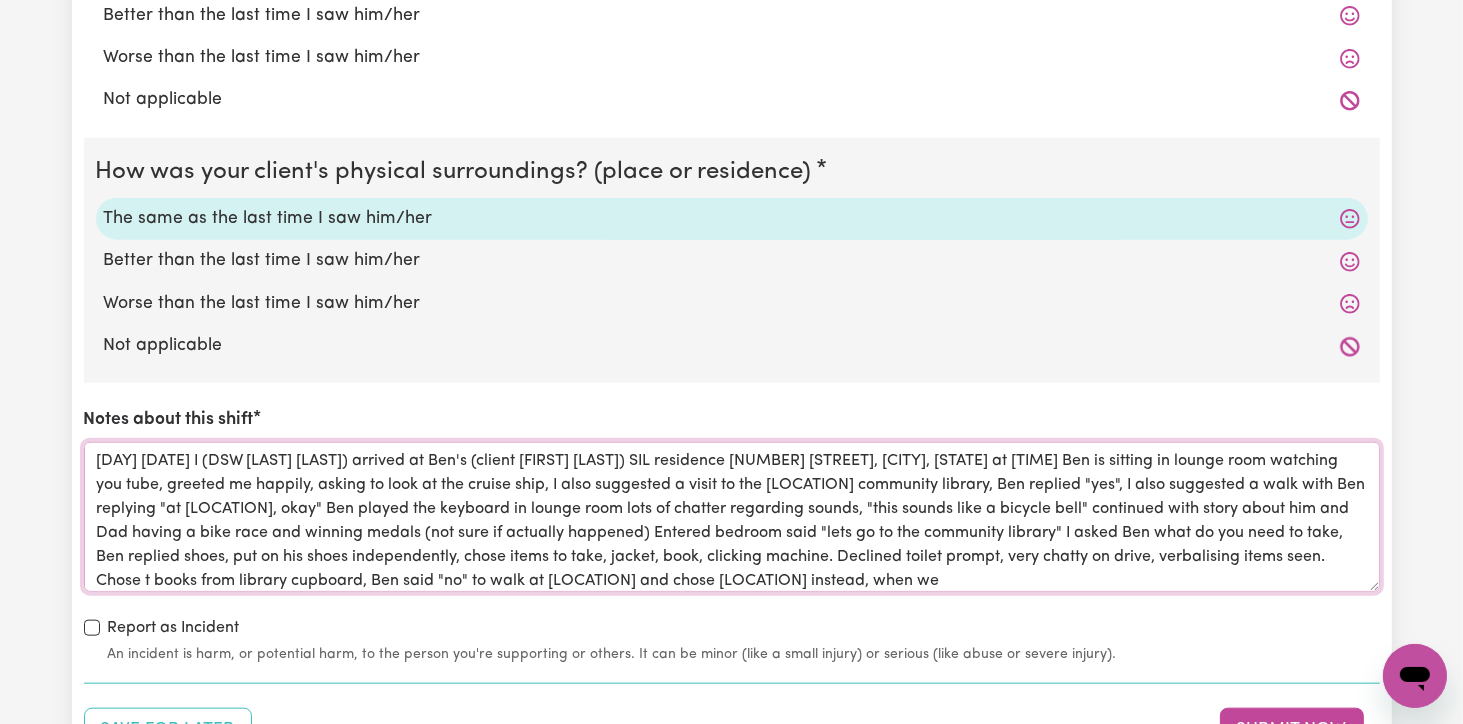 click on "[DAY] [DATE] I (DSW [LAST] [LAST]) arrived at Ben's (client [FIRST] [LAST]) SIL residence [NUMBER] [STREET], [CITY], [STATE] at [TIME] Ben is sitting in lounge room watching you tube, greeted me happily, asking to look at the cruise ship, I also suggested a visit to the [LOCATION] community library, Ben replied "yes", I also suggested a walk with Ben replying "at [LOCATION], okay" Ben played the keyboard in lounge room lots of chatter regarding sounds, "this sounds like a bicycle bell" continued with story about him and Dad having a bike race and winning medals (not sure if actually happened) Entered bedroom said "lets go to the community library" I asked Ben what do you need to take, Ben replied shoes, put on his shoes independently, chose items to take, jacket, book, clicking machine. Declined toilet prompt, very chatty on drive, verbalising items seen. Chose t books from library cupboard, Ben said "no" to walk at [LOCATION] and chose [LOCATION] instead, when we" at bounding box center (732, 517) 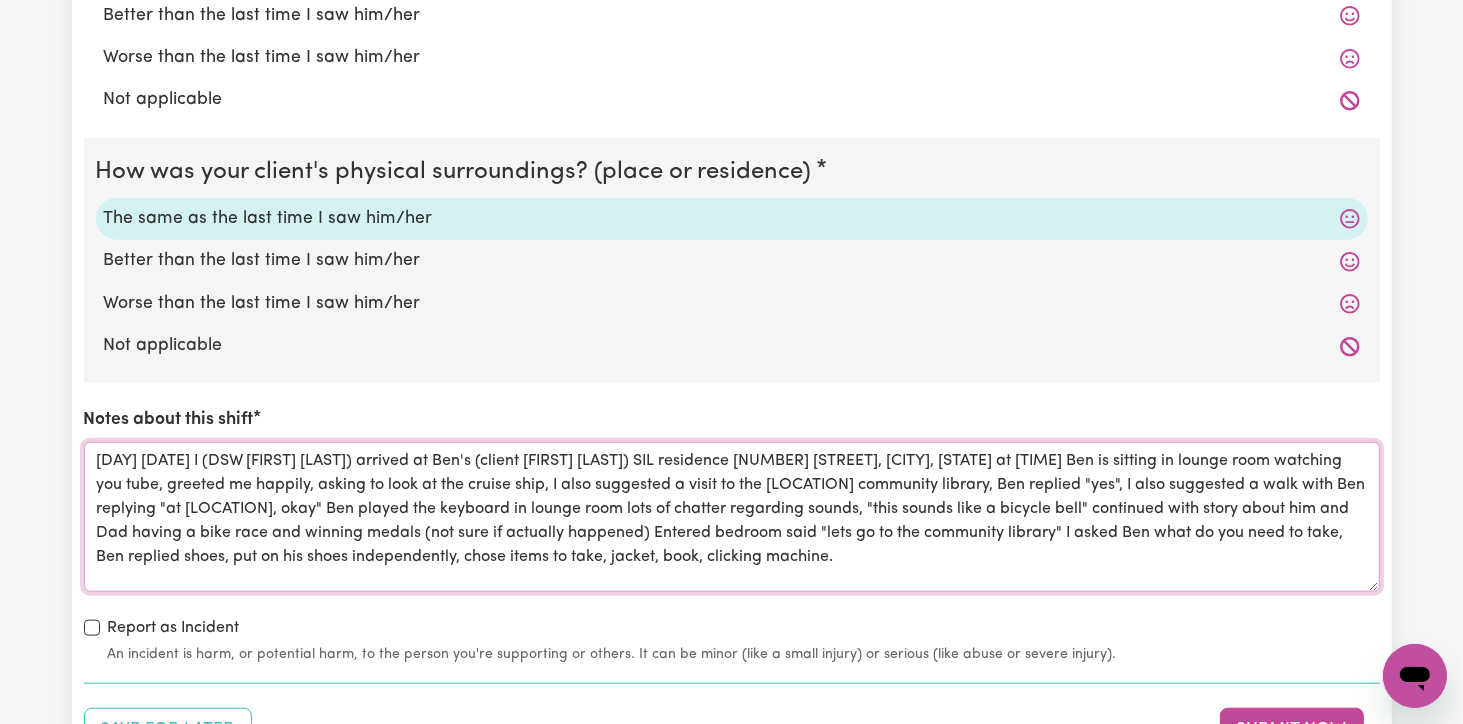 click on "[DAY] [DATE] I (DSW [FIRST] [LAST]) arrived at Ben's (client [FIRST] [LAST]) SIL residence [NUMBER] [STREET], [CITY], [STATE] at [TIME] Ben is sitting in lounge room watching you tube, greeted me happily, asking to look at the cruise ship, I also suggested a visit to the [LOCATION] community library, Ben replied "yes", I also suggested a walk with Ben replying "at [LOCATION], okay" Ben played the keyboard in lounge room lots of chatter regarding sounds, "this sounds like a bicycle bell" continued with story about him and Dad having a bike race and winning medals (not sure if actually happened) Entered bedroom said "lets go to the community library" I asked Ben what do you need to take, Ben replied shoes, put on his shoes independently, chose items to take, jacket, book, clicking machine." at bounding box center [732, 517] 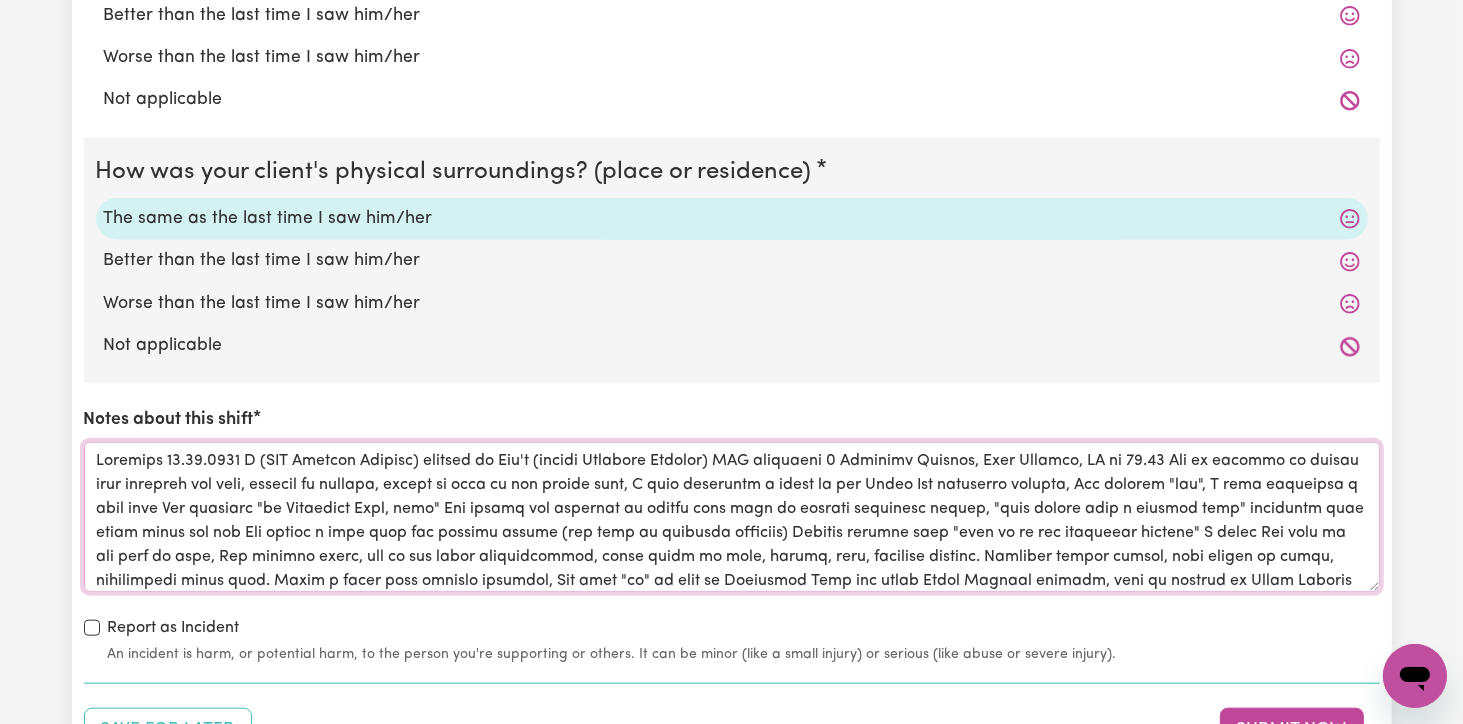 scroll, scrollTop: 23, scrollLeft: 0, axis: vertical 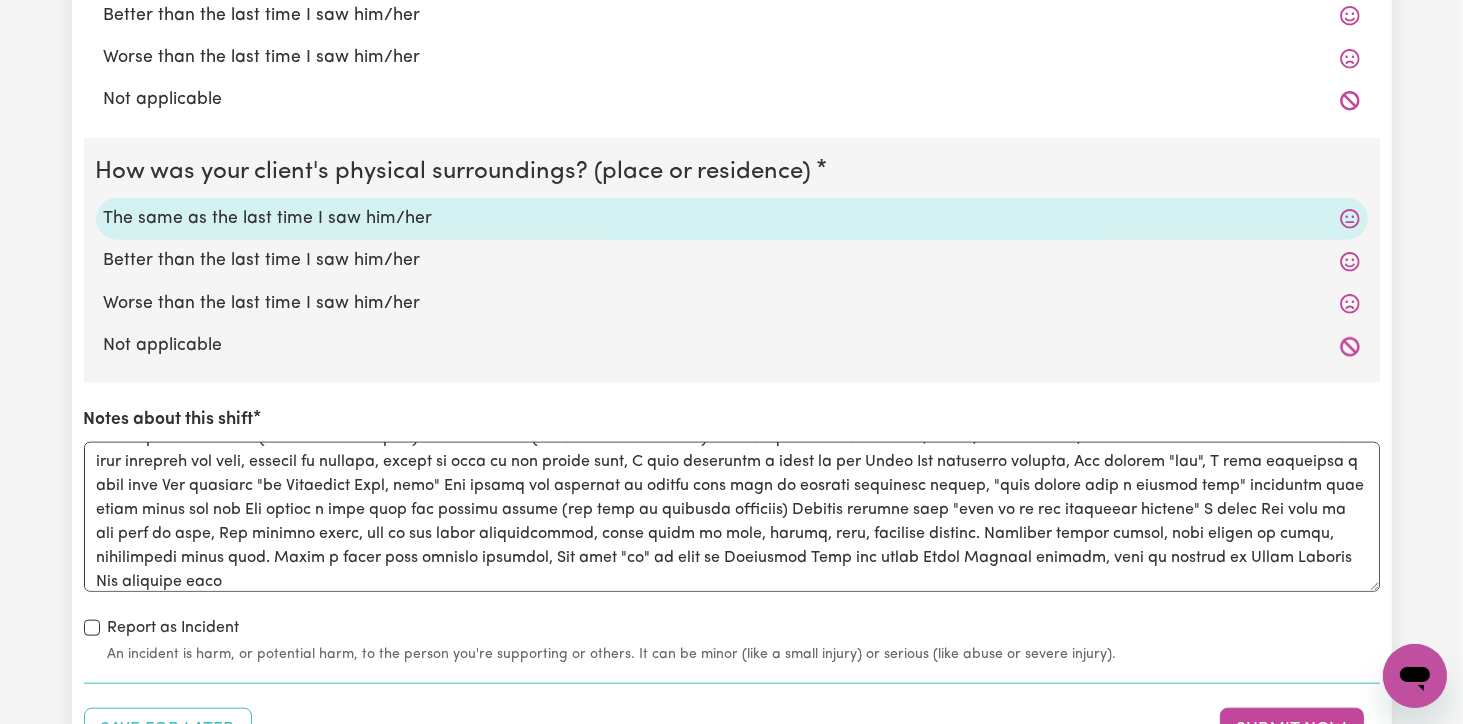 click on "Report as Incident An incident is harm, or potential harm, to the person you're supporting or others. It can be minor (like a small injury) or serious (like abuse or severe injury)." at bounding box center [732, 640] 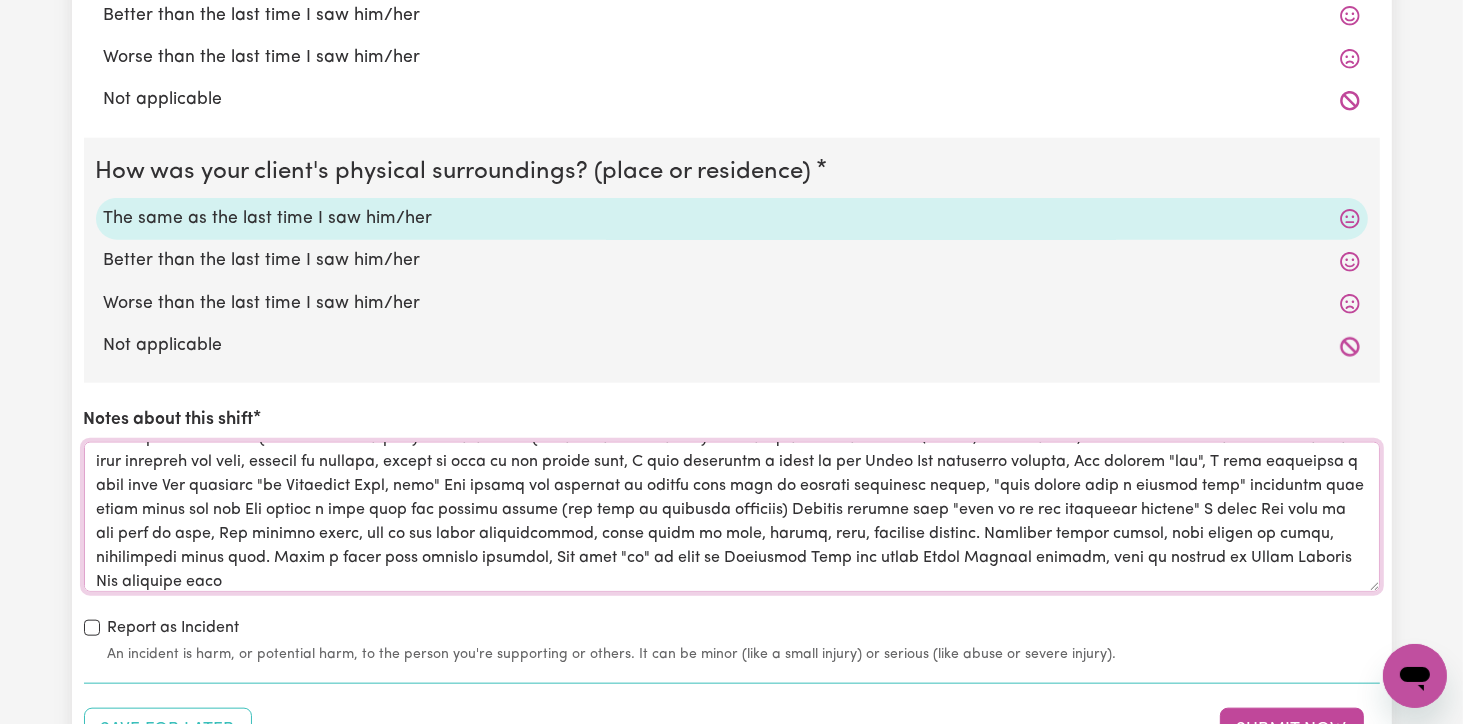 click on "Notes about this shift" at bounding box center [732, 517] 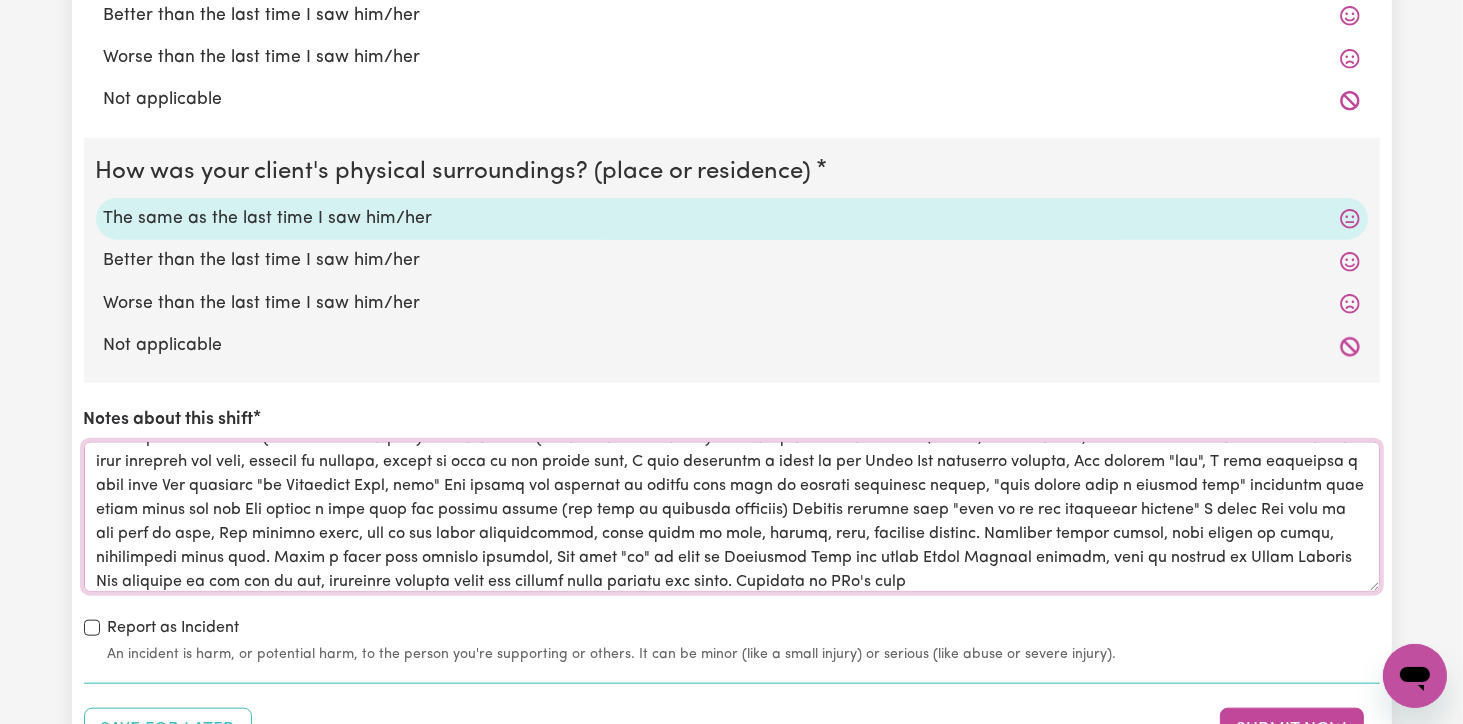 click on "Notes about this shift" at bounding box center (732, 517) 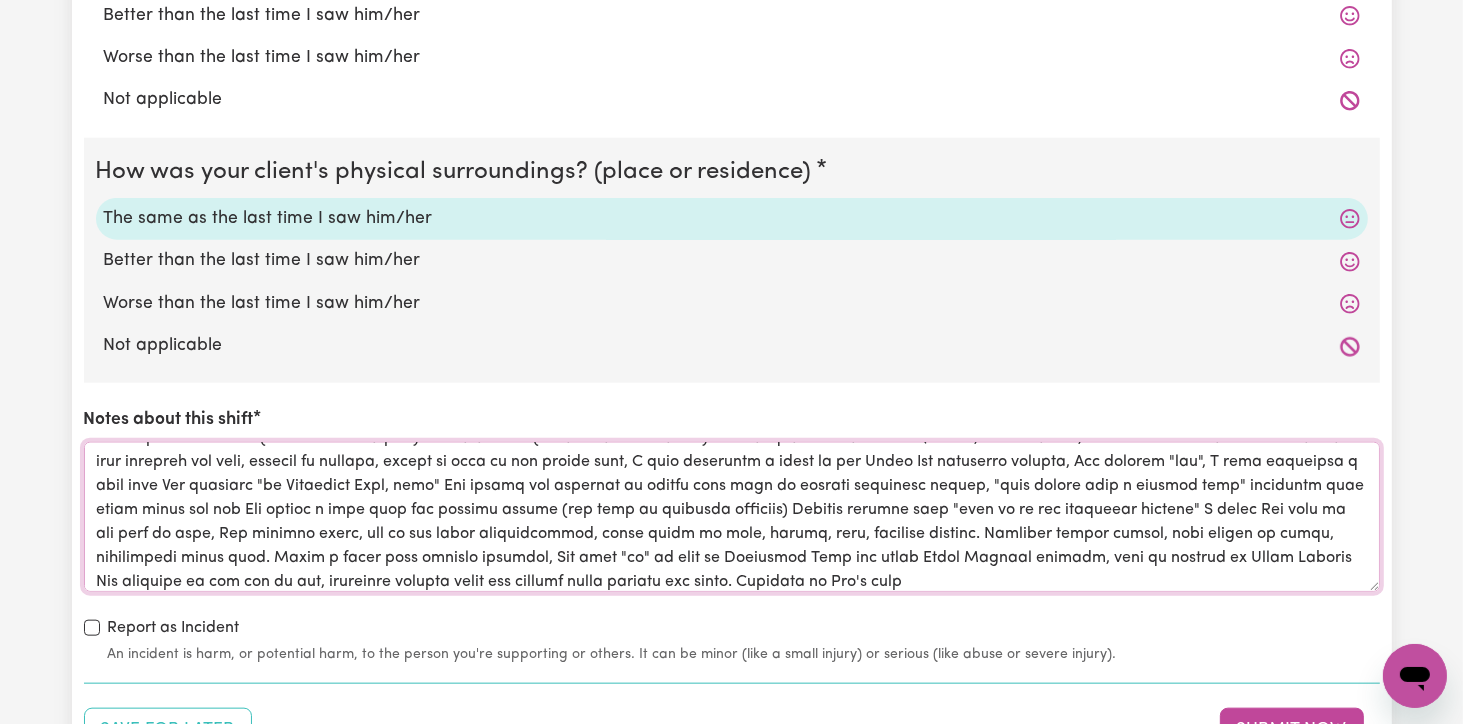 click on "Notes about this shift" at bounding box center [732, 517] 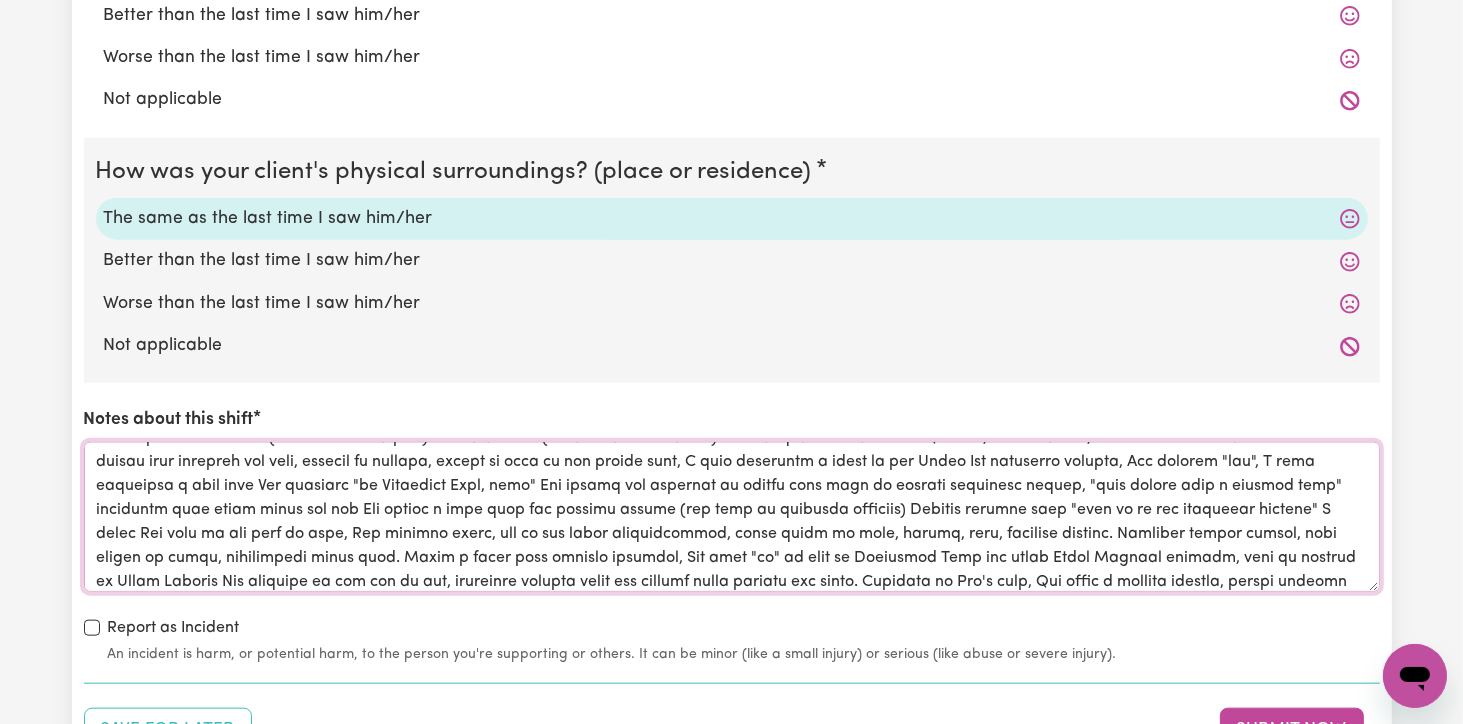 scroll, scrollTop: 47, scrollLeft: 0, axis: vertical 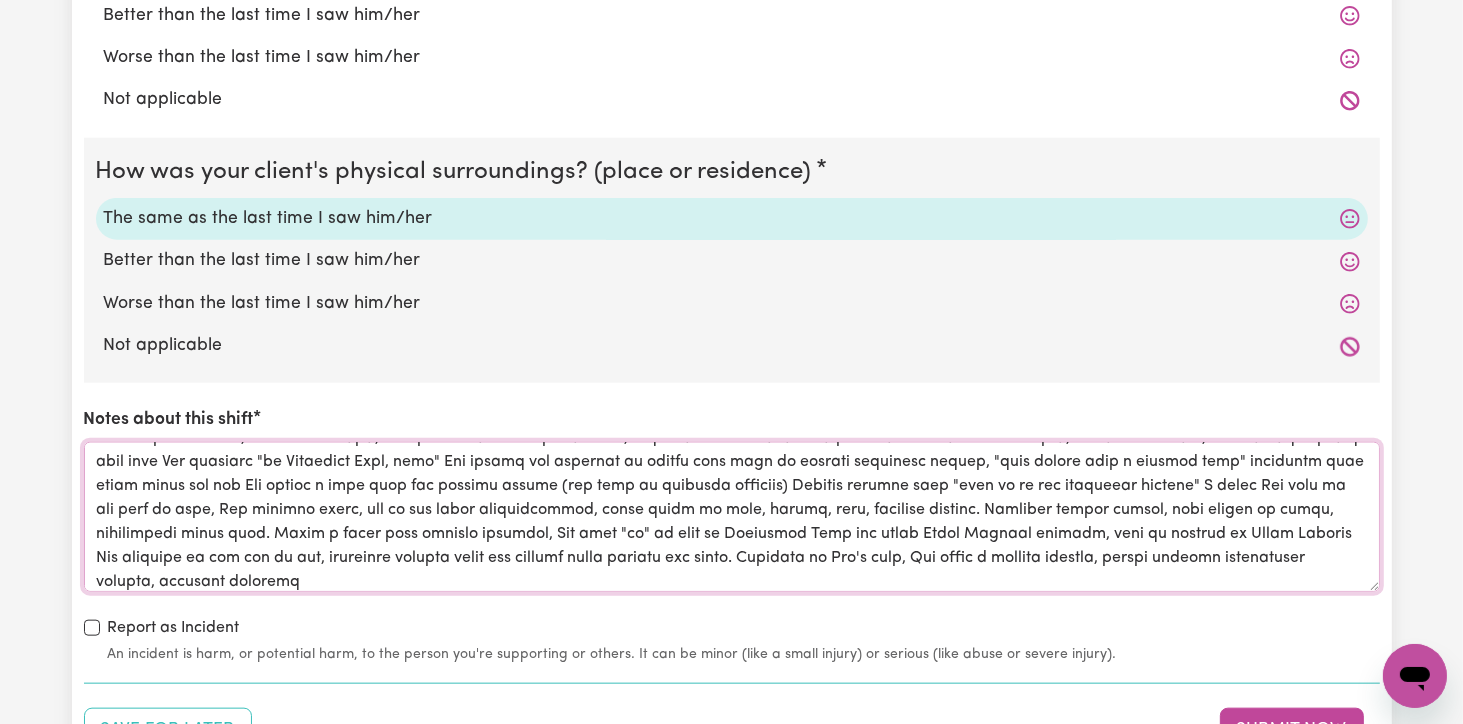 click on "Notes about this shift" at bounding box center [732, 517] 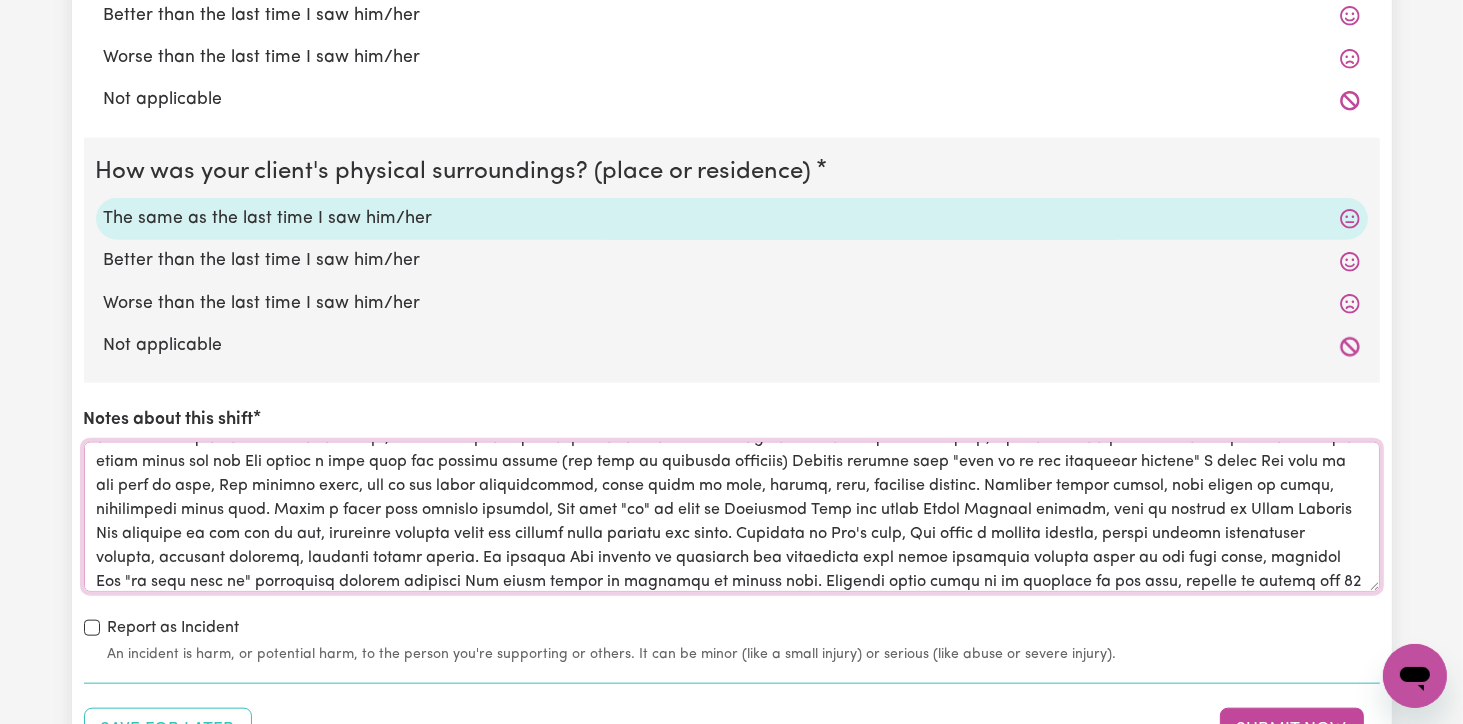 scroll, scrollTop: 95, scrollLeft: 0, axis: vertical 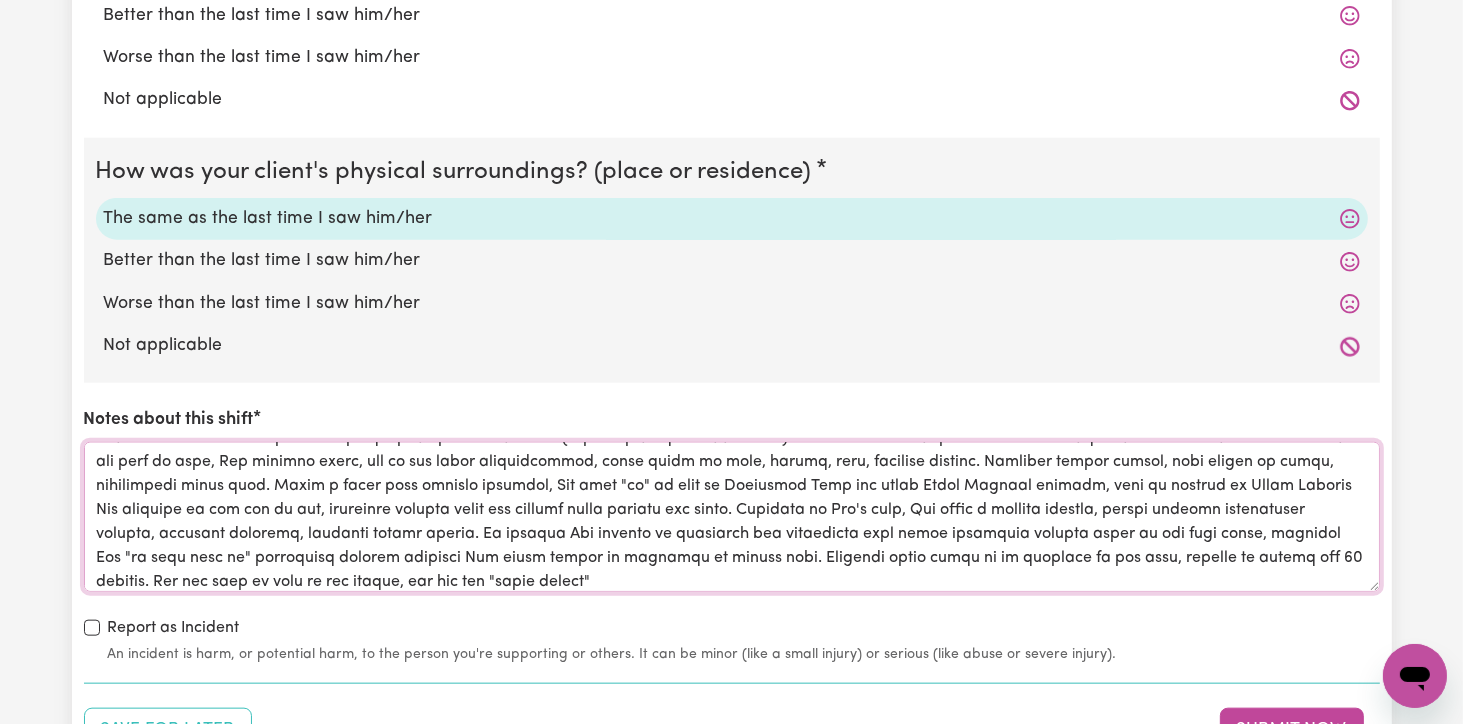 drag, startPoint x: 569, startPoint y: 483, endPoint x: 568, endPoint y: 586, distance: 103.00485 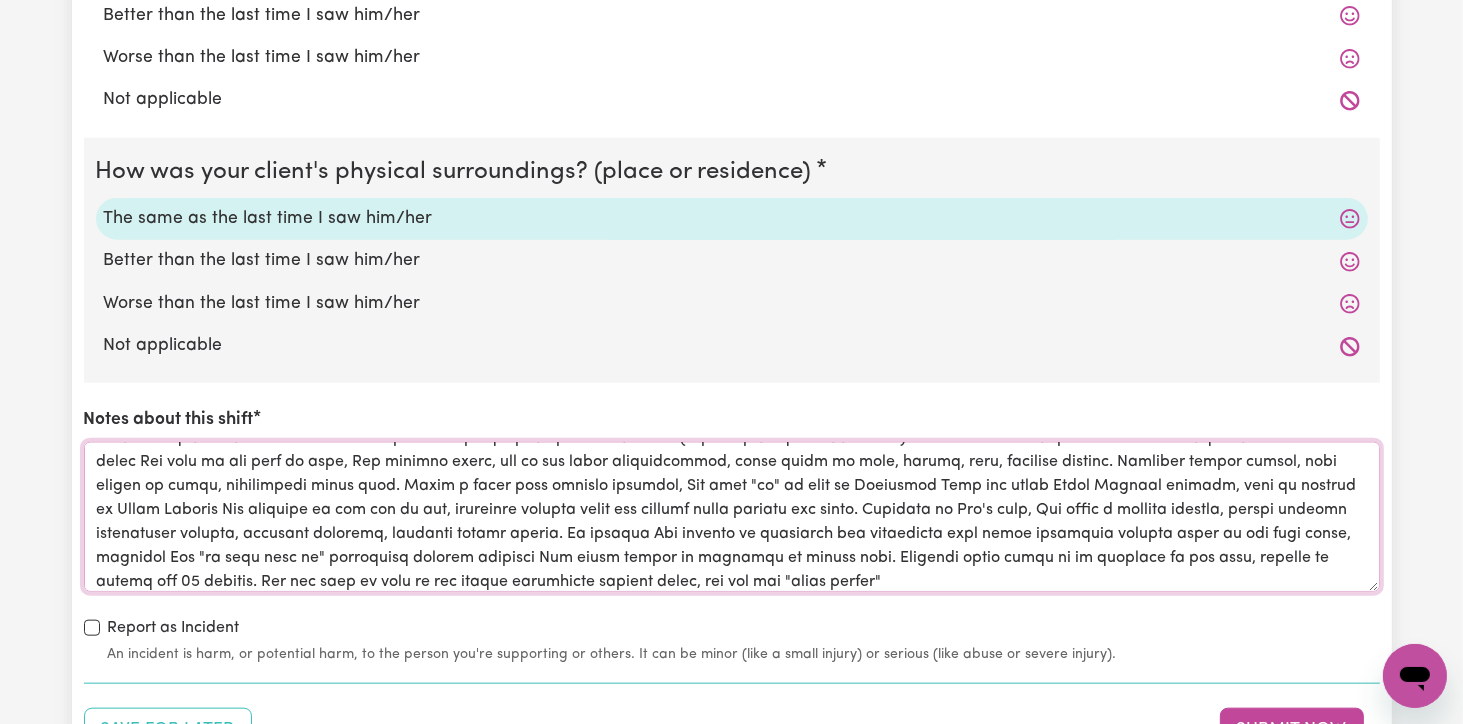 click on "Notes about this shift" at bounding box center (732, 517) 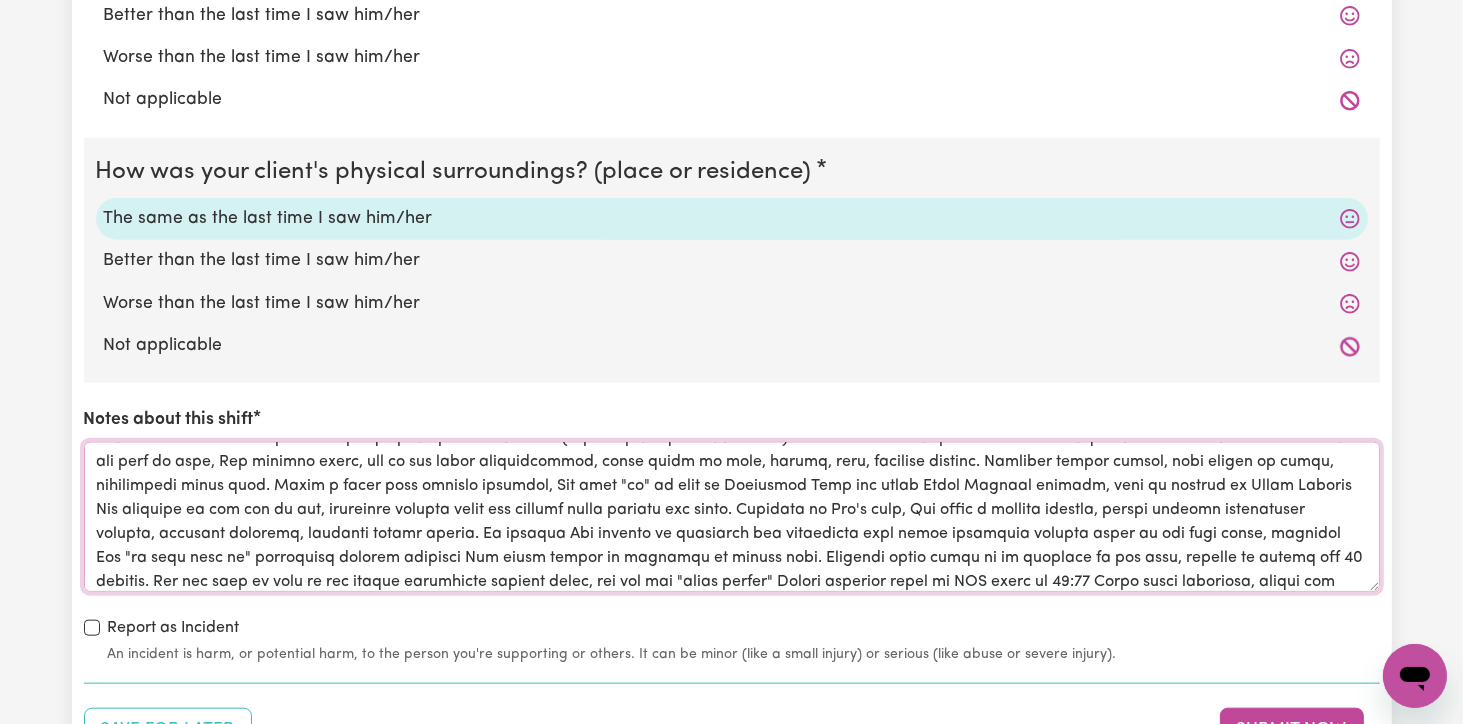 click on "Notes about this shift" at bounding box center (732, 517) 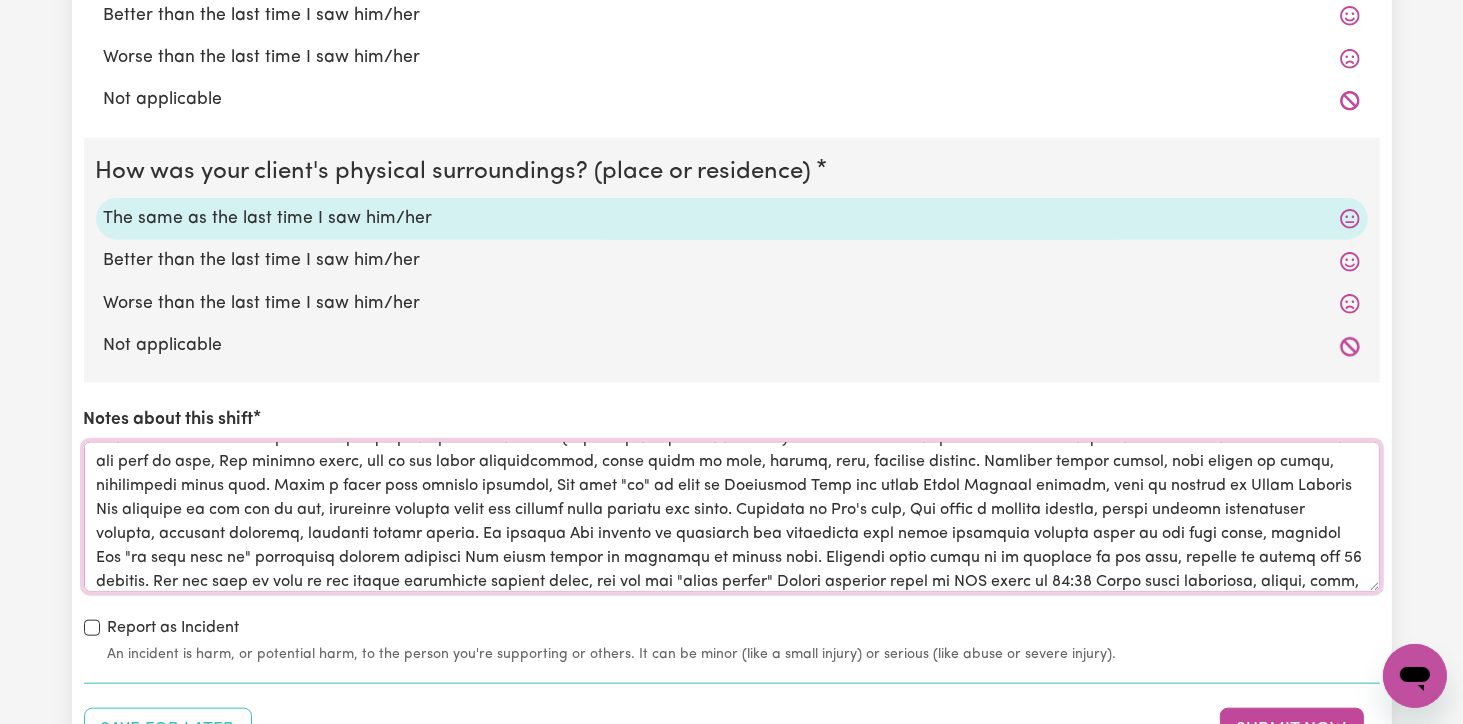 scroll, scrollTop: 127, scrollLeft: 0, axis: vertical 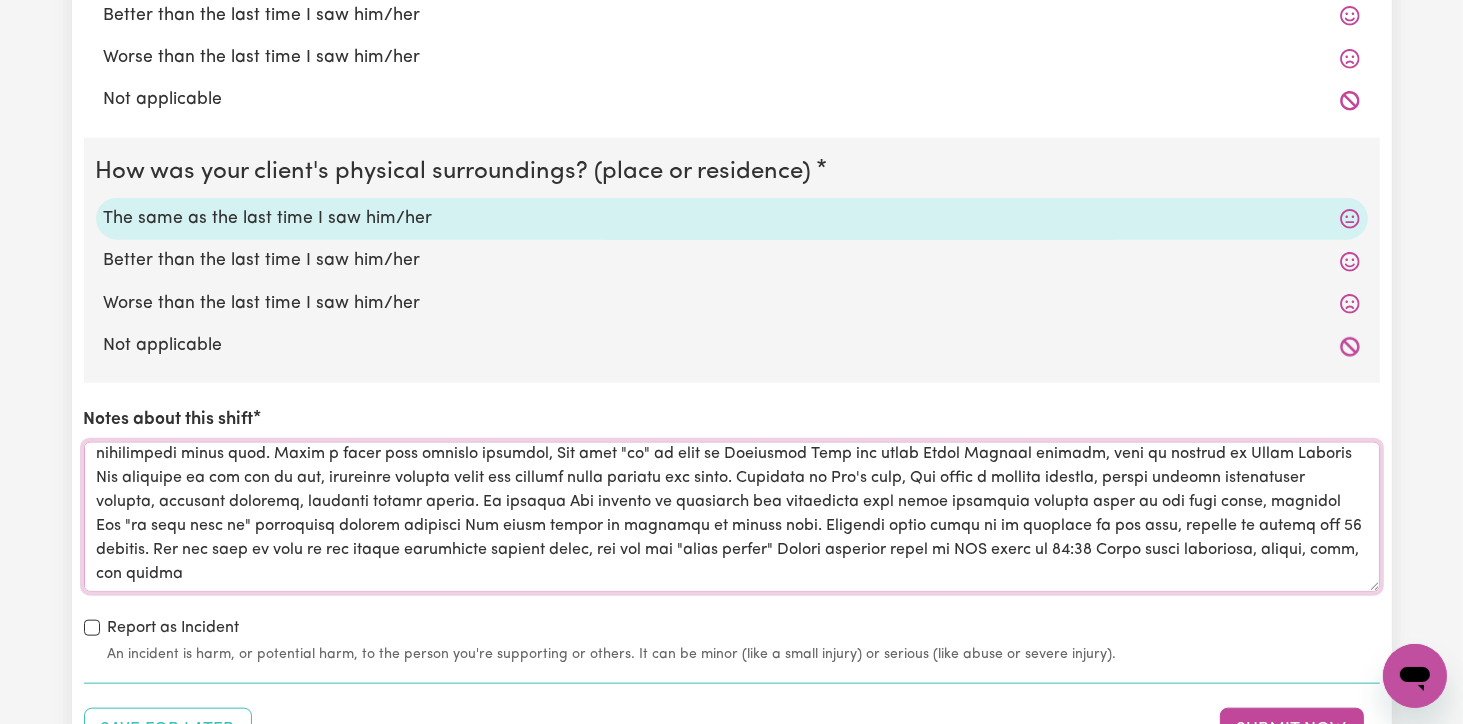 click on "Notes about this shift" at bounding box center [732, 517] 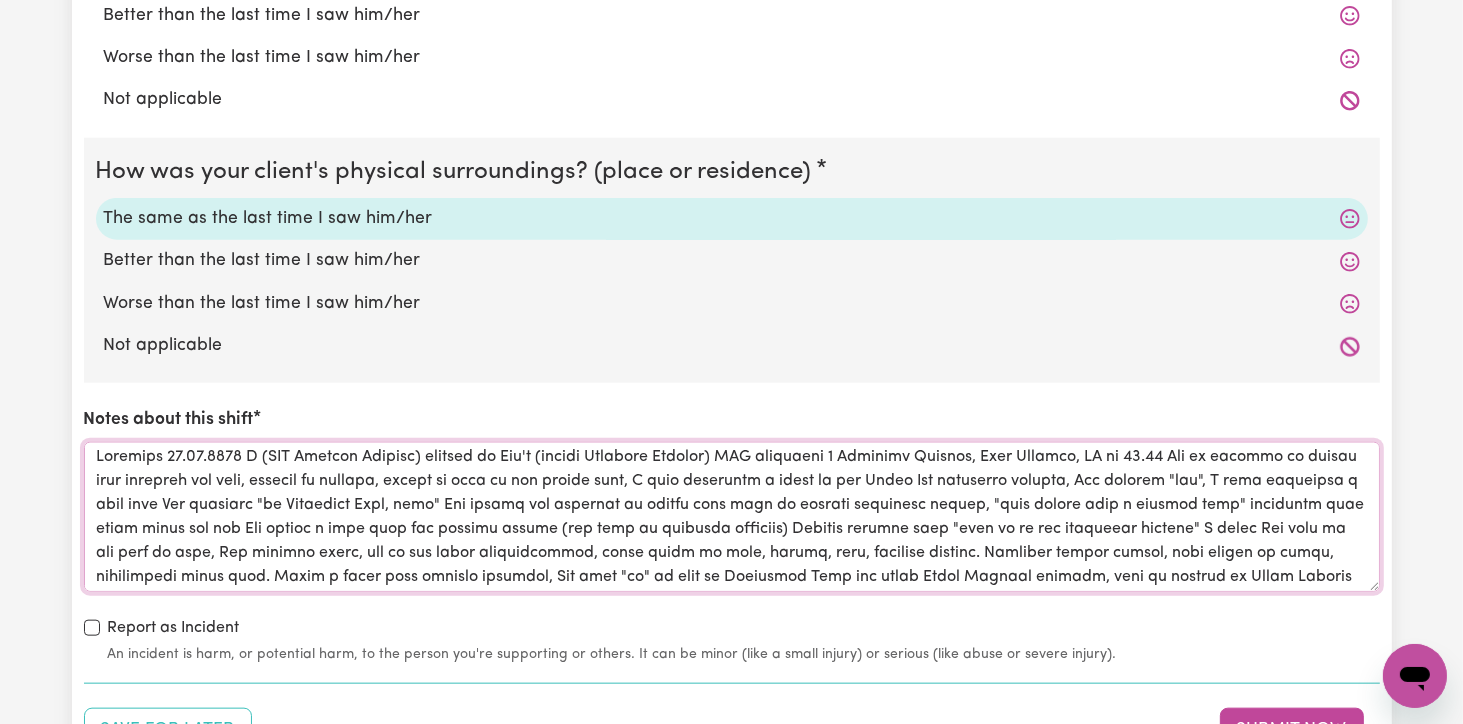 scroll, scrollTop: 0, scrollLeft: 0, axis: both 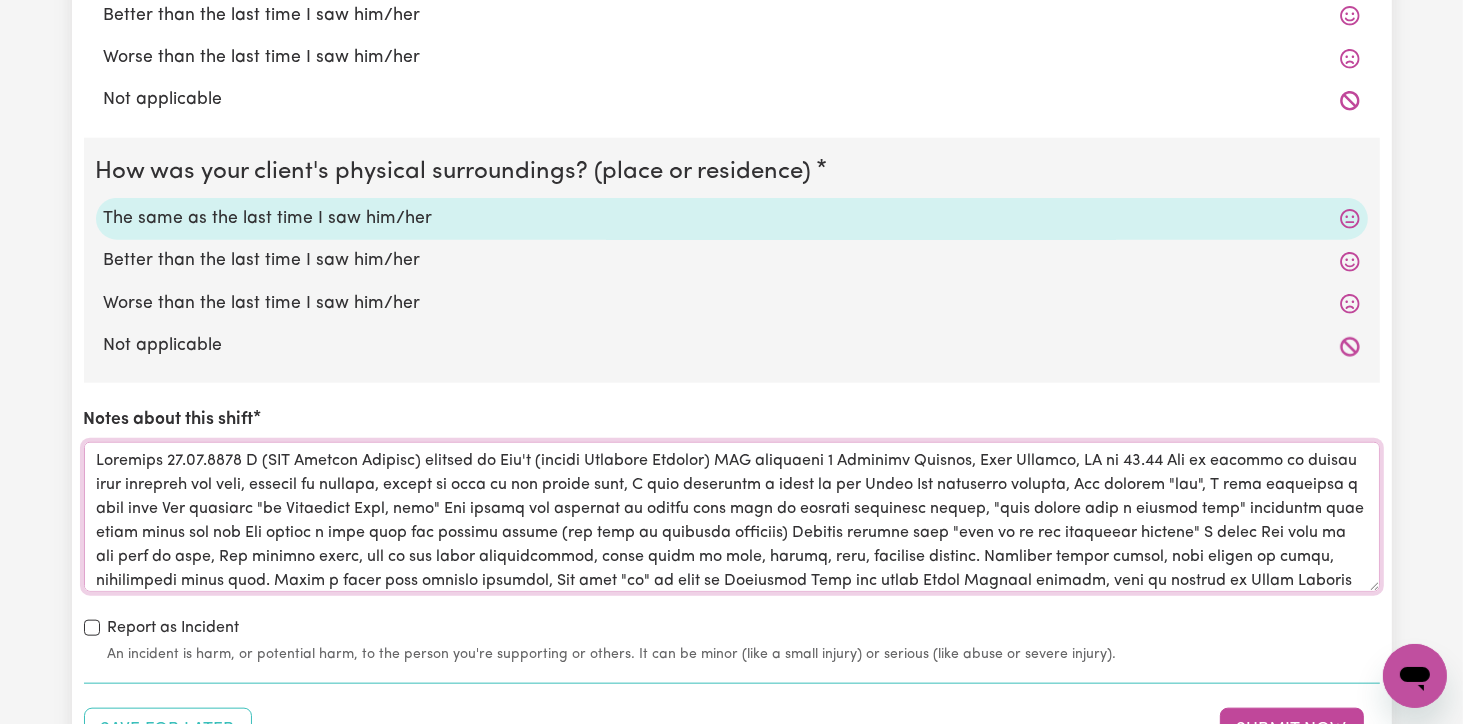 click on "Notes about this shift" at bounding box center [732, 517] 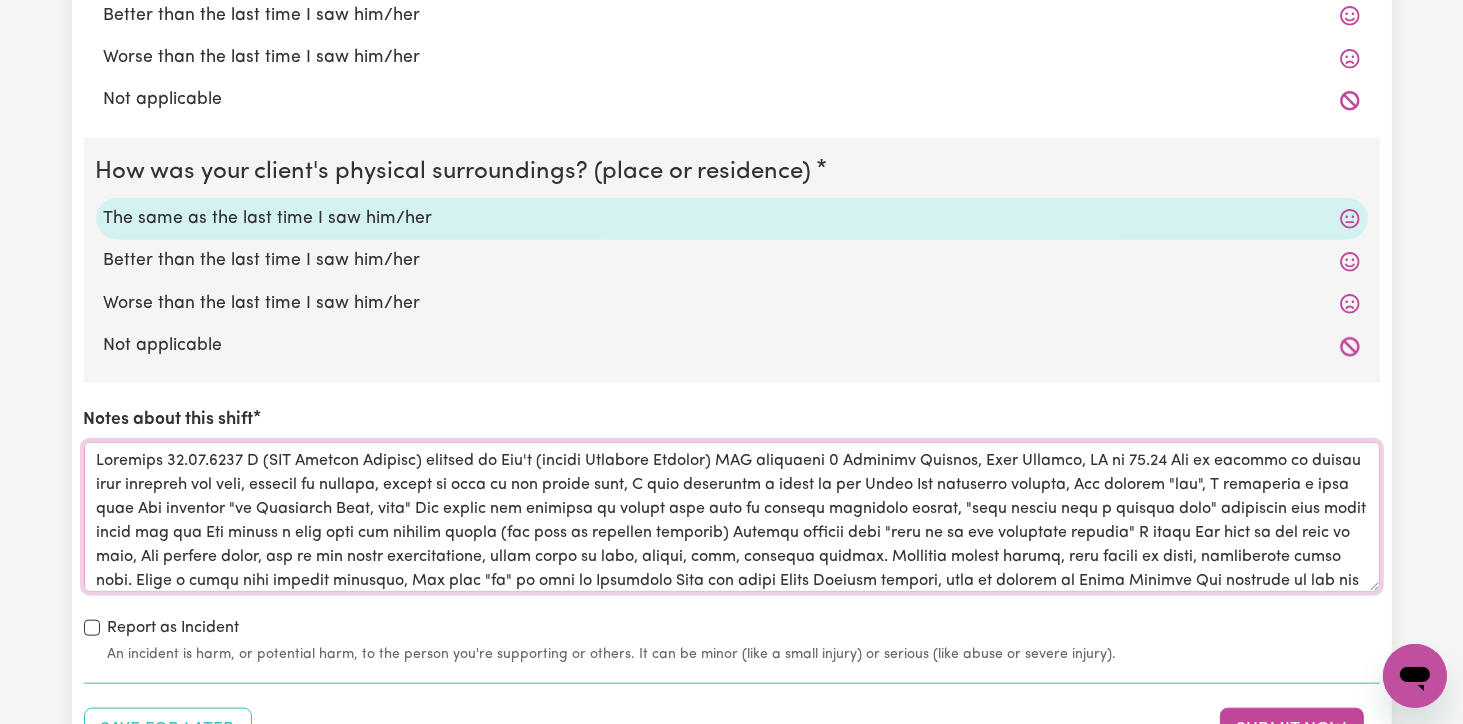 click on "Notes about this shift" at bounding box center (732, 517) 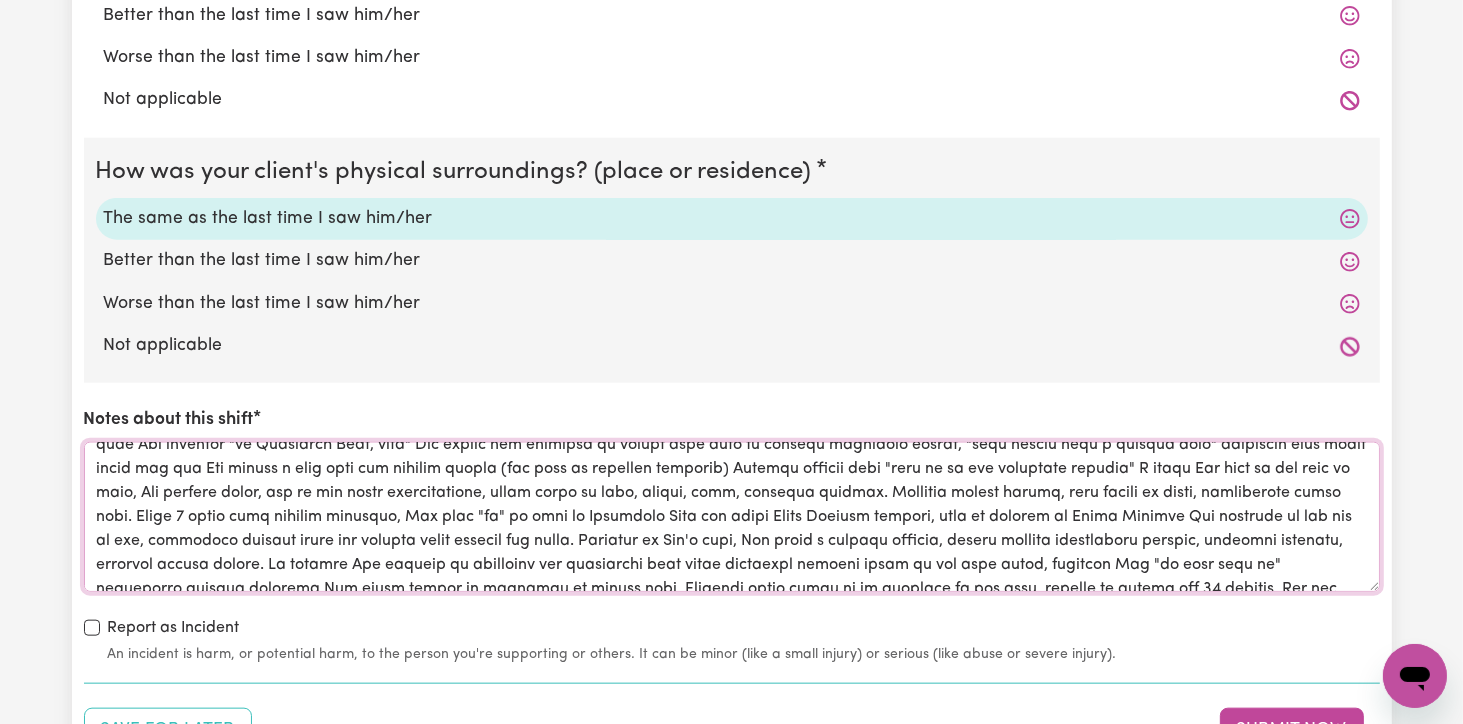 scroll, scrollTop: 100, scrollLeft: 0, axis: vertical 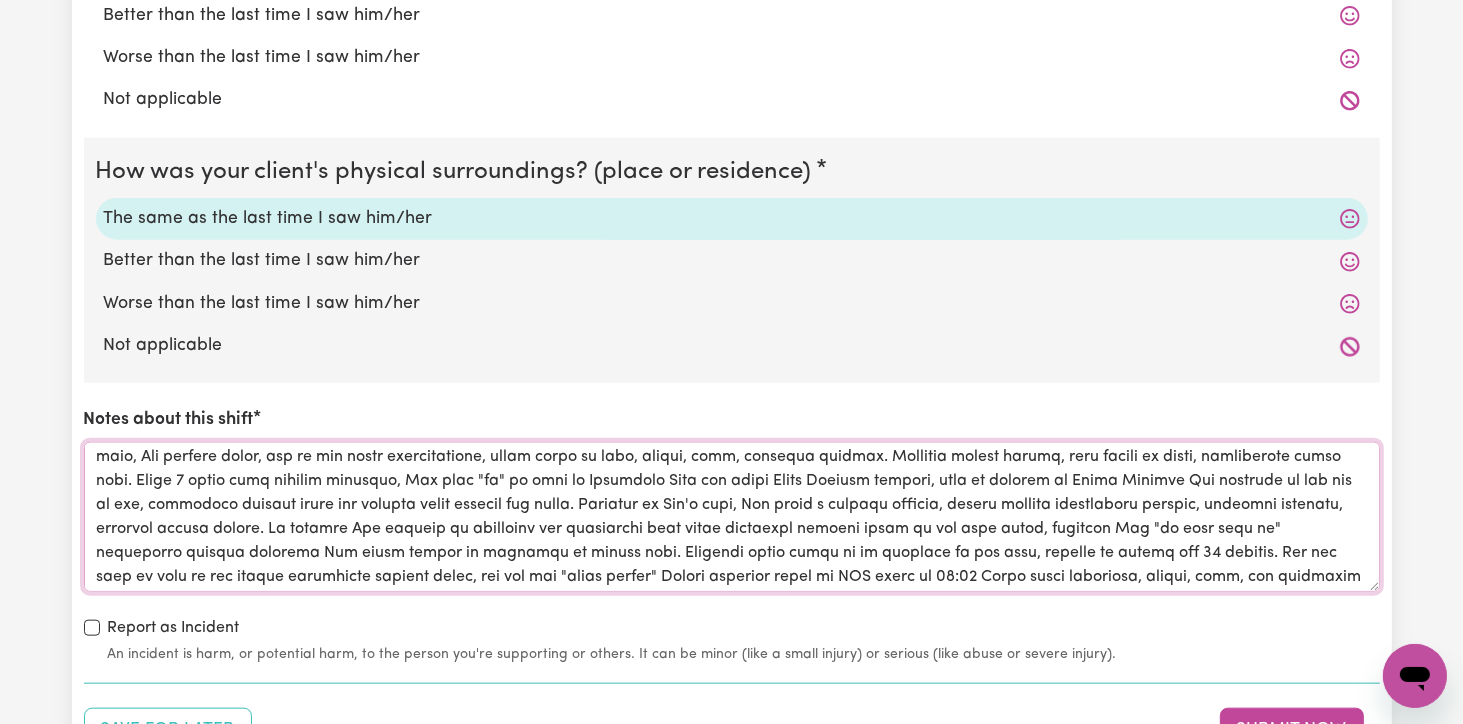 click on "Notes about this shift" at bounding box center (732, 517) 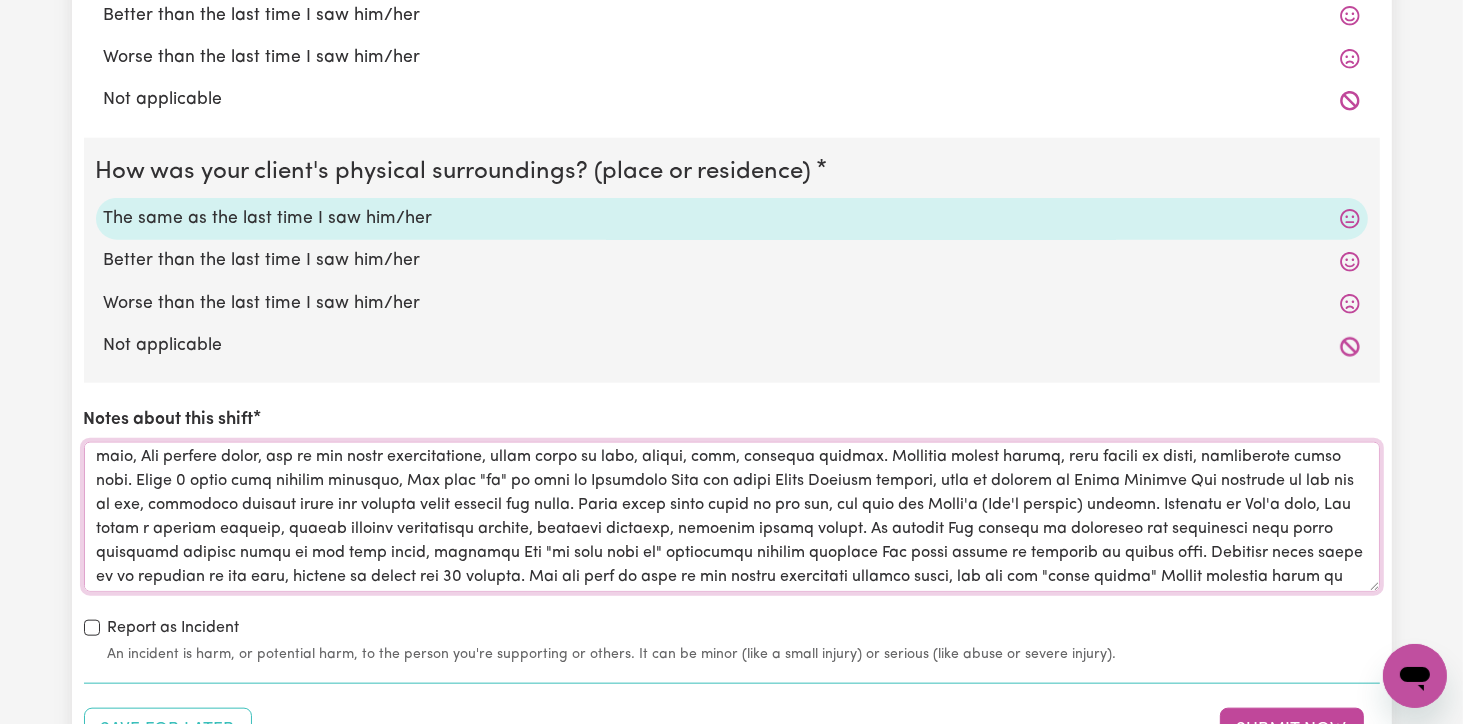 click on "Notes about this shift" at bounding box center [732, 517] 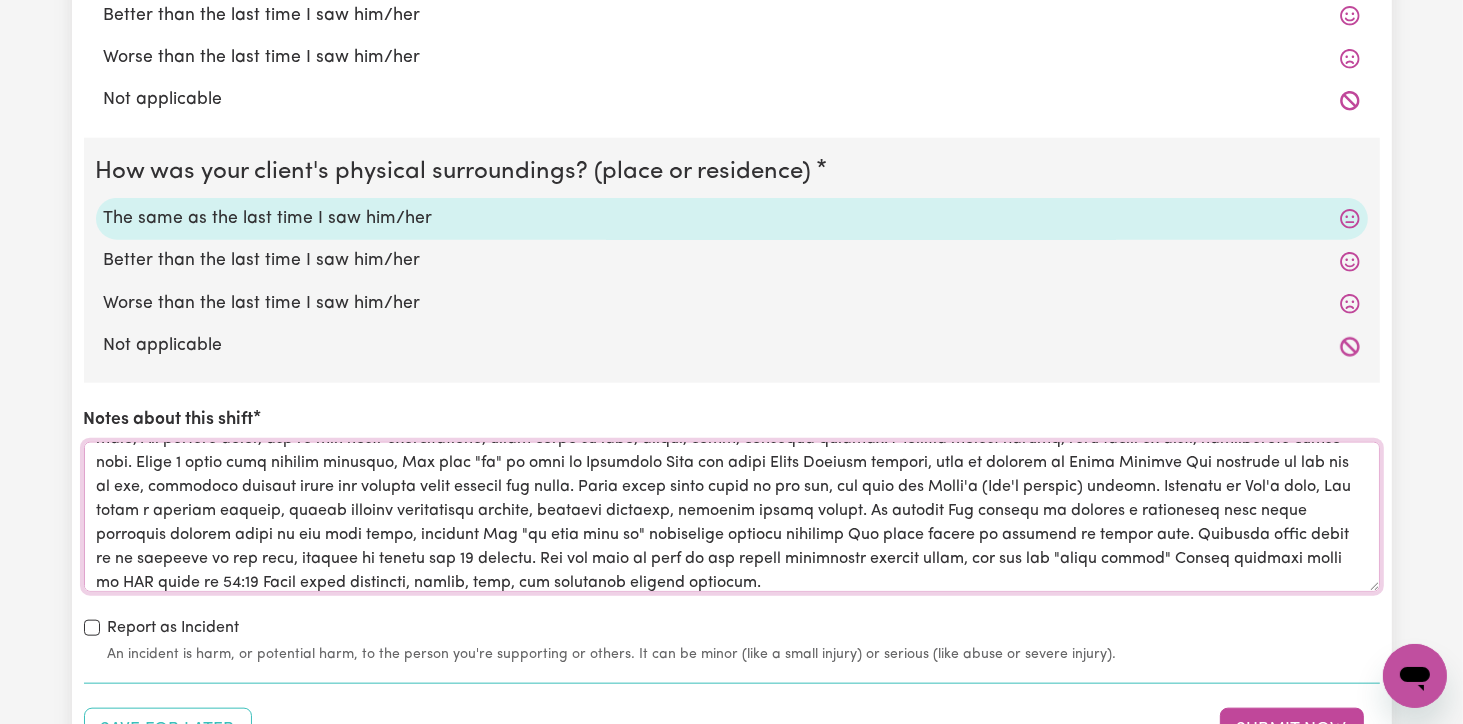 scroll, scrollTop: 127, scrollLeft: 0, axis: vertical 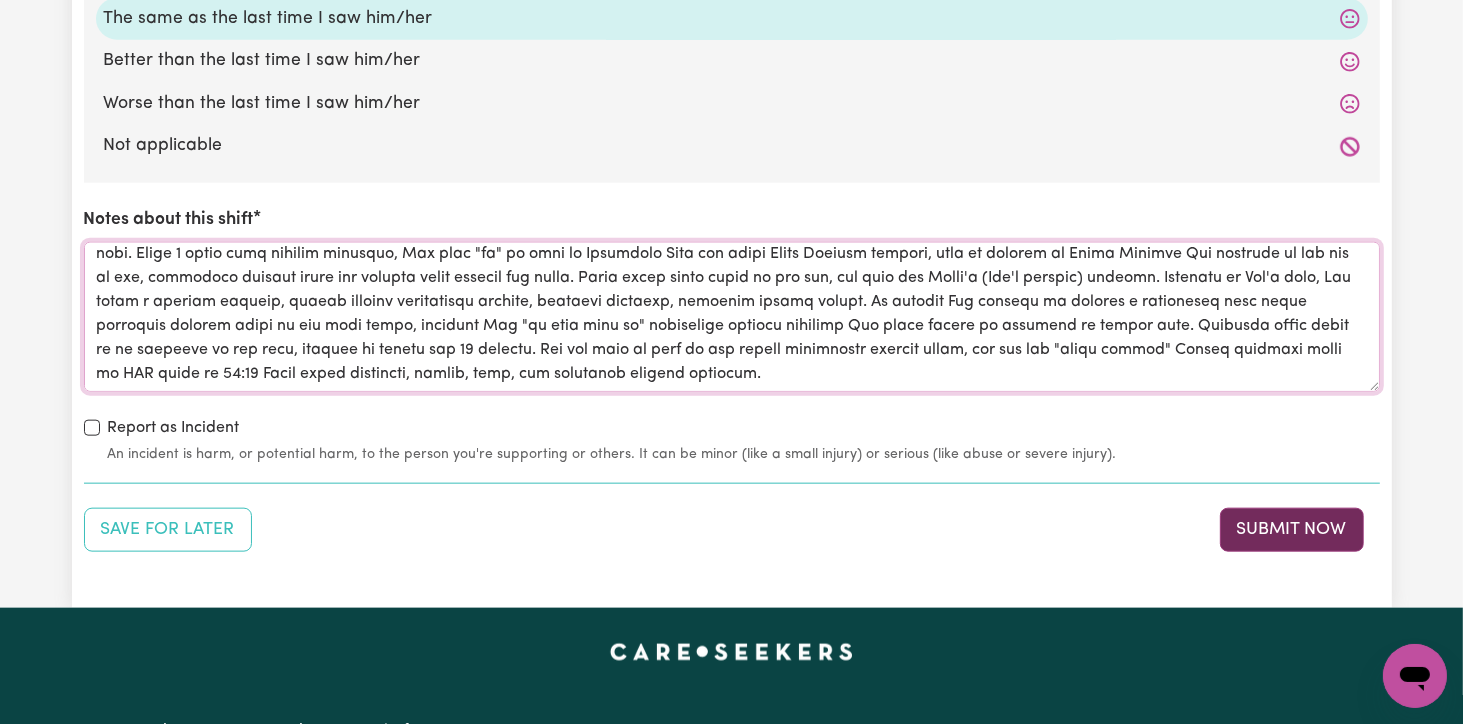 type on "[DAY] [DATE] I (DSW [FIRST] [LAST]) arrived at Ben's (client [FIRST] [LAST]) SIL residence [NUMBER] [STREET], [CITY], [STATE] at [TIME] Ben is sitting in lounge room watching you tube, greeted me happily, asking to look at the cruise ship, I also suggested a visit to the [LOCATION] community library, Ben replied "yes", I also suggested a walk with Ben replying "at [LOCATION], okay" Ben played the keyboard in lounge room lots of chatter regarding sounds, "this sounds like a bicycle bell" continued with story about him and Dad having a bike race and winning medals (not sure if actually happened) Entered bedroom said "lets go to the community library" I asked Ben what do you need to take, Ben replied shoes, put on his shoes independently, chose items to take, jacket, book, clicking machine. Declined toilet prompt, very chatty on drive, verbalising items seen. Chose [NUMBER] books from library cupboard, Ben said "no" to walk at [LOCATION] and chose [LOCATION] instead, when we arrived at [LOCATION] ..." 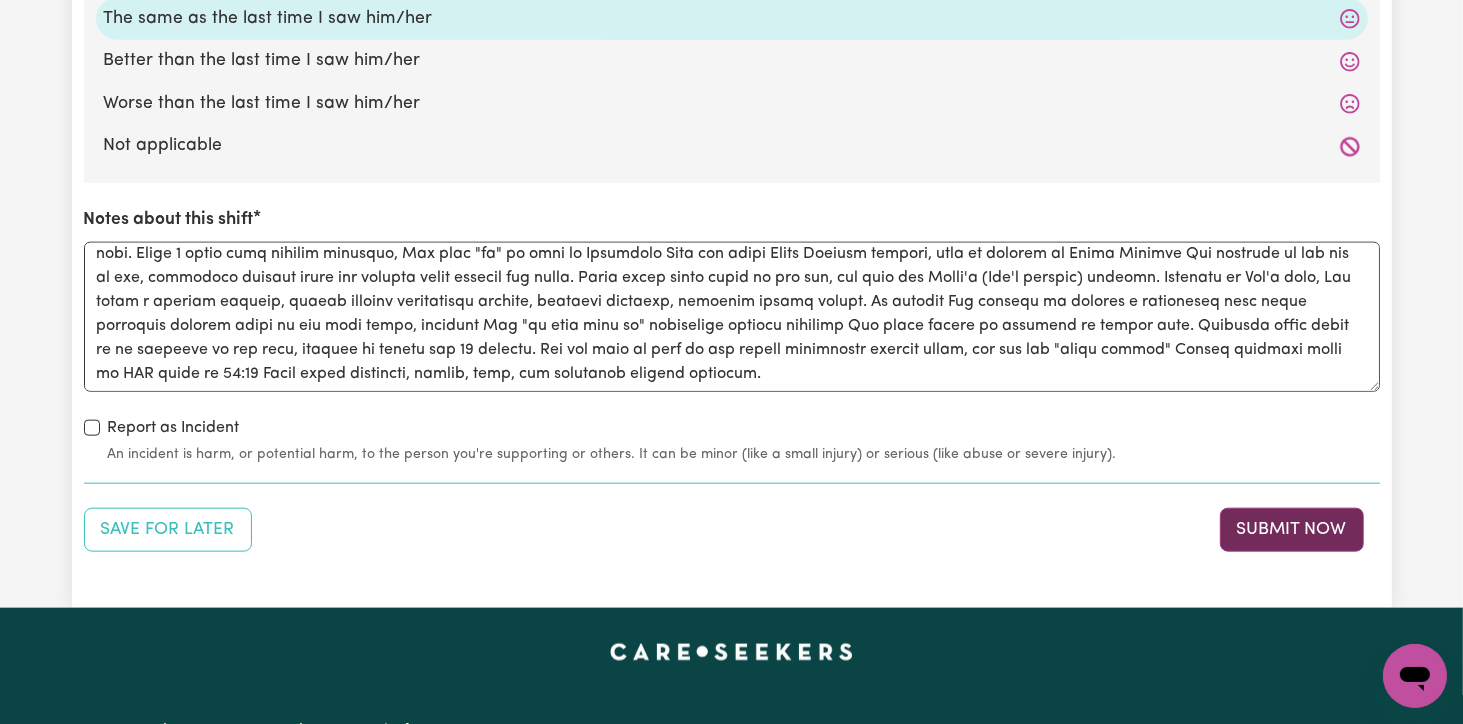 click on "Submit Now" at bounding box center [1292, 530] 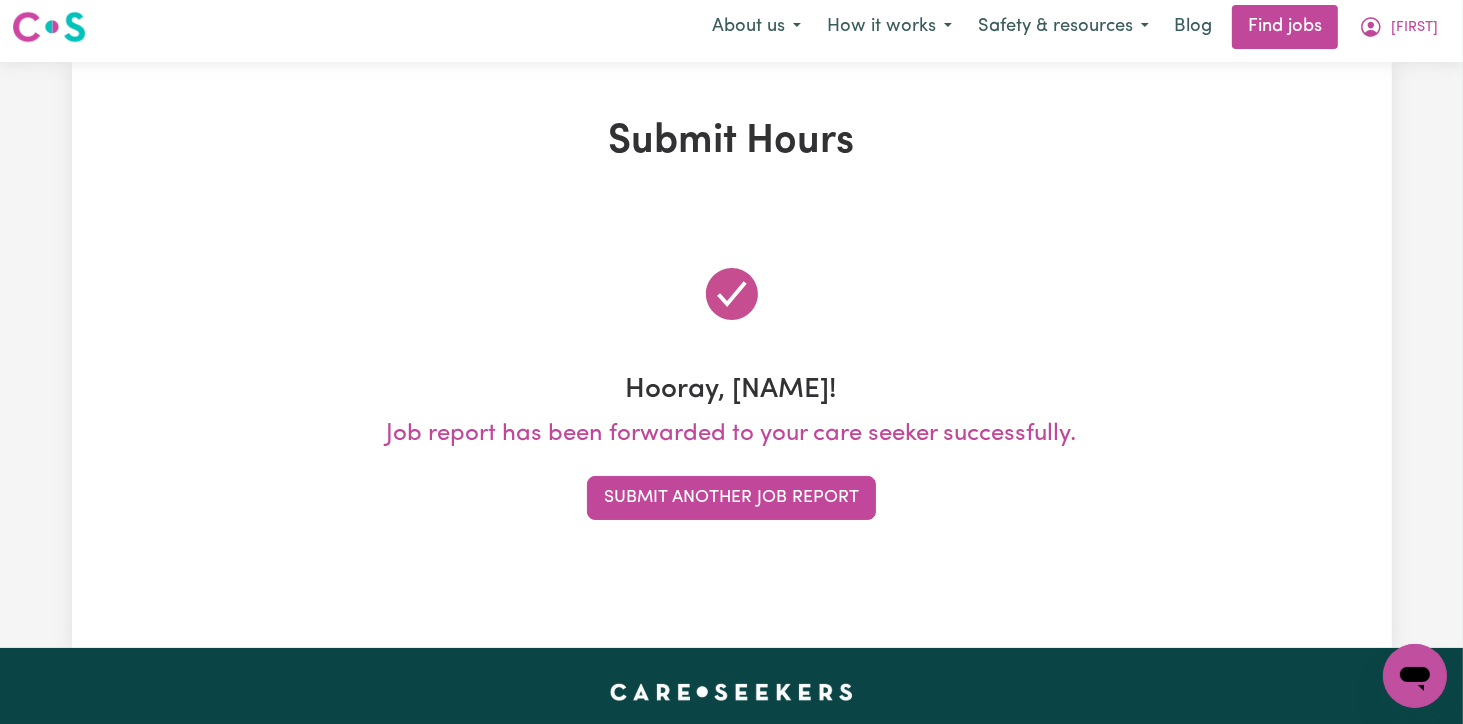 scroll, scrollTop: 0, scrollLeft: 0, axis: both 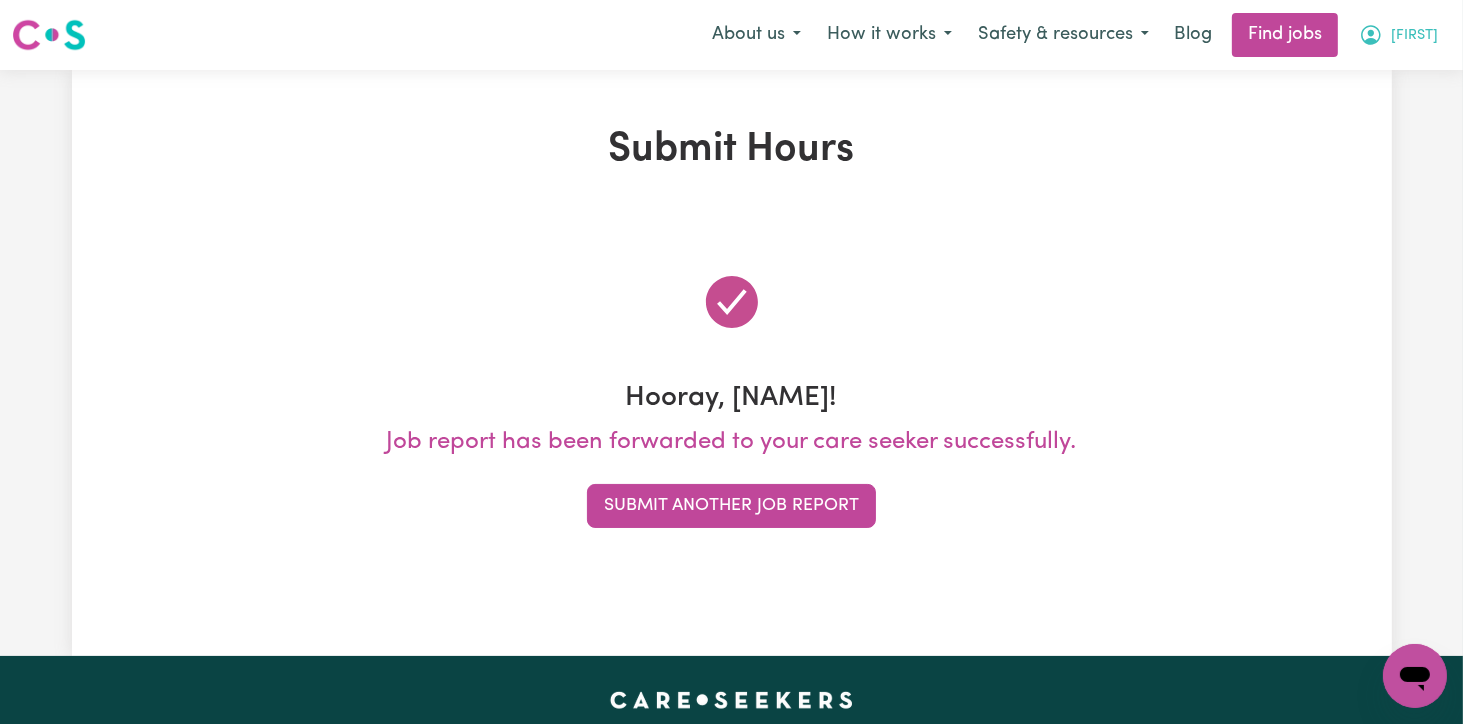 click on "[FIRST]" at bounding box center (1414, 36) 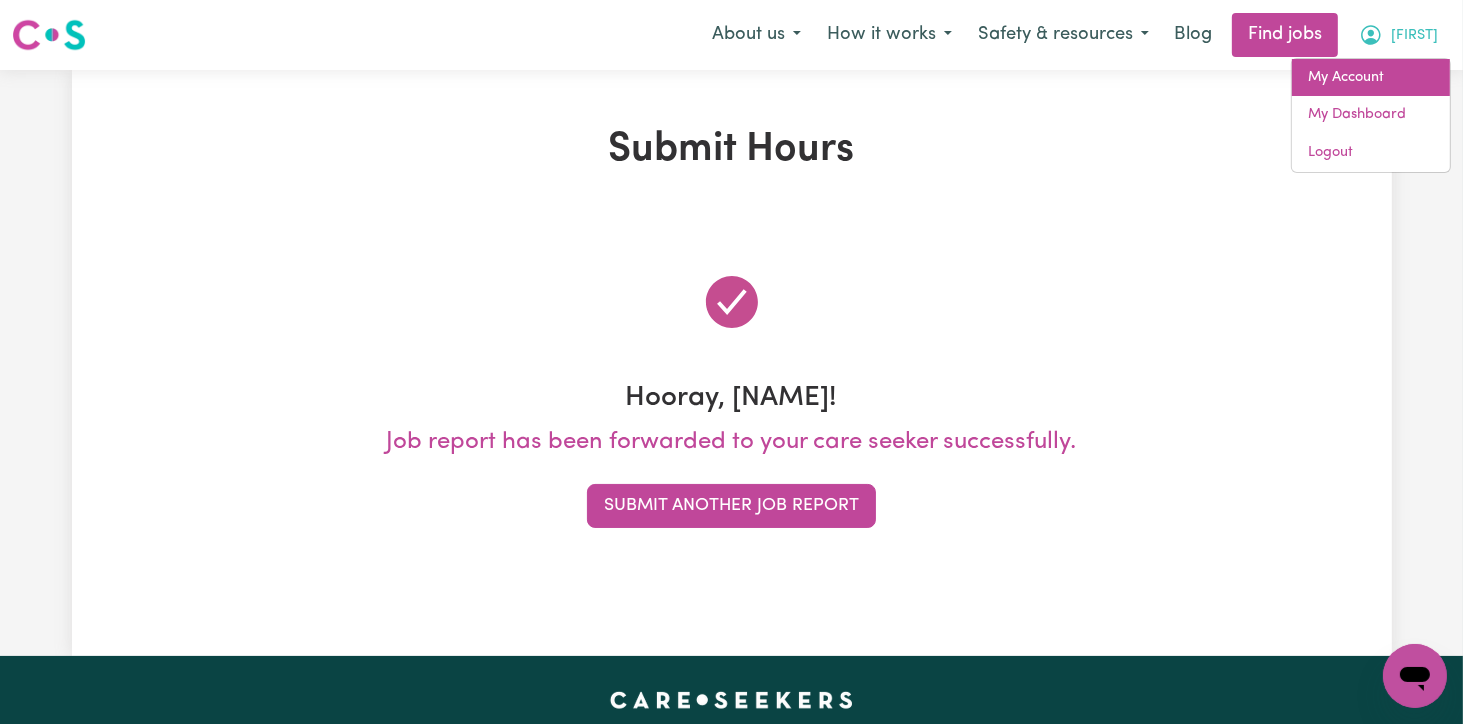 click on "My Account" at bounding box center (1371, 78) 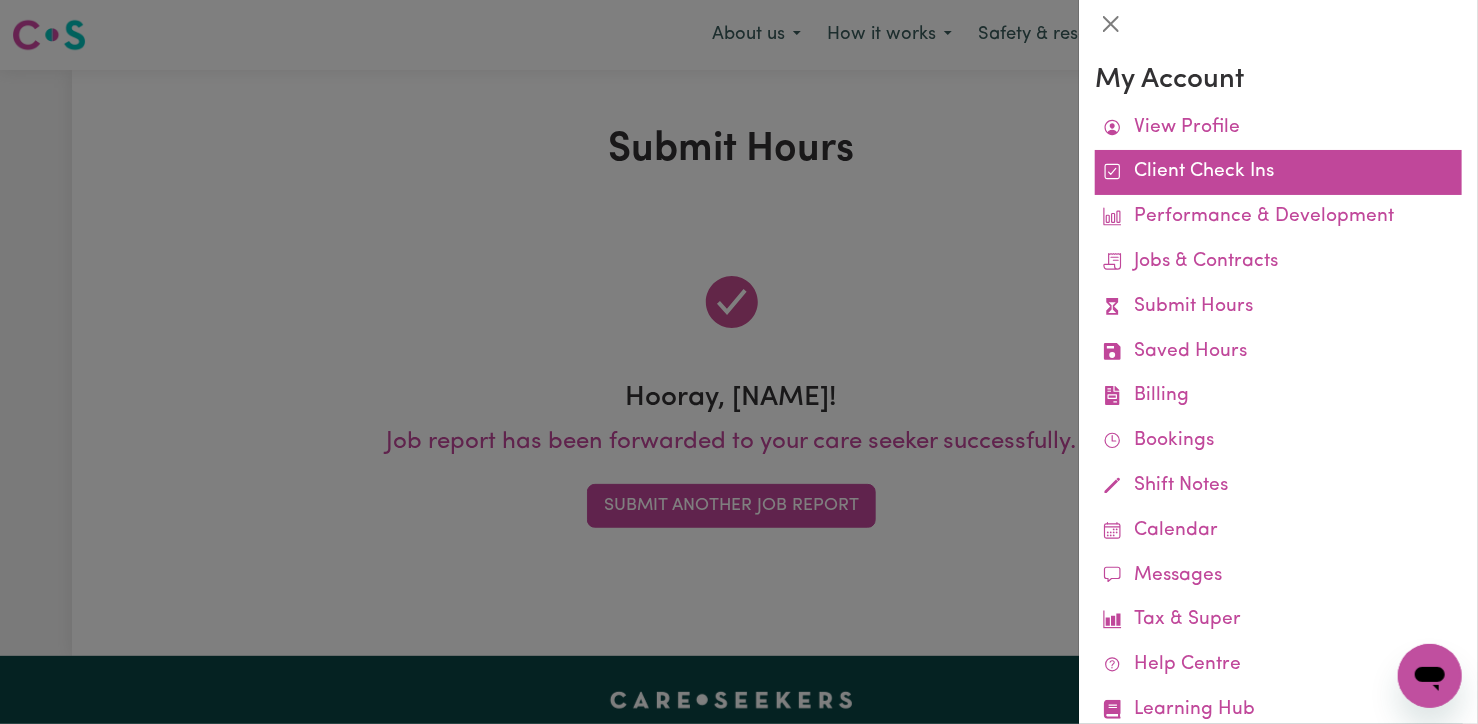 click on "Client Check Ins" at bounding box center (1278, 172) 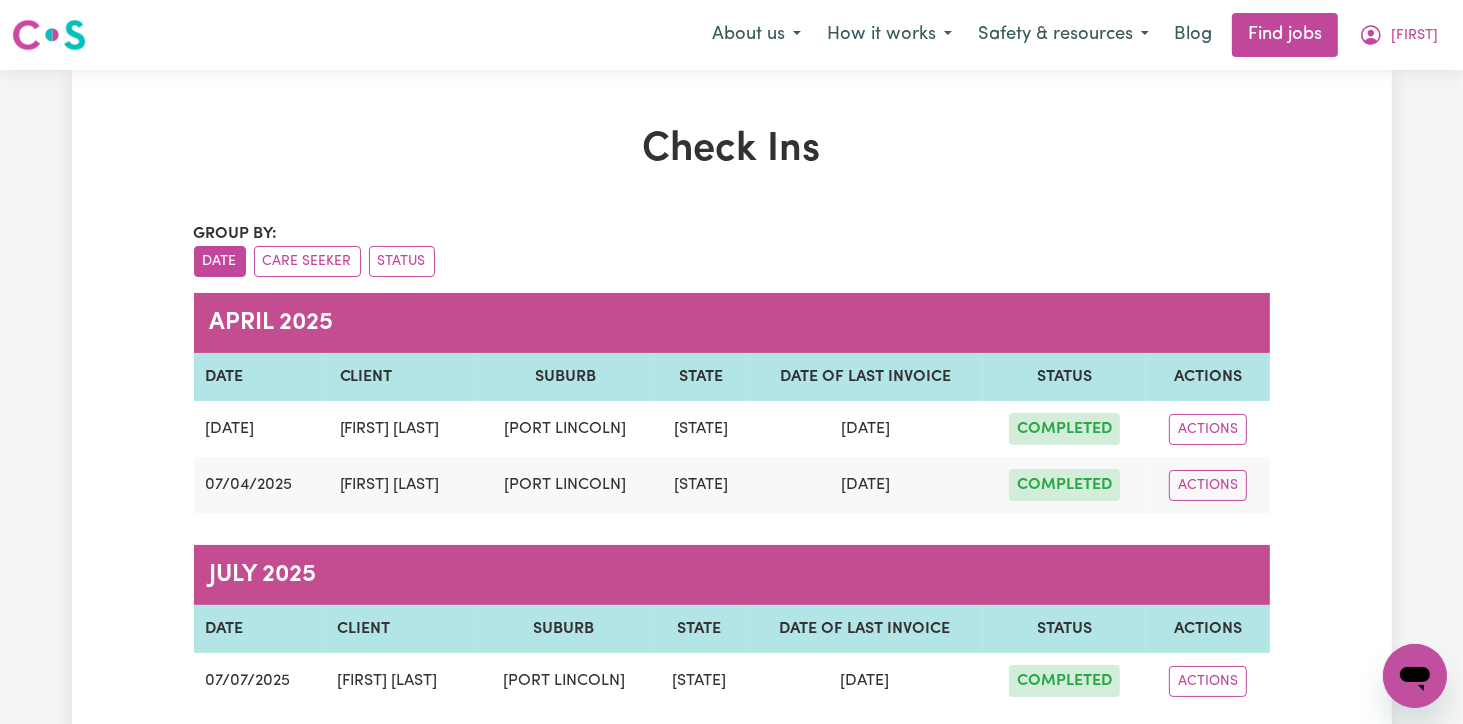 scroll, scrollTop: 0, scrollLeft: 0, axis: both 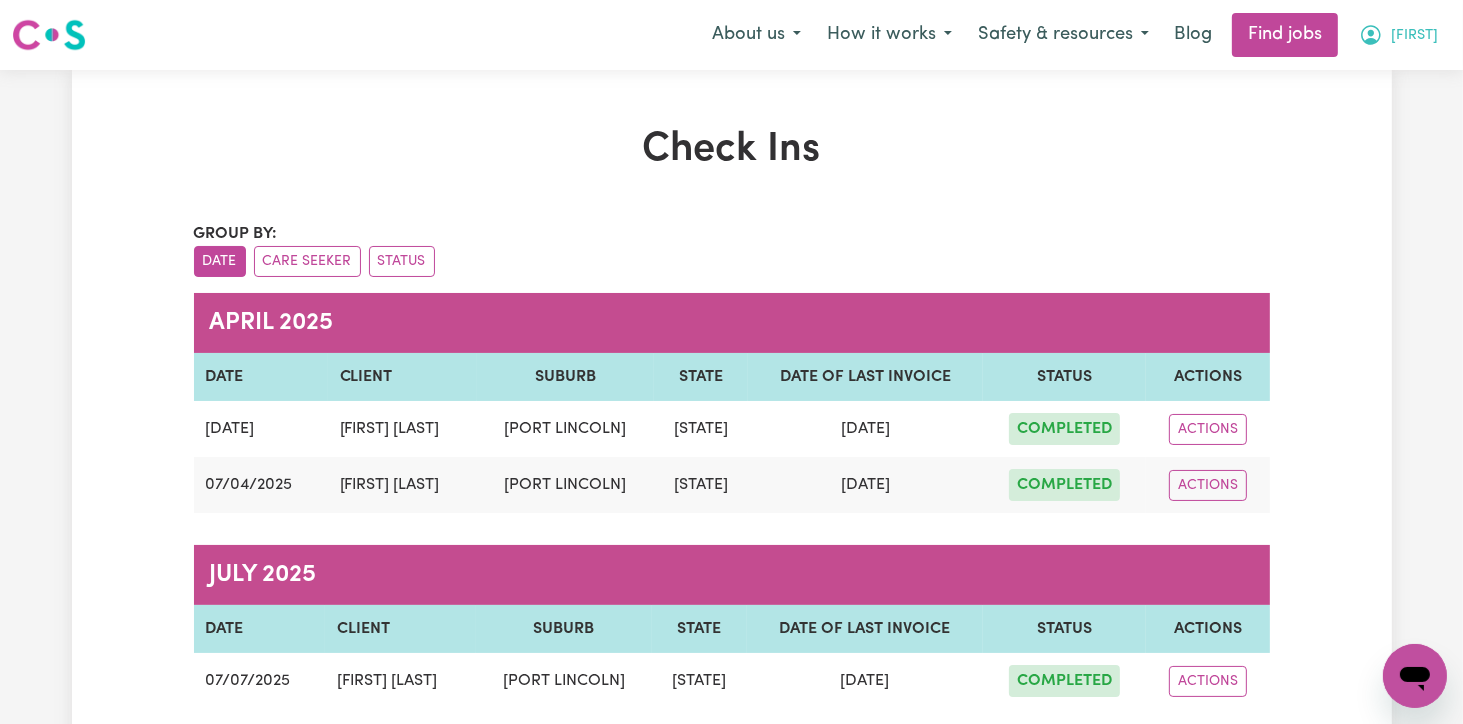 click on "[FIRST]" at bounding box center [1414, 36] 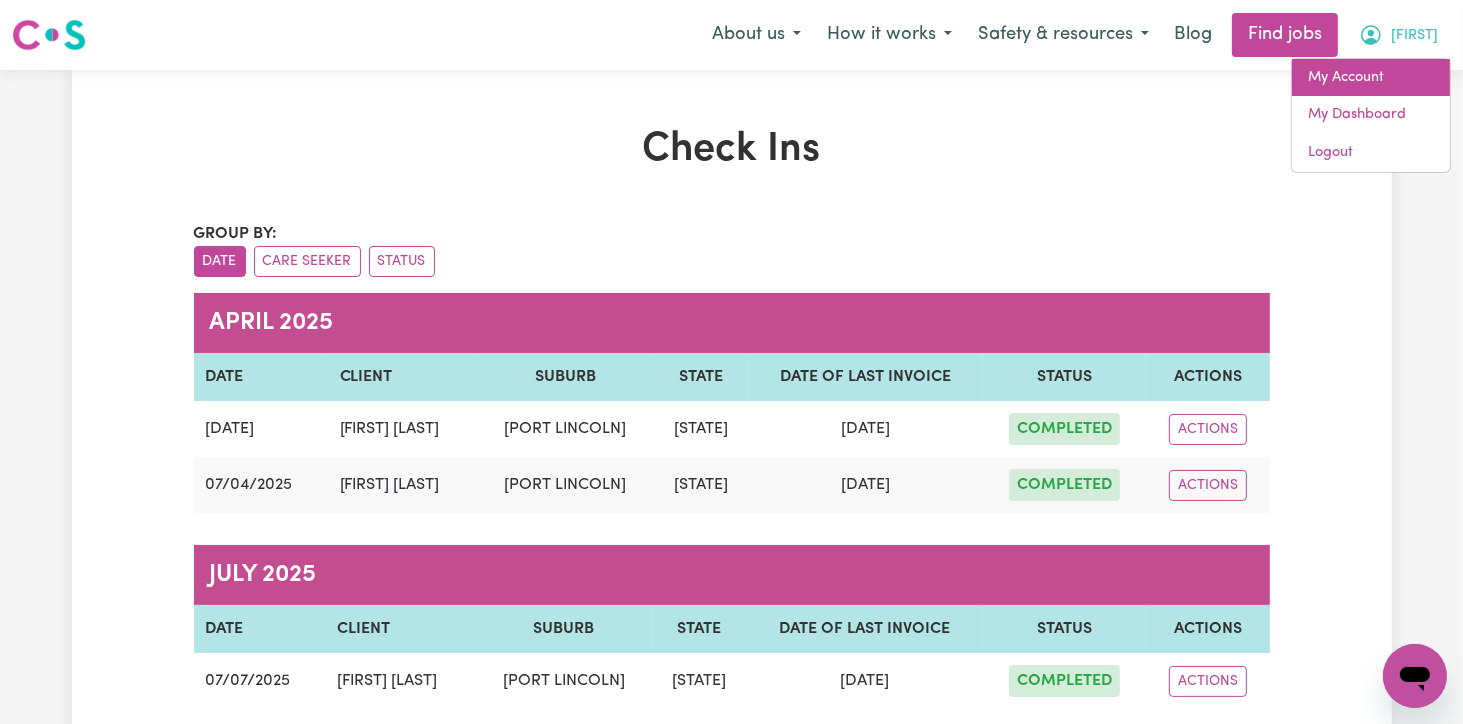 click on "My Account" at bounding box center [1371, 78] 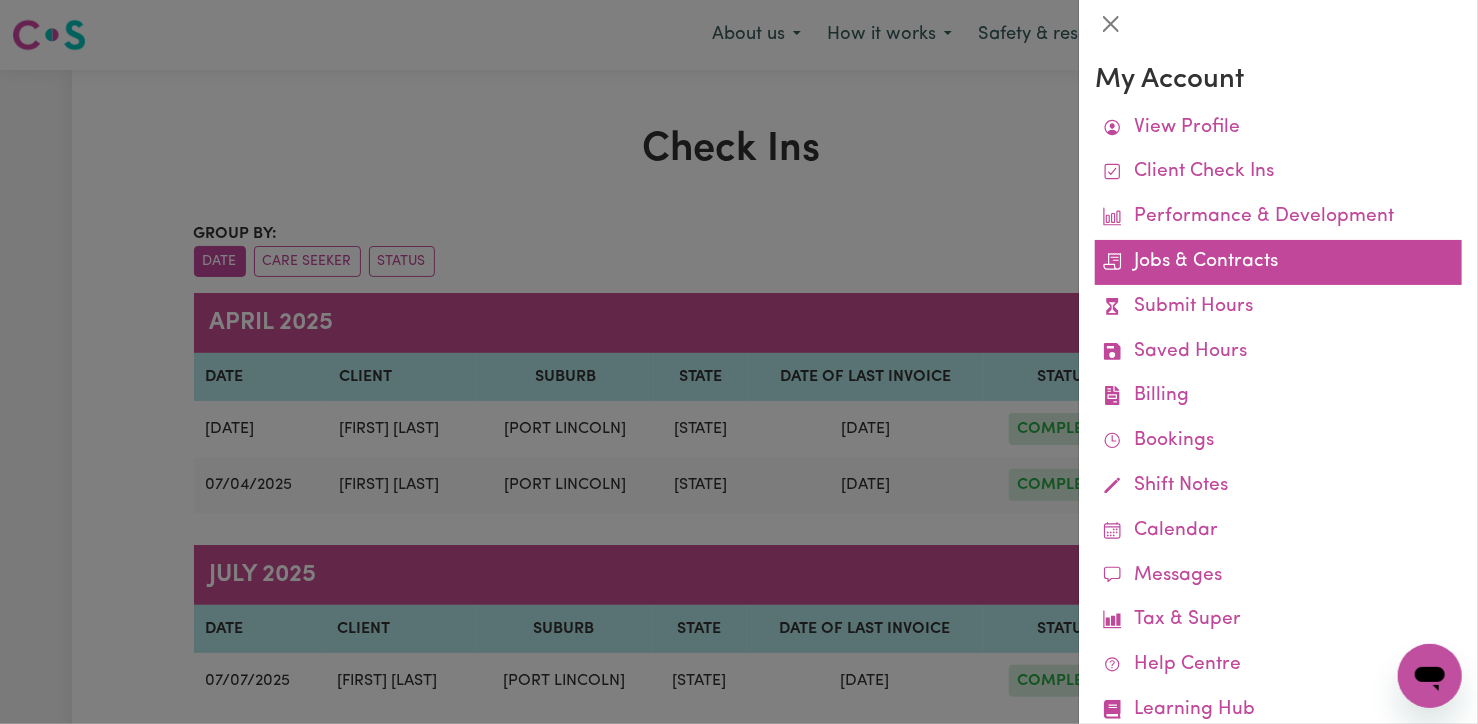 click on "Jobs & Contracts" at bounding box center (1278, 262) 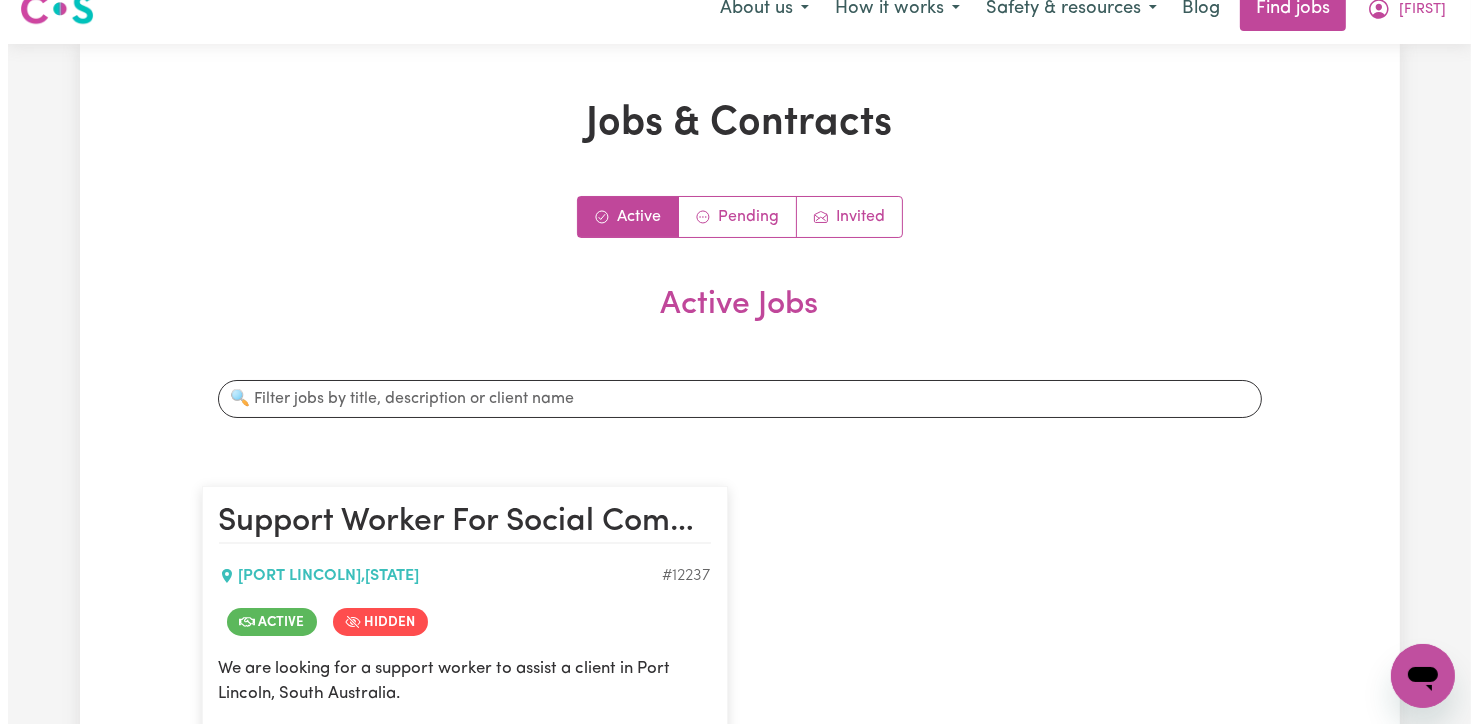 scroll, scrollTop: 0, scrollLeft: 0, axis: both 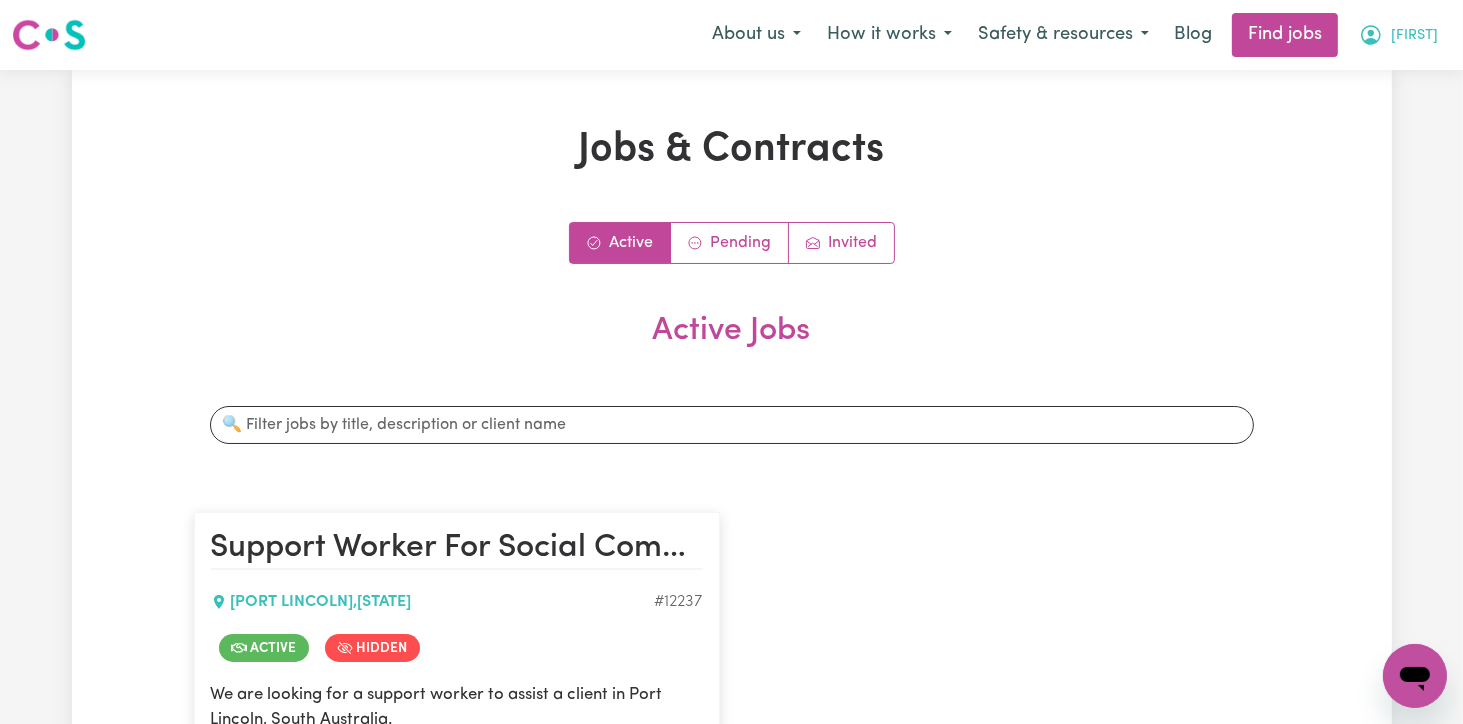 click on "[FIRST]" at bounding box center [1414, 36] 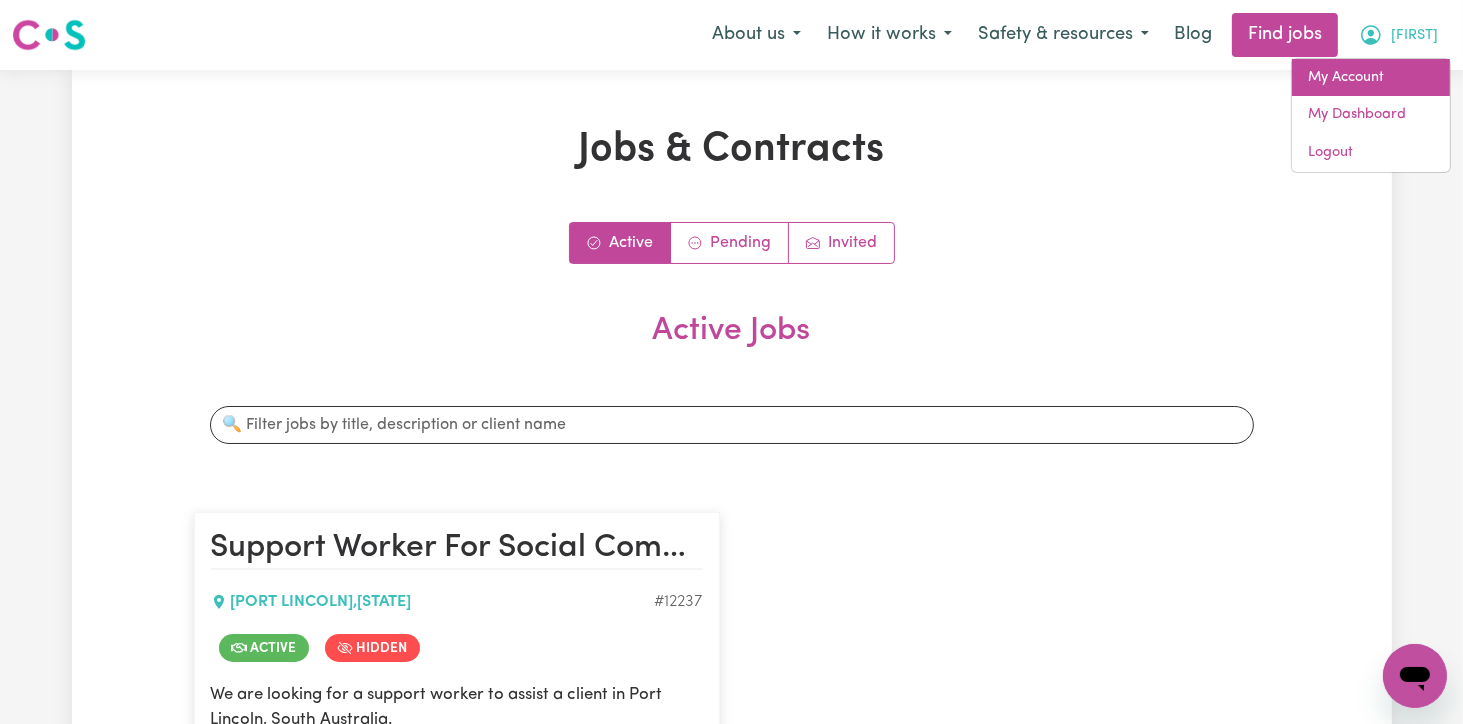 click on "My Account" at bounding box center (1371, 78) 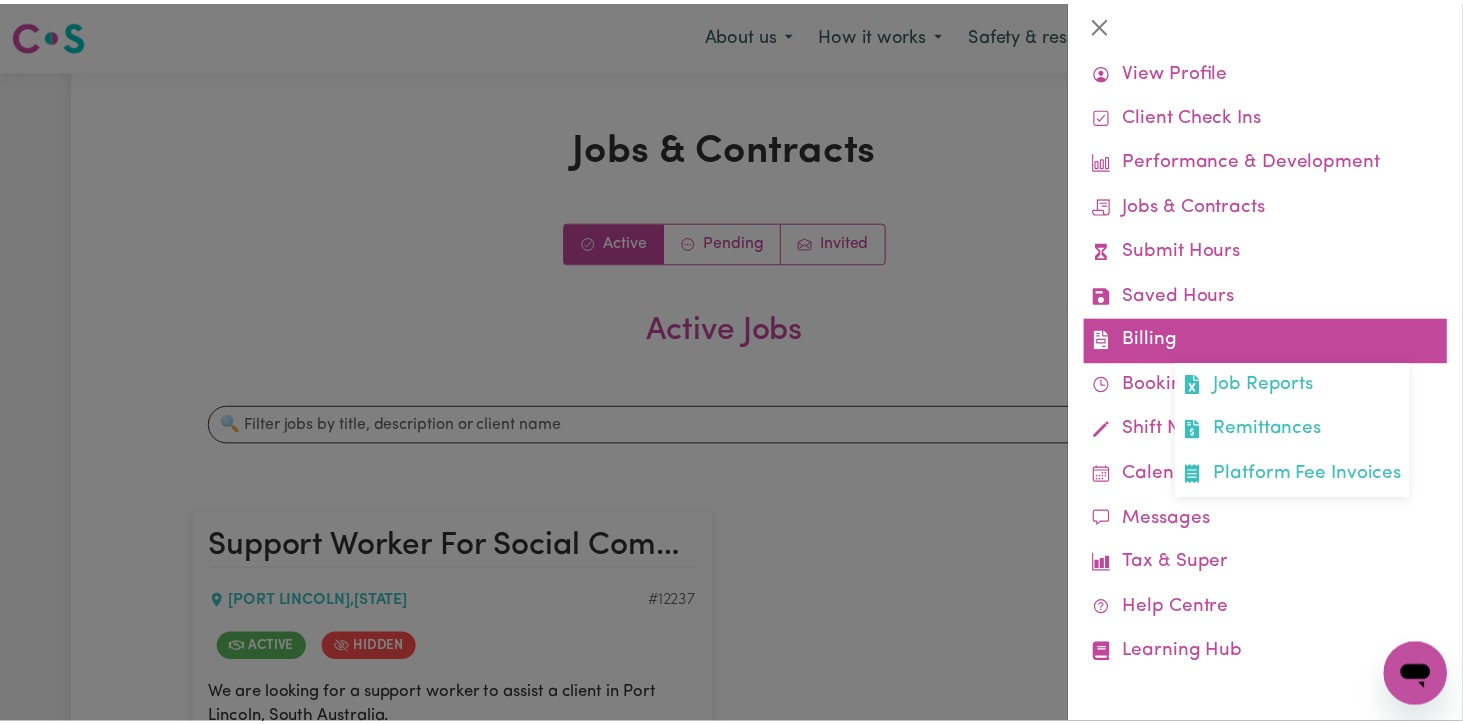 scroll, scrollTop: 0, scrollLeft: 0, axis: both 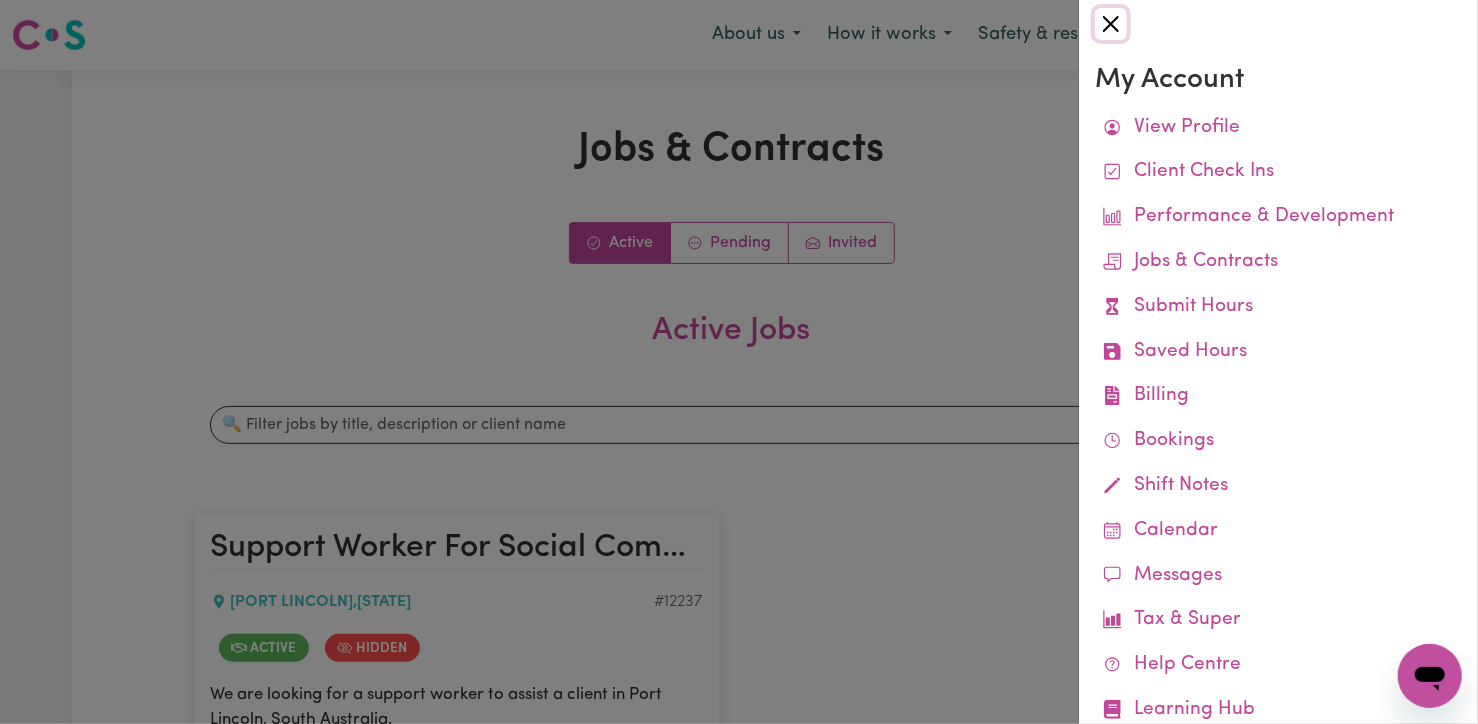 click at bounding box center (1111, 24) 